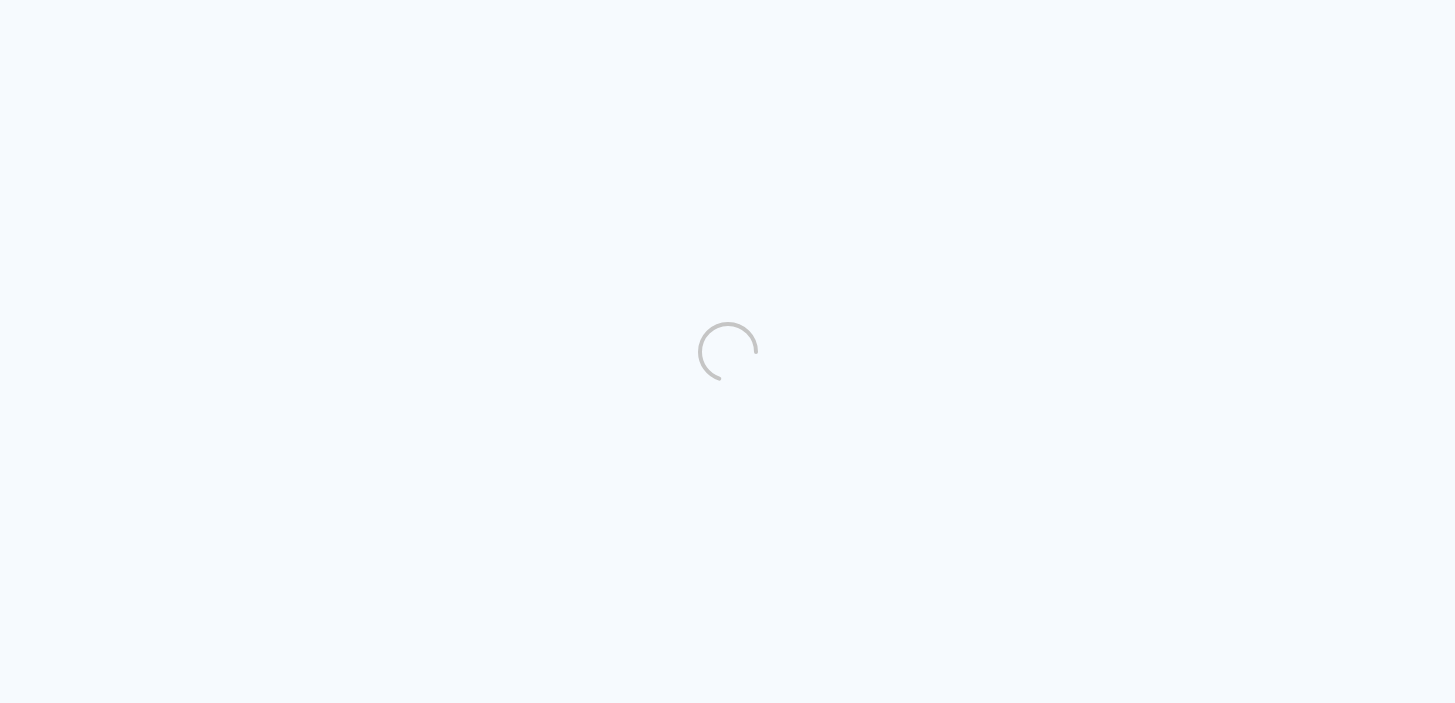 scroll, scrollTop: 0, scrollLeft: 0, axis: both 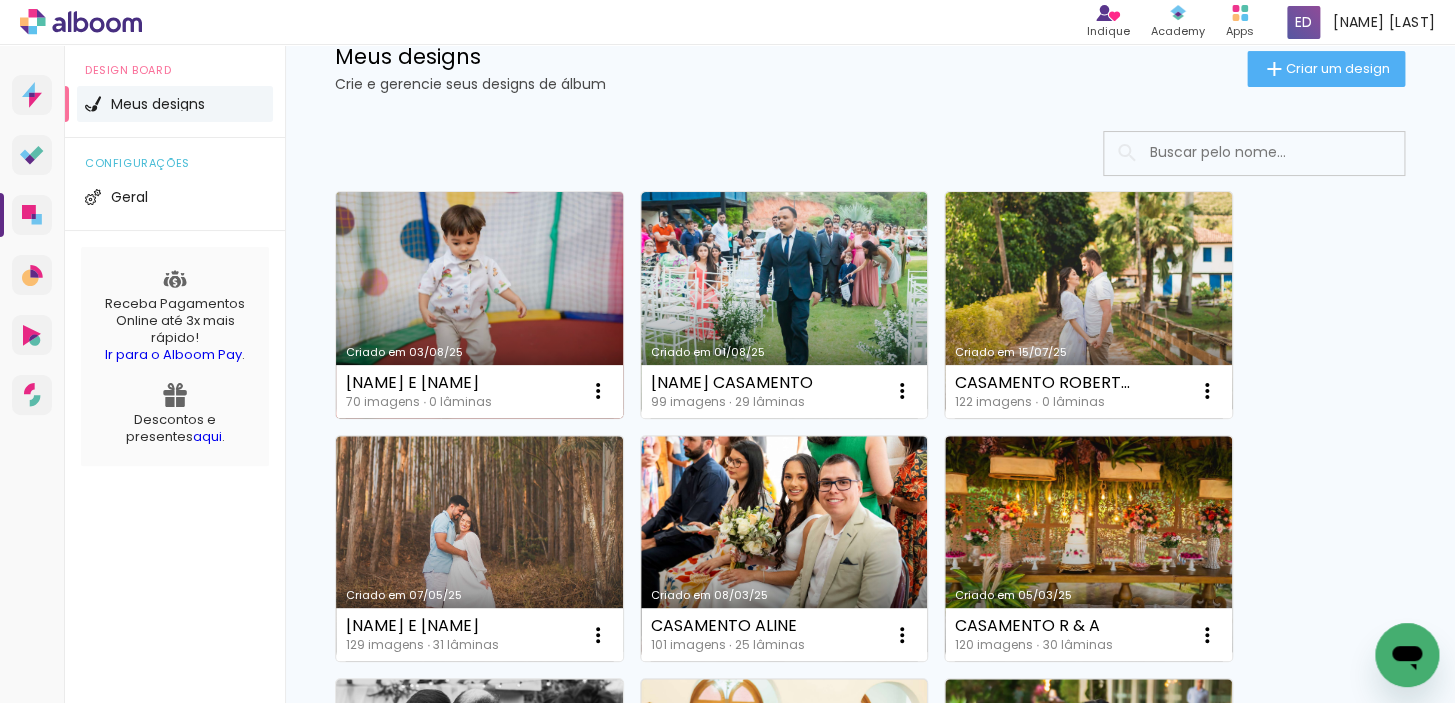 click on "Criado em 03/08/25" at bounding box center [479, 305] 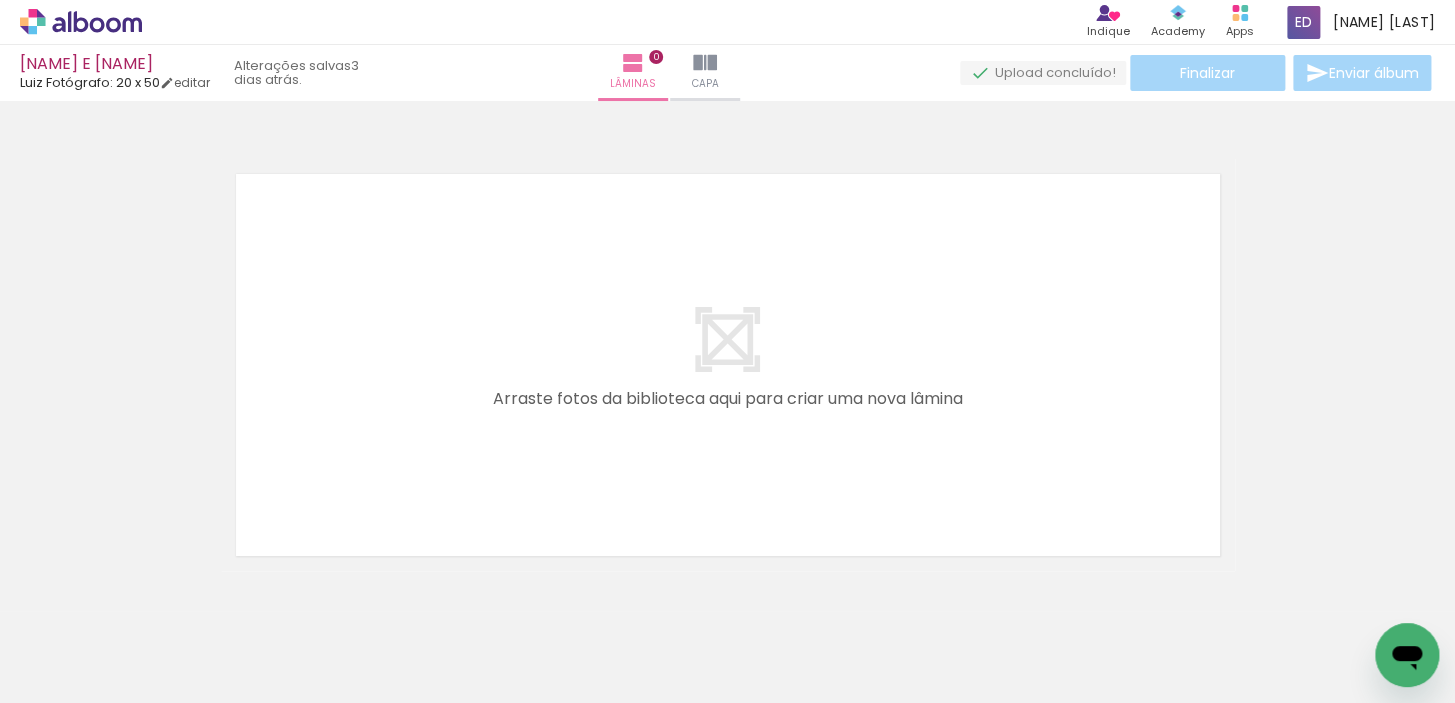 scroll, scrollTop: 0, scrollLeft: 3804, axis: horizontal 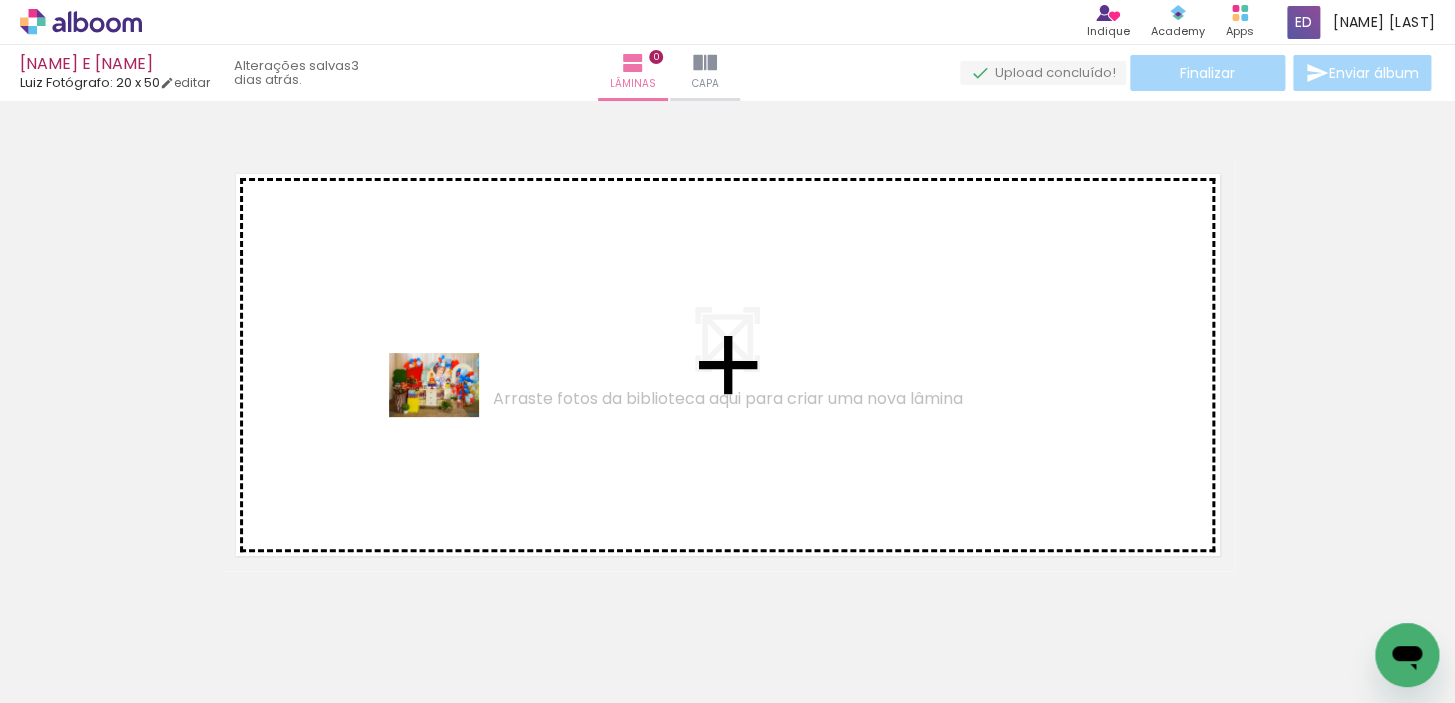 drag, startPoint x: 669, startPoint y: 639, endPoint x: 743, endPoint y: 699, distance: 95.26804 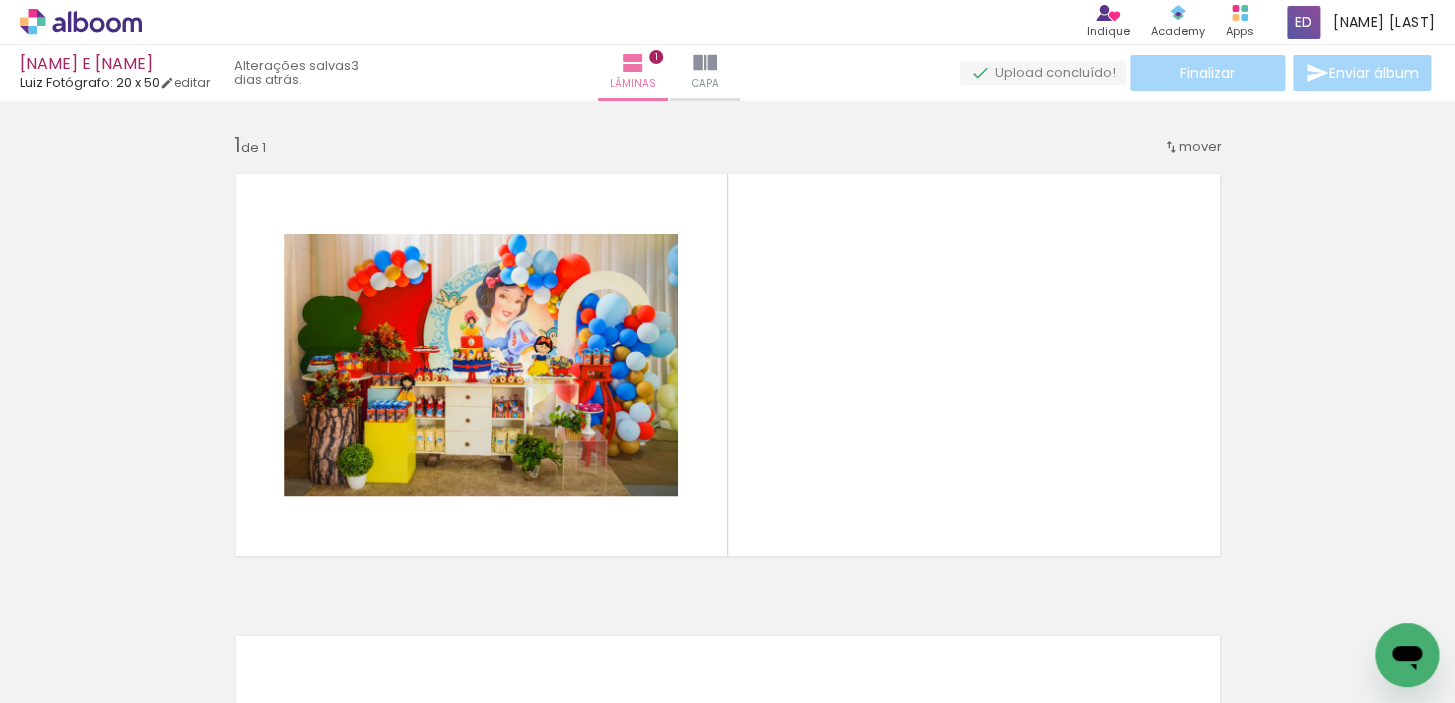 scroll, scrollTop: 25, scrollLeft: 0, axis: vertical 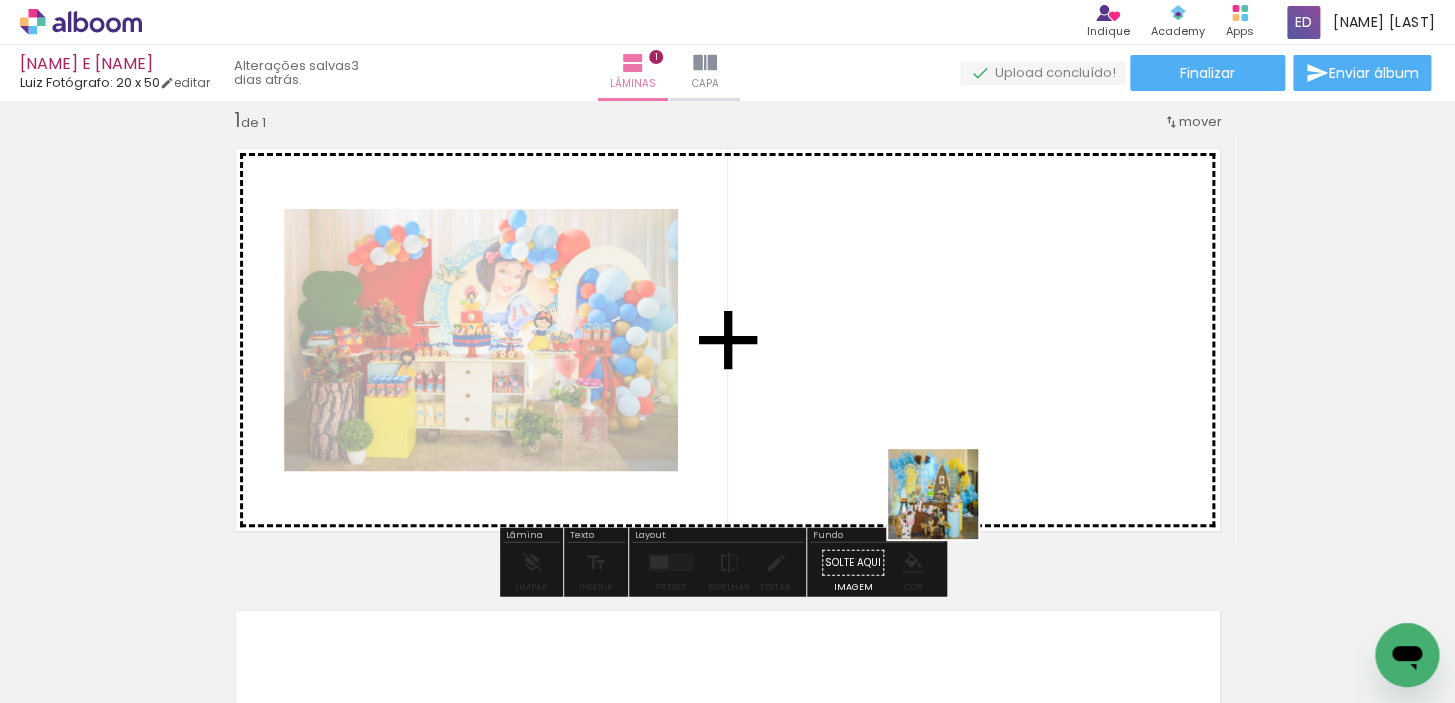 drag, startPoint x: 890, startPoint y: 646, endPoint x: 979, endPoint y: 439, distance: 225.32199 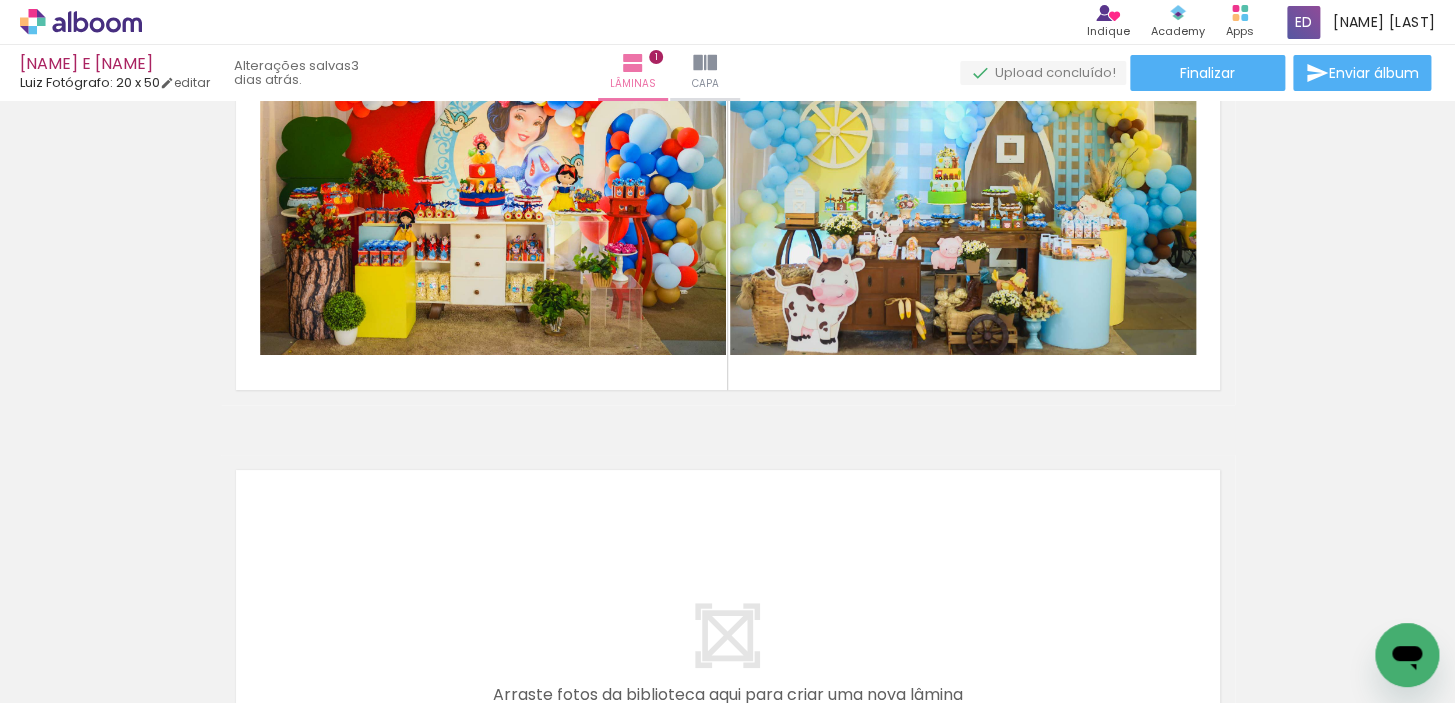 scroll, scrollTop: 161, scrollLeft: 0, axis: vertical 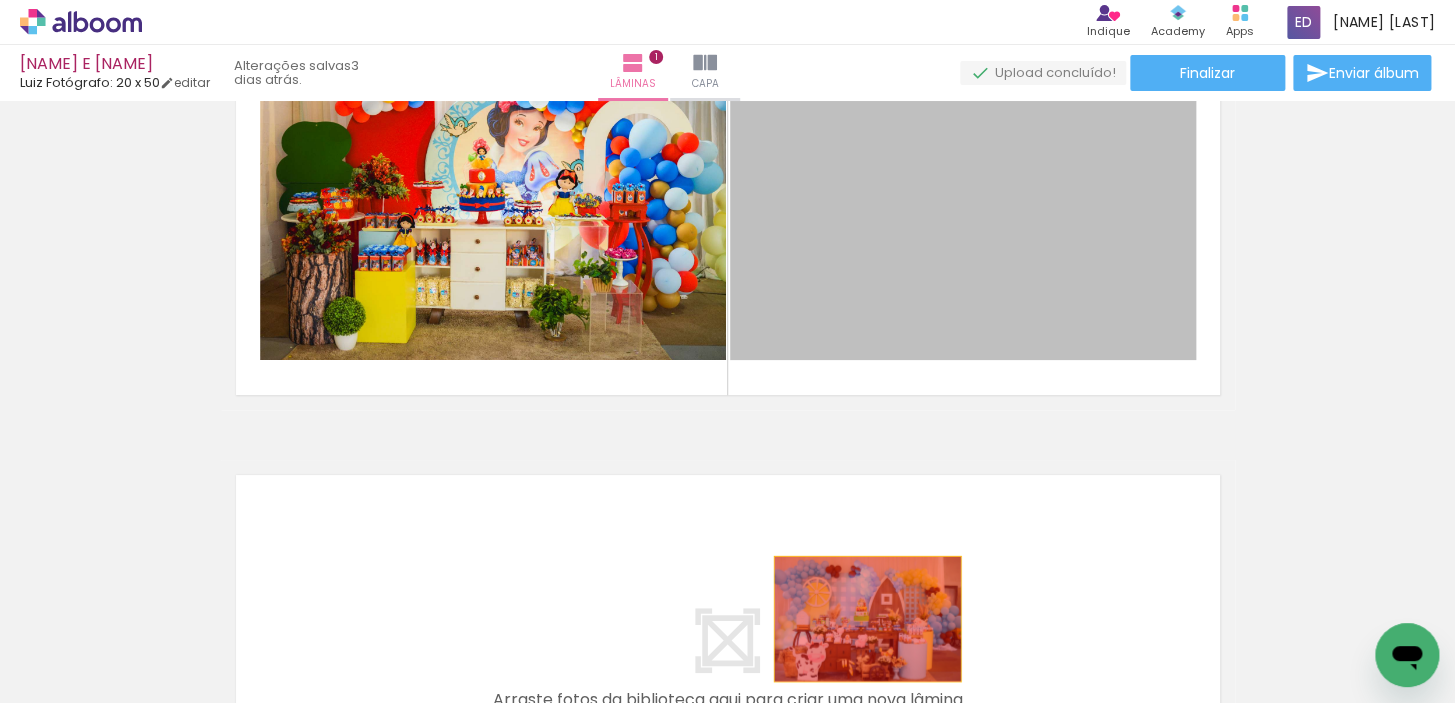 drag, startPoint x: 1067, startPoint y: 249, endPoint x: 432, endPoint y: 628, distance: 739.5039 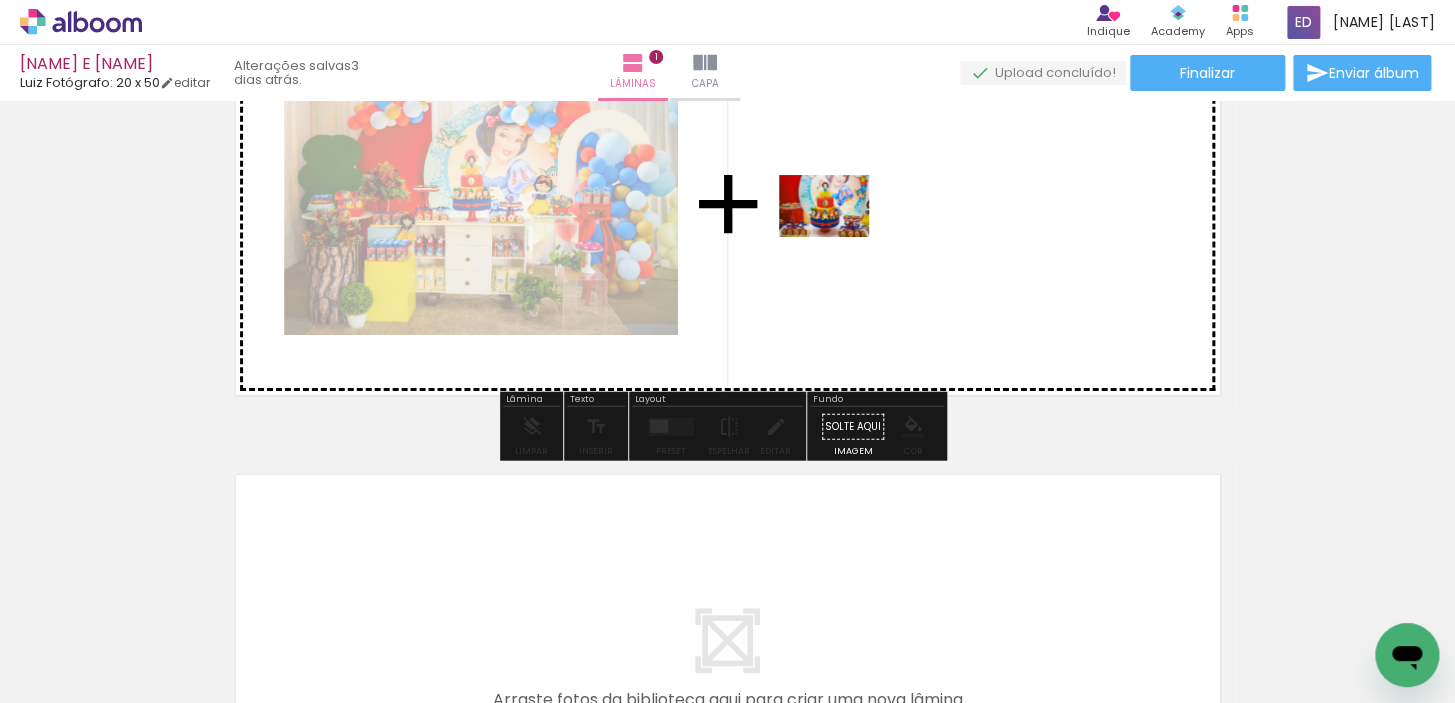 drag, startPoint x: 542, startPoint y: 643, endPoint x: 839, endPoint y: 235, distance: 504.65137 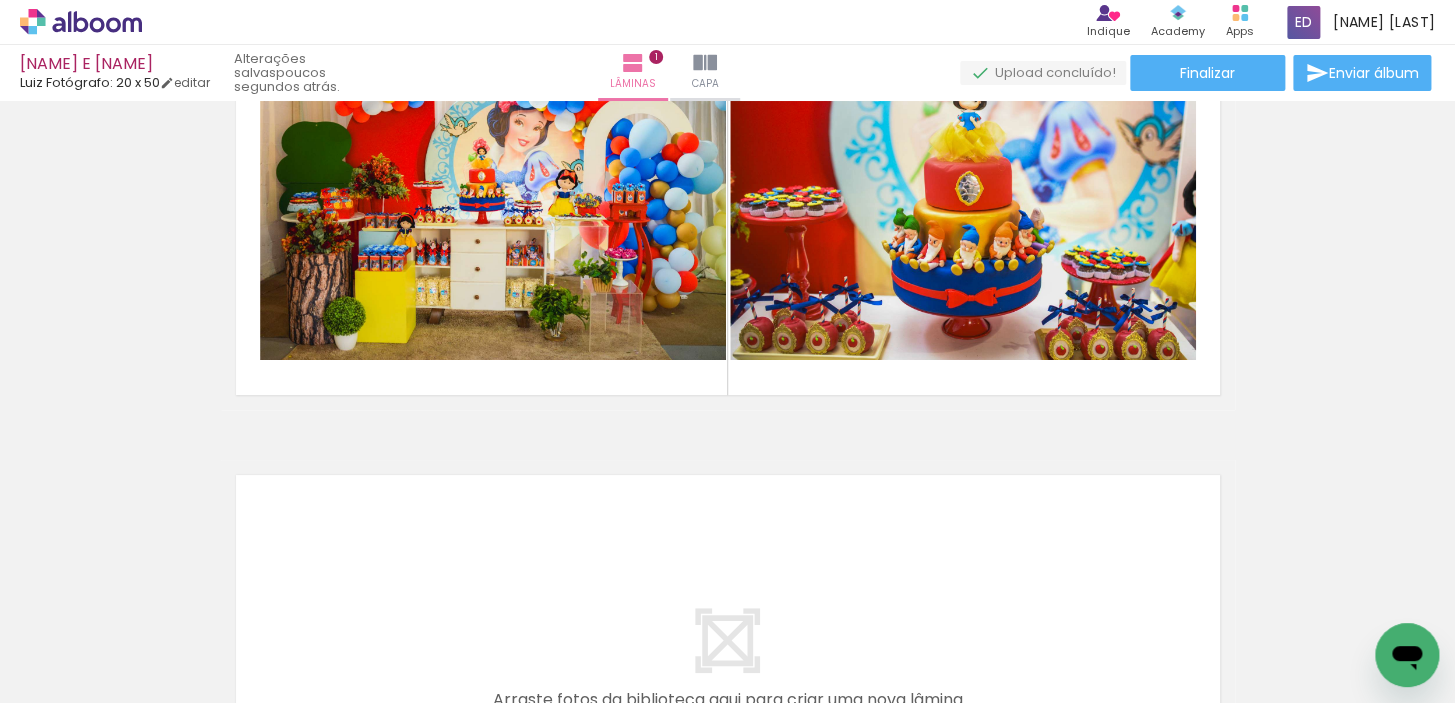 scroll, scrollTop: 0, scrollLeft: 4176, axis: horizontal 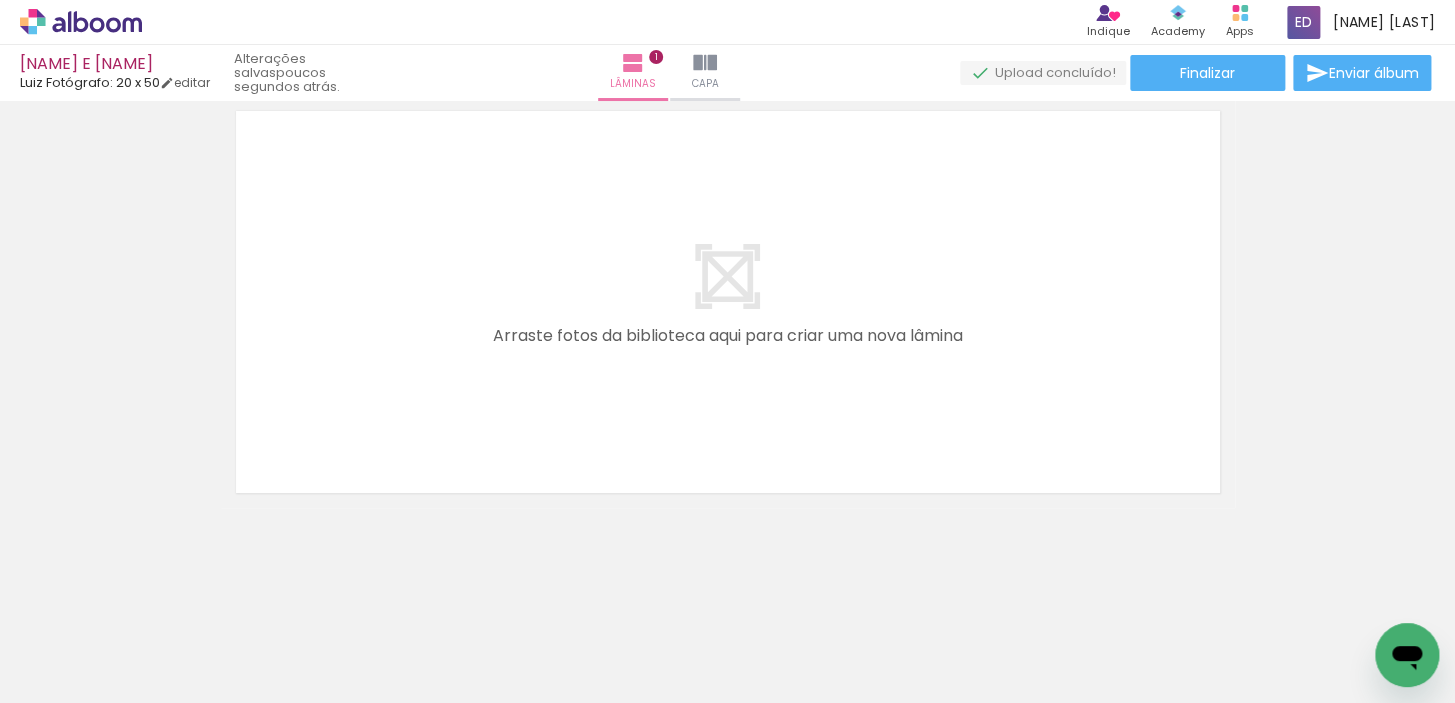 drag, startPoint x: 600, startPoint y: 630, endPoint x: 727, endPoint y: 640, distance: 127.39309 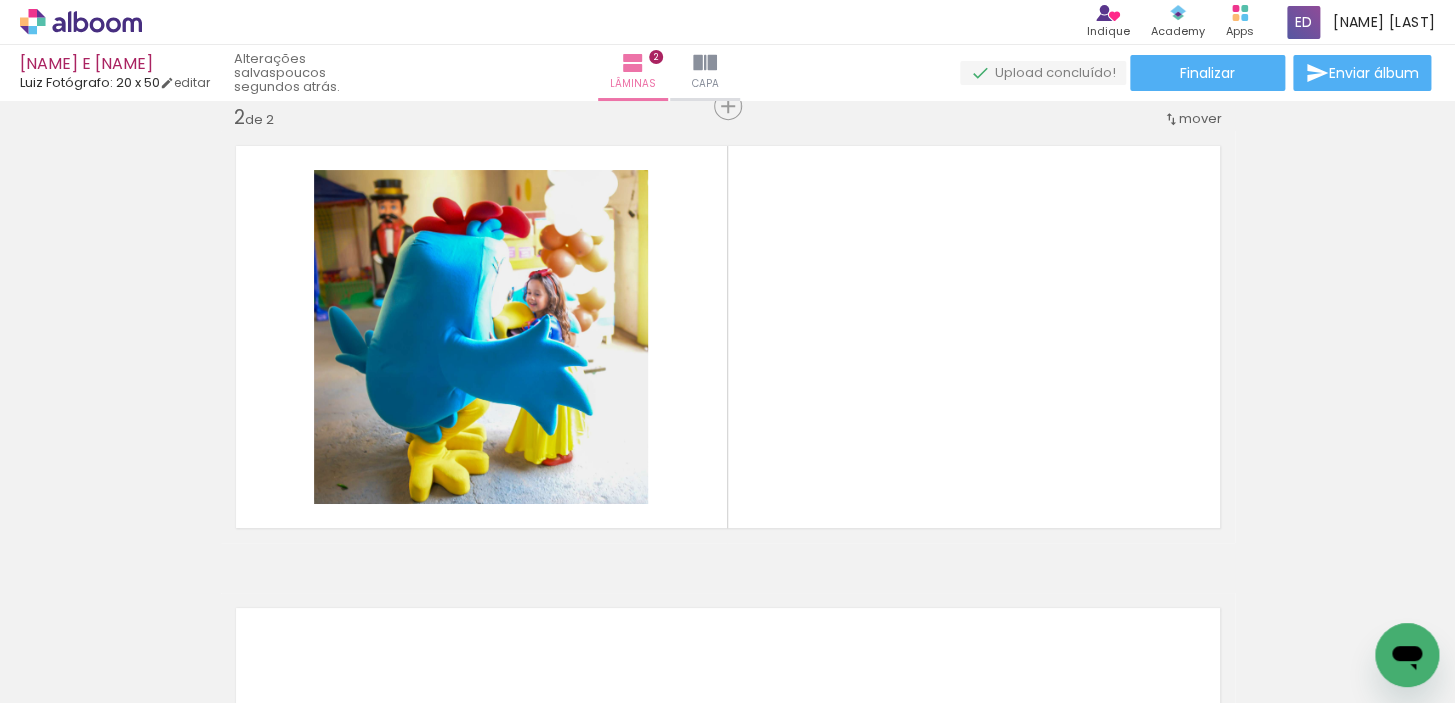 scroll, scrollTop: 487, scrollLeft: 0, axis: vertical 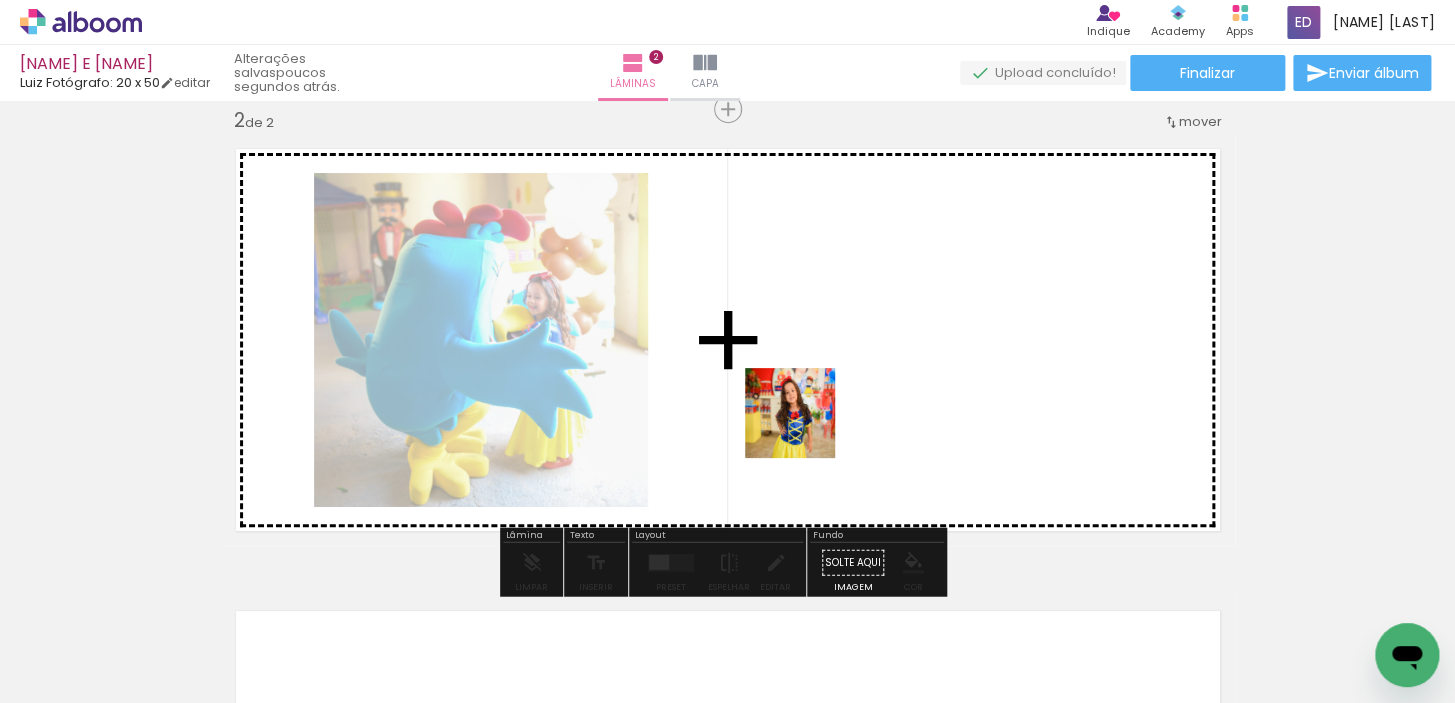 drag, startPoint x: 740, startPoint y: 644, endPoint x: 805, endPoint y: 428, distance: 225.56818 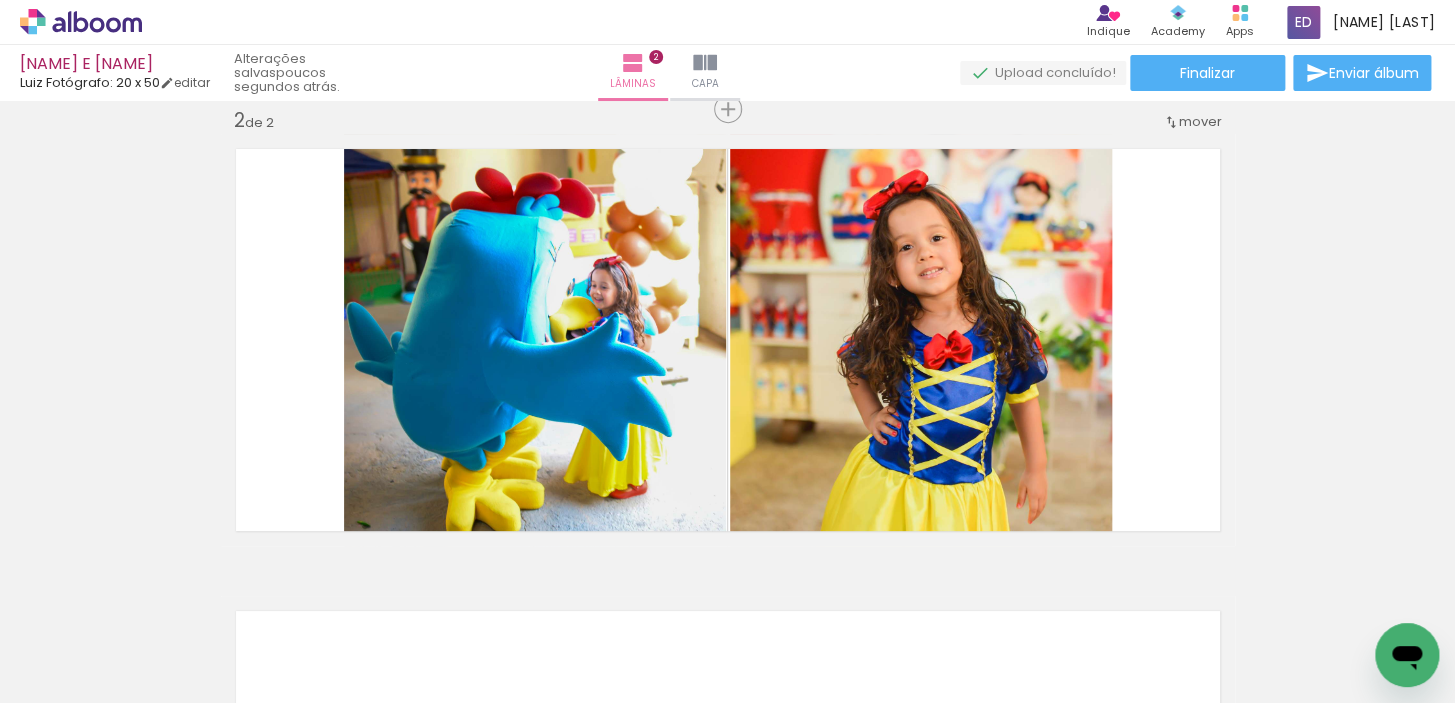 scroll, scrollTop: 0, scrollLeft: 4520, axis: horizontal 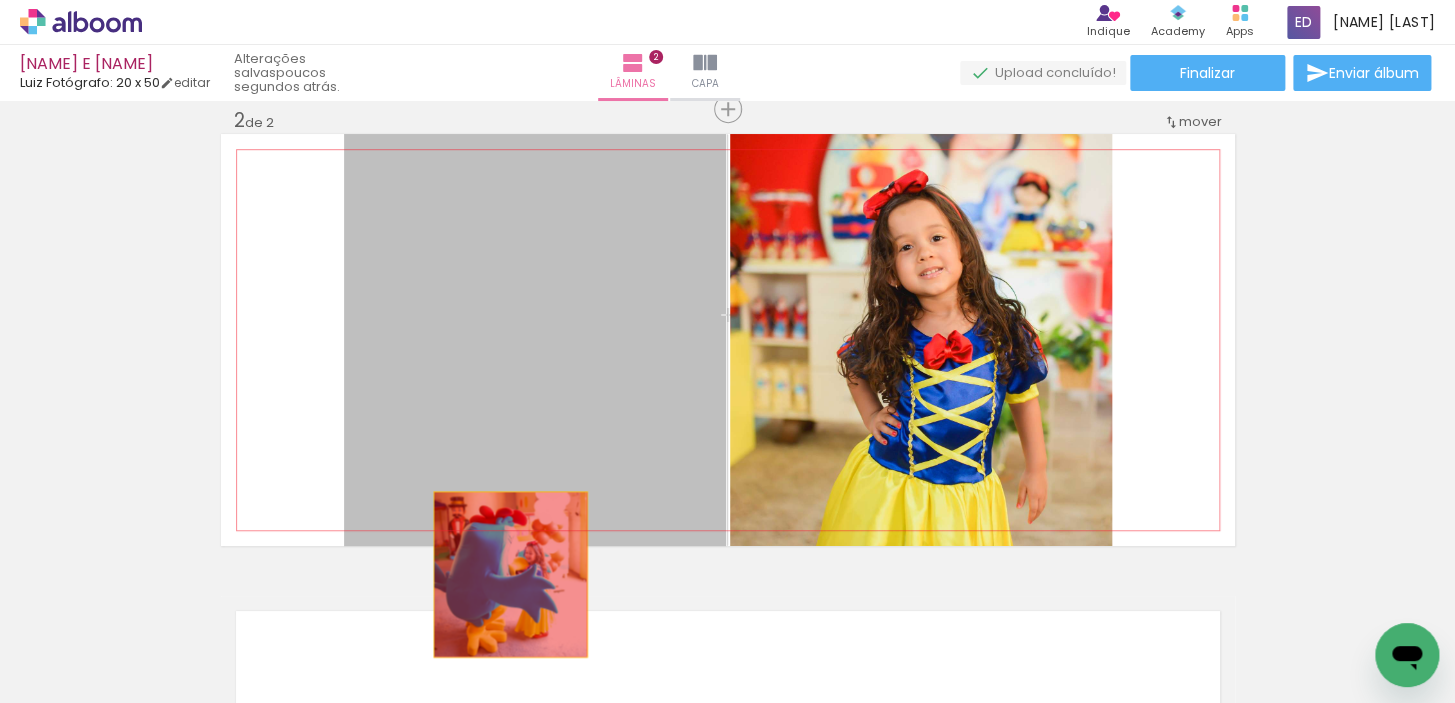 drag, startPoint x: 558, startPoint y: 454, endPoint x: 480, endPoint y: 630, distance: 192.50974 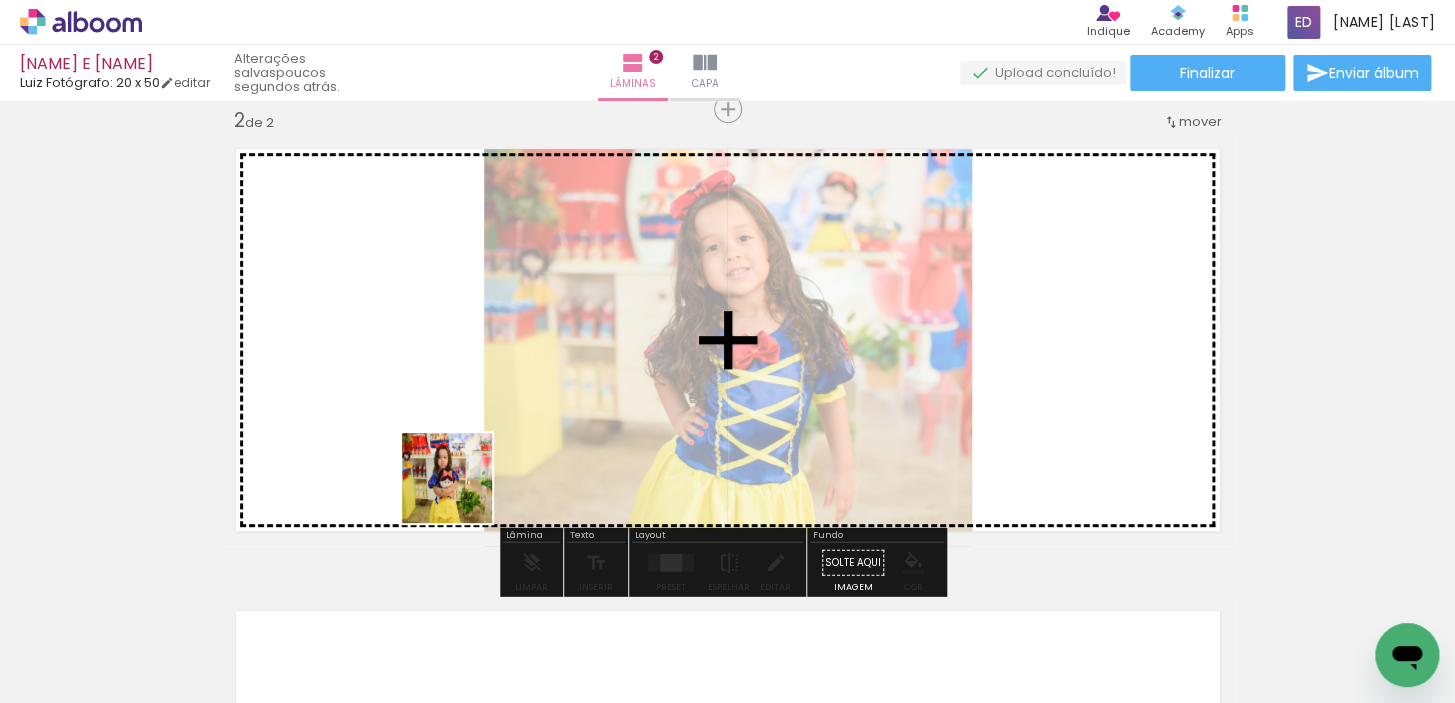 drag, startPoint x: 618, startPoint y: 646, endPoint x: 462, endPoint y: 493, distance: 218.50629 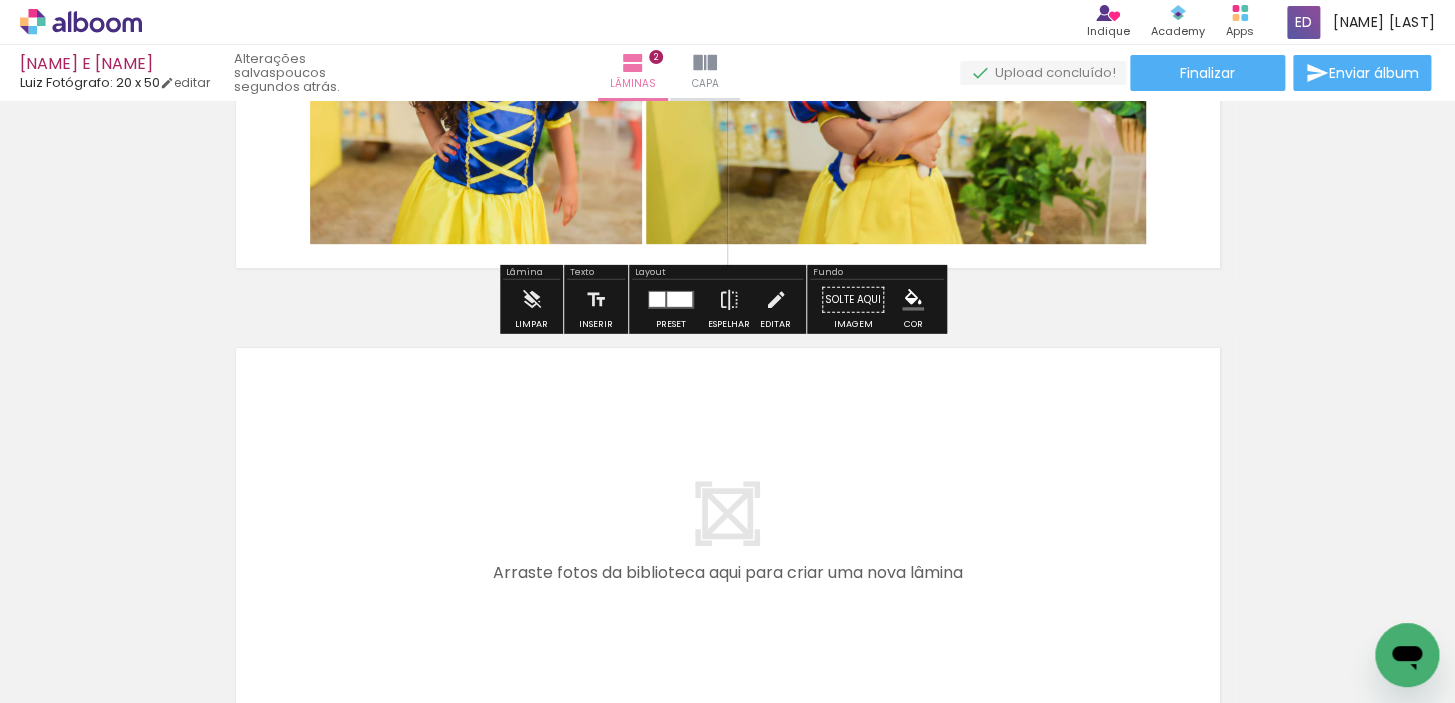 scroll, scrollTop: 760, scrollLeft: 0, axis: vertical 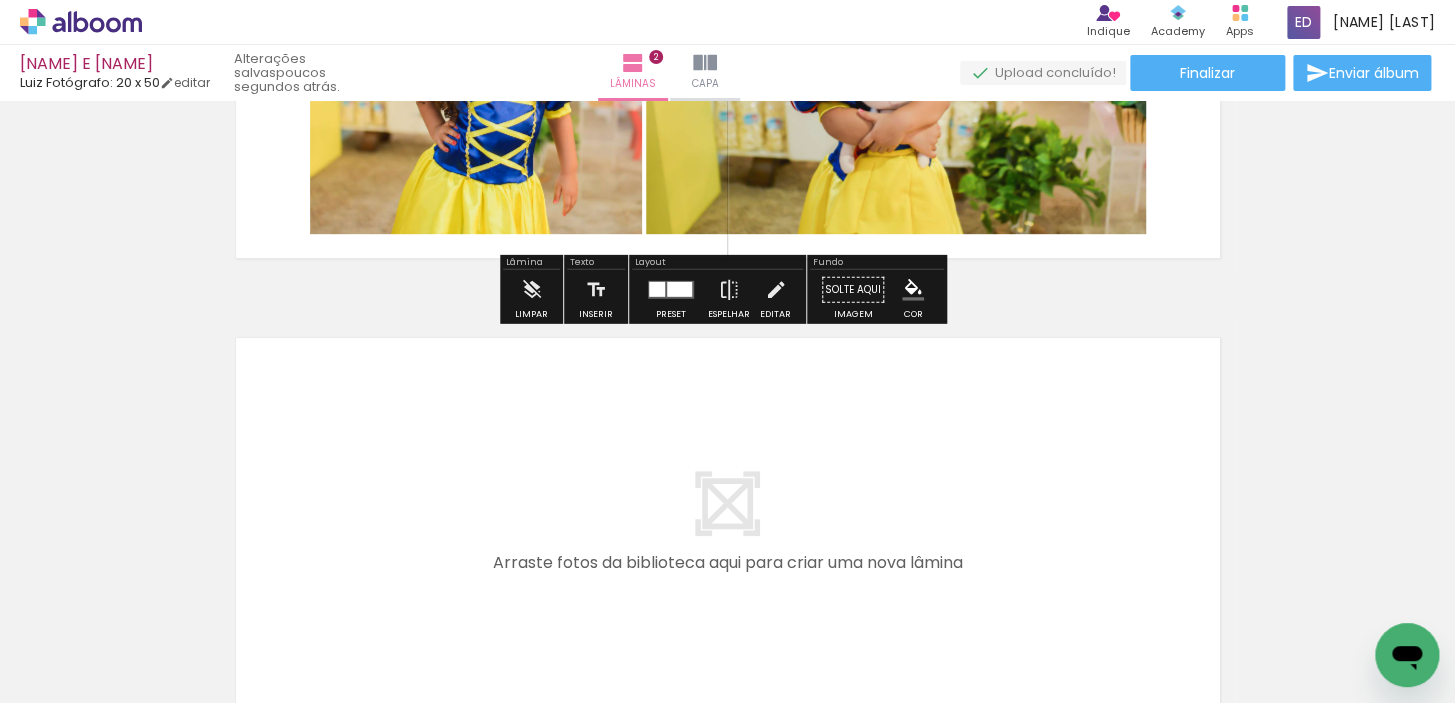 drag, startPoint x: 720, startPoint y: 654, endPoint x: 402, endPoint y: 470, distance: 367.39624 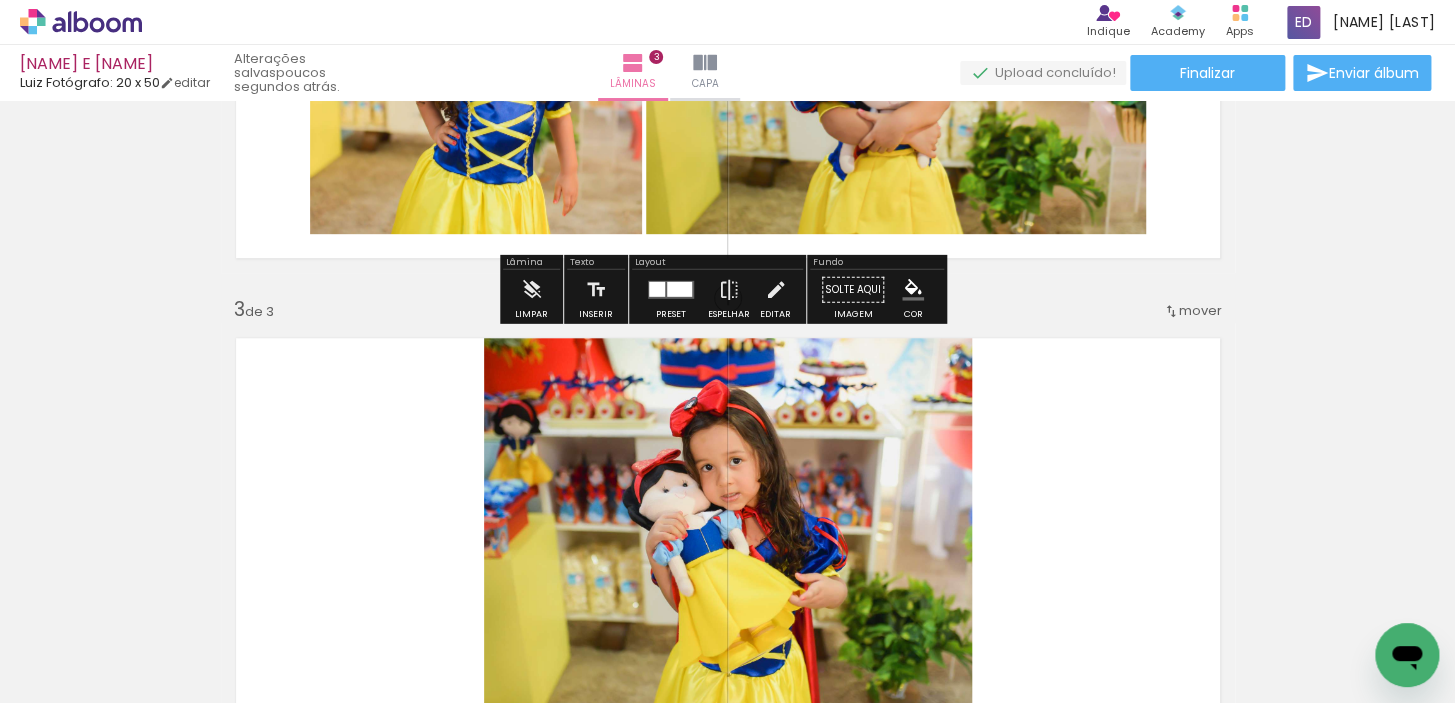 scroll, scrollTop: 950, scrollLeft: 0, axis: vertical 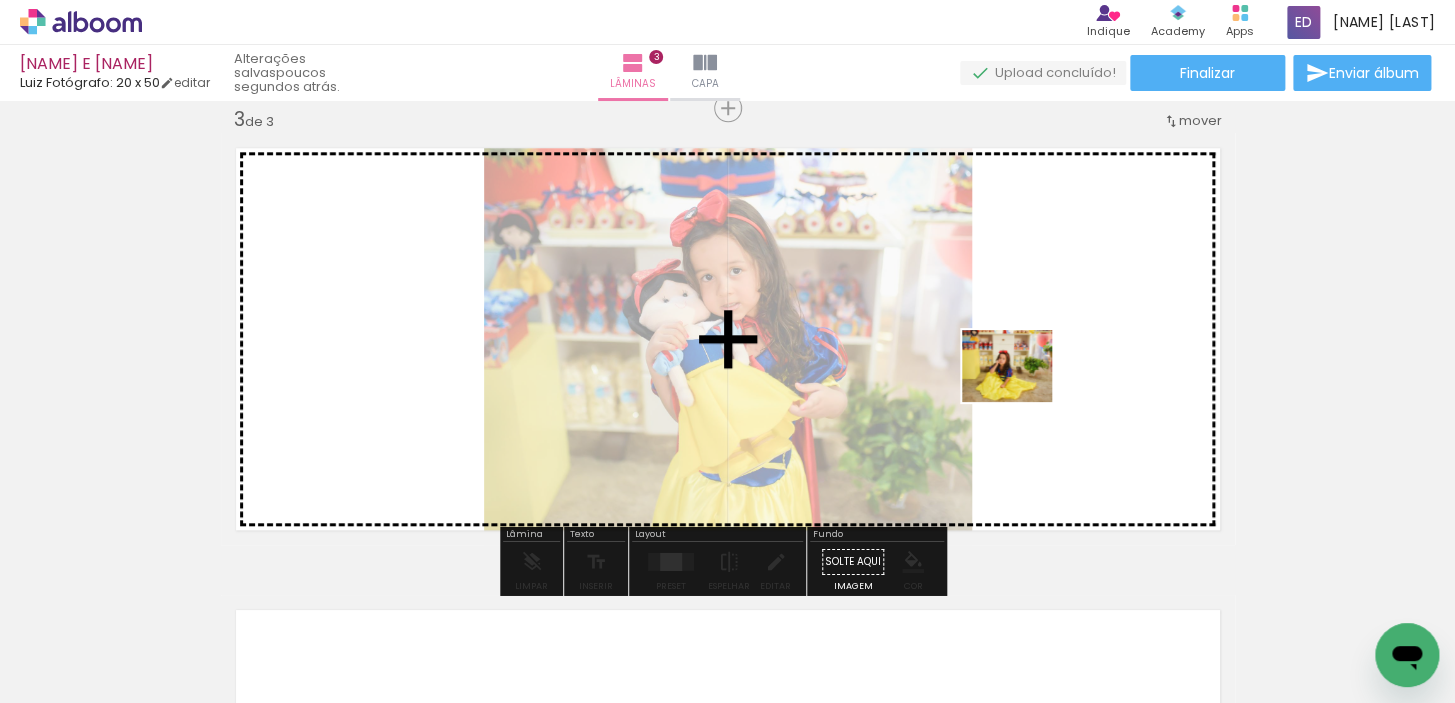drag, startPoint x: 496, startPoint y: 636, endPoint x: 1022, endPoint y: 390, distance: 580.6824 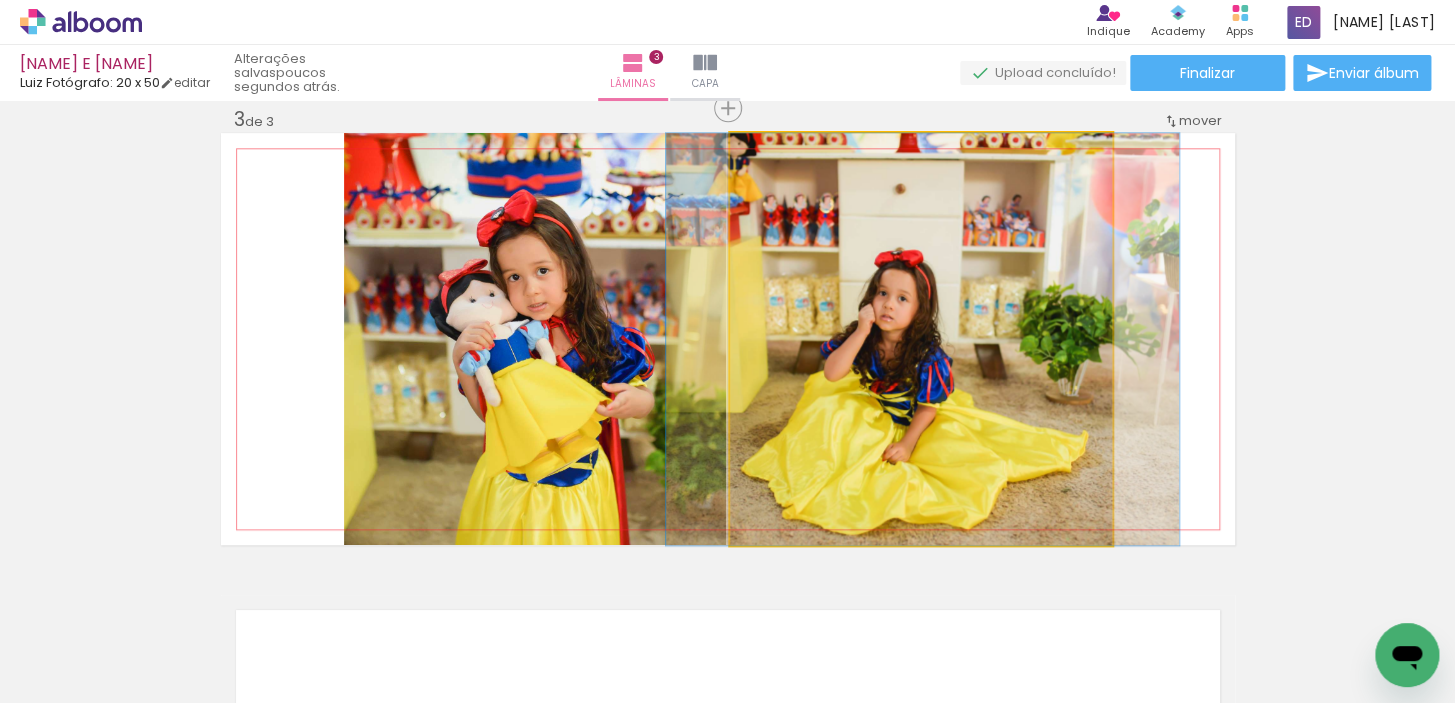 drag, startPoint x: 979, startPoint y: 394, endPoint x: 981, endPoint y: 359, distance: 35.057095 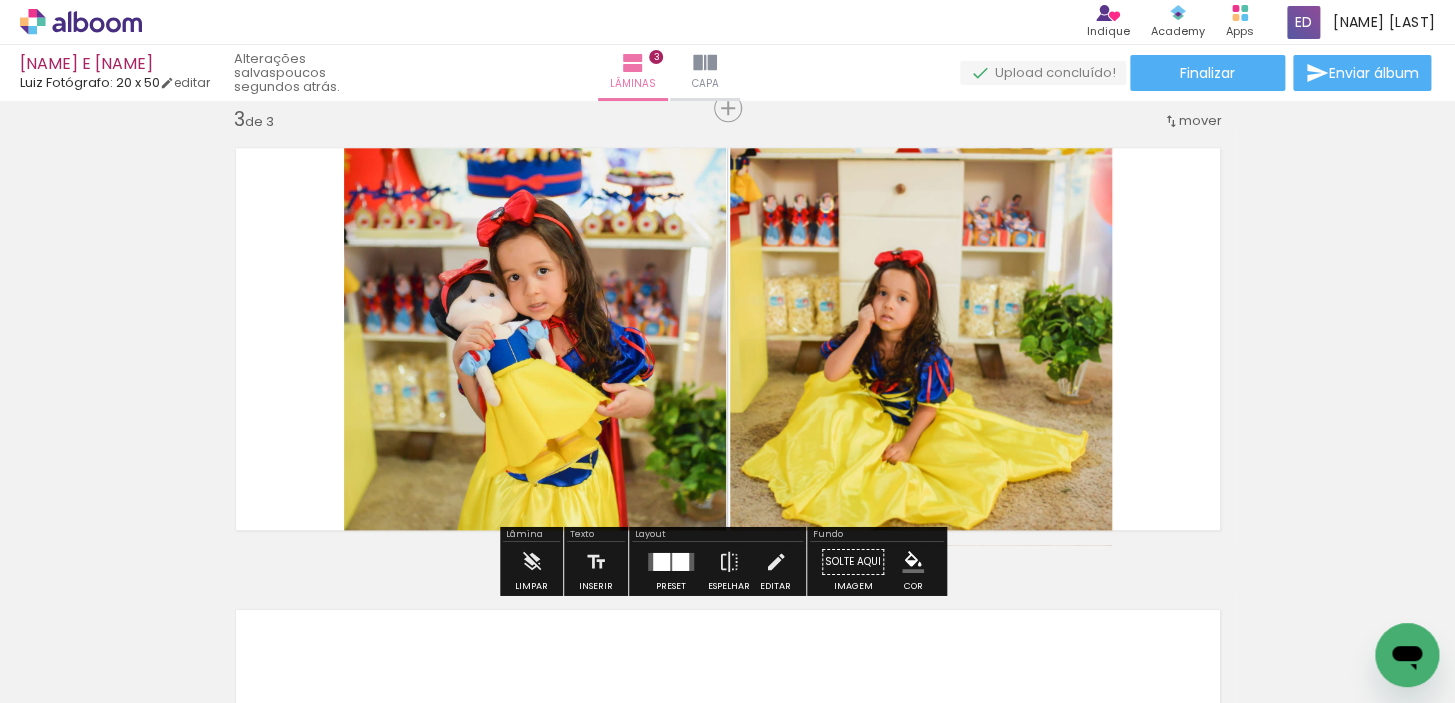 click at bounding box center (680, 562) 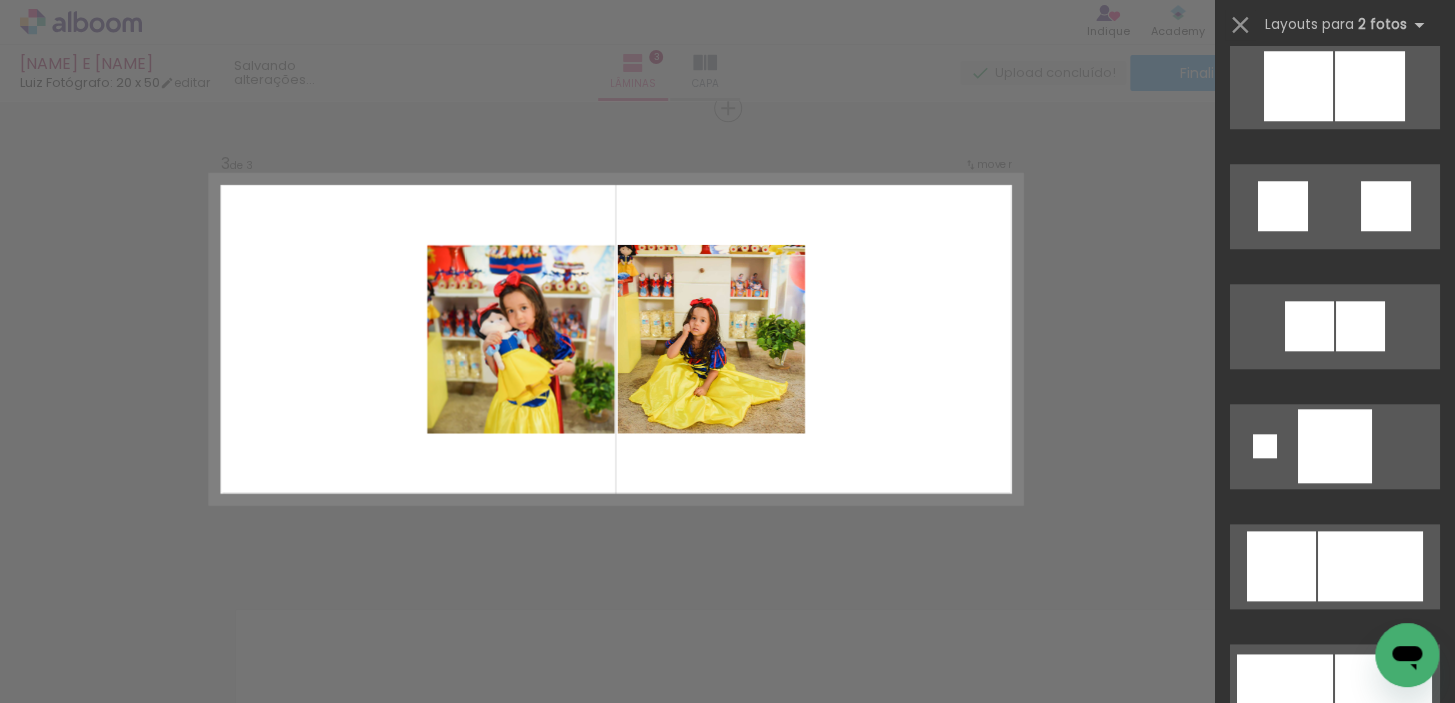 scroll, scrollTop: 727, scrollLeft: 0, axis: vertical 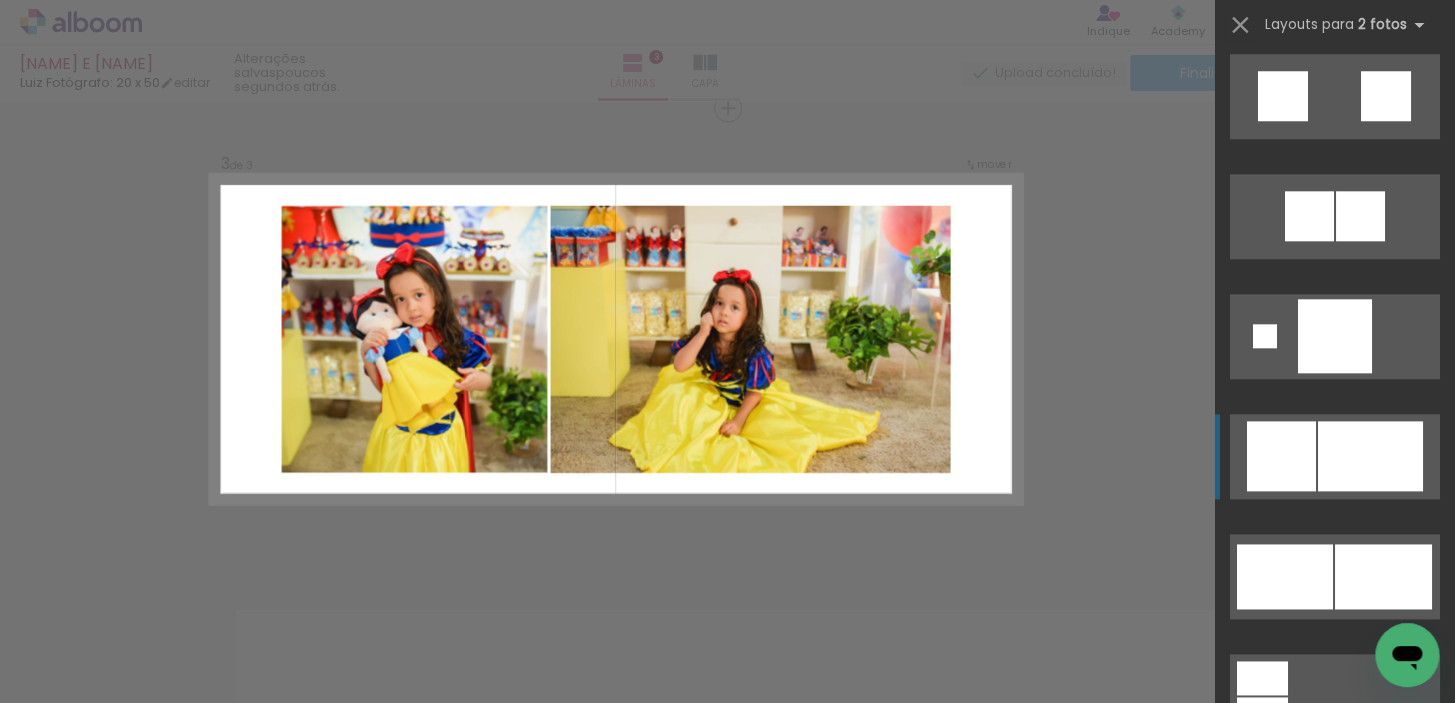 click at bounding box center [1335, 336] 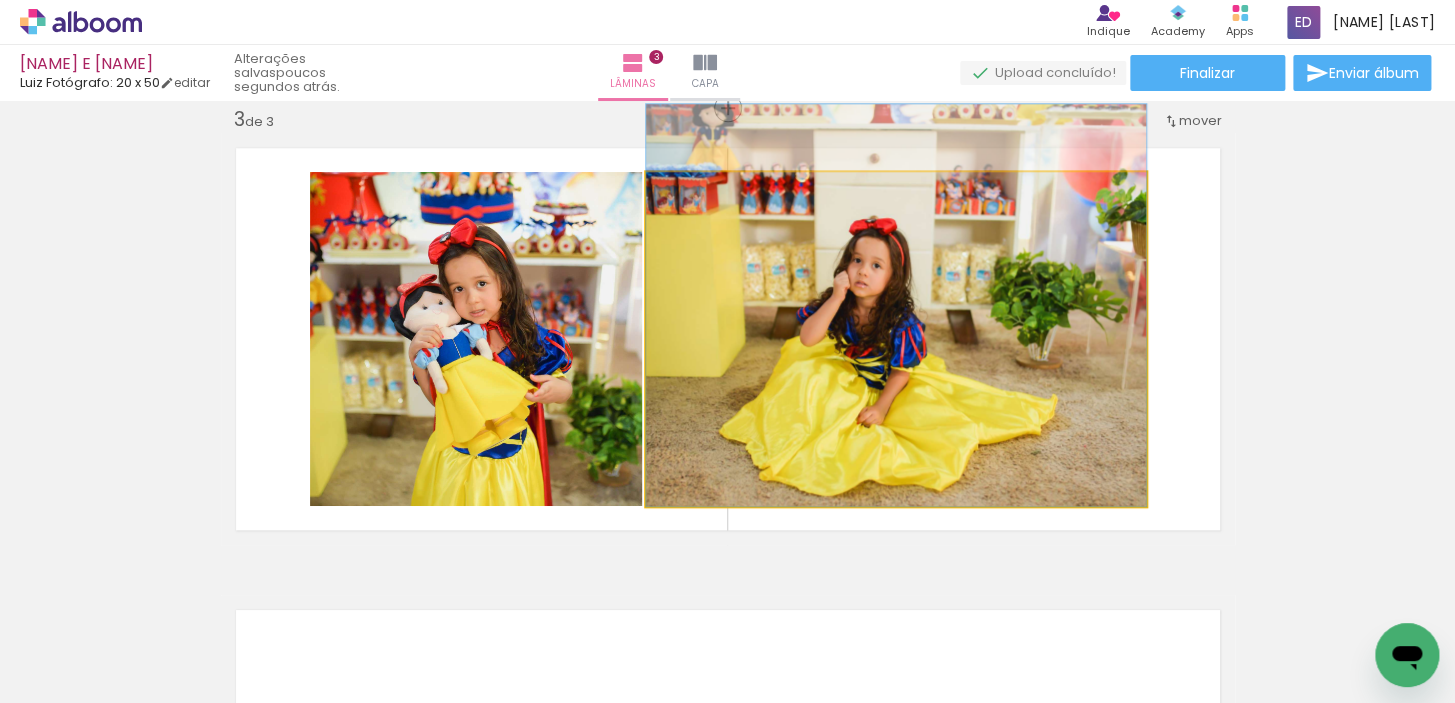 drag, startPoint x: 890, startPoint y: 461, endPoint x: 904, endPoint y: 406, distance: 56.753853 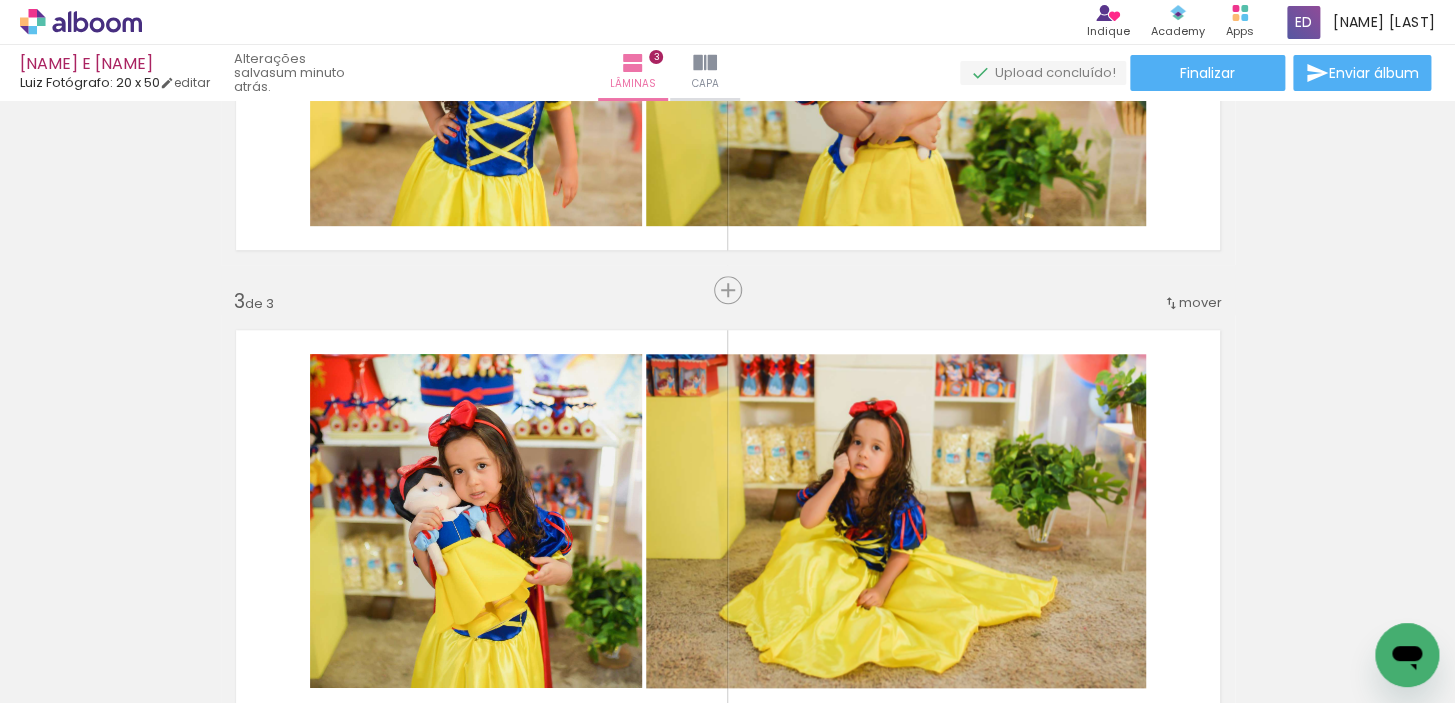 scroll, scrollTop: 1040, scrollLeft: 0, axis: vertical 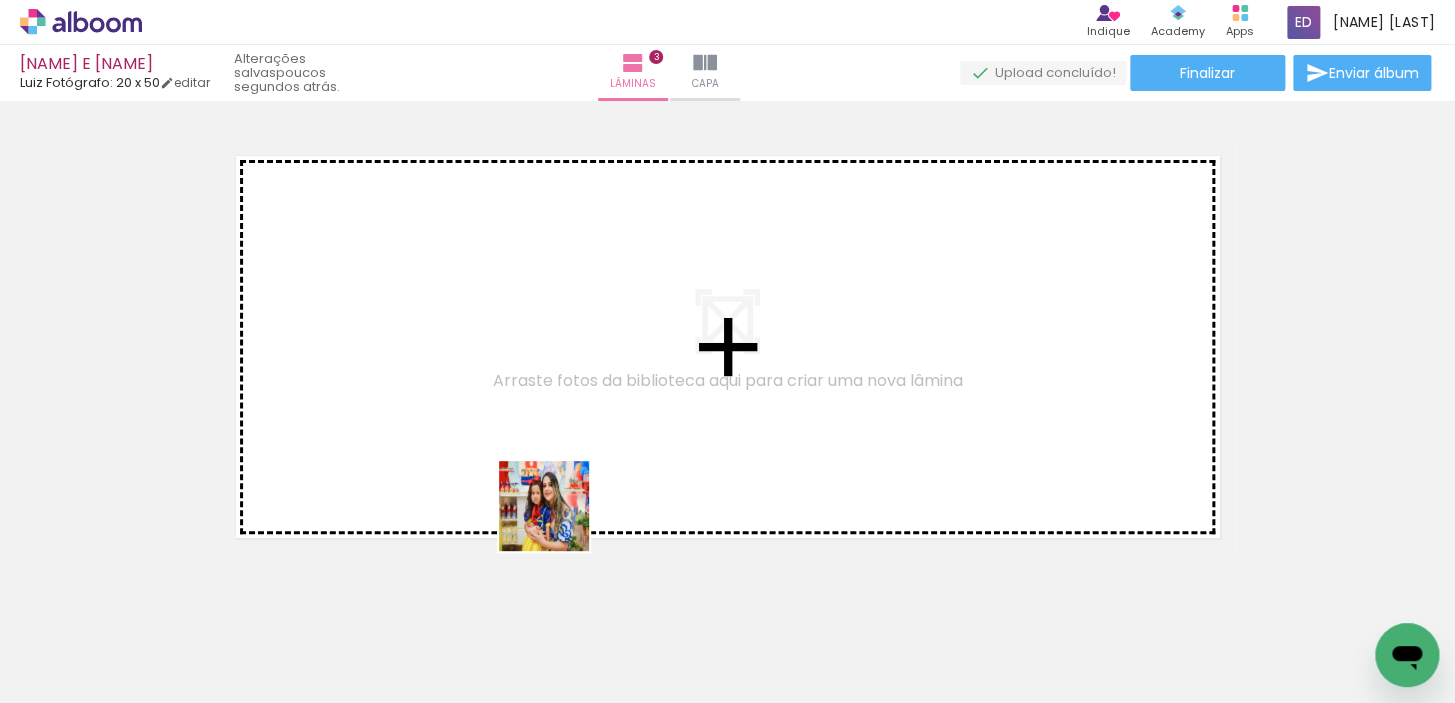 drag, startPoint x: 676, startPoint y: 640, endPoint x: 559, endPoint y: 521, distance: 166.8832 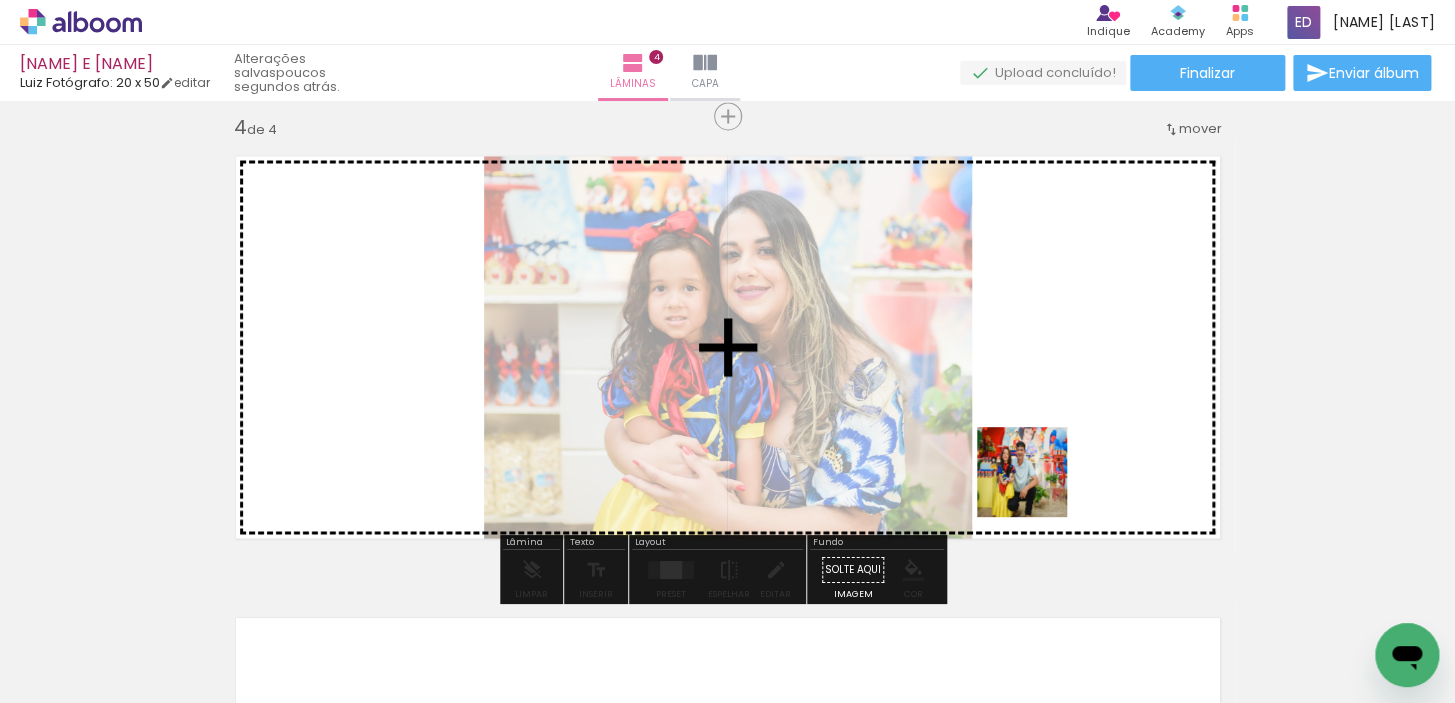 scroll, scrollTop: 1411, scrollLeft: 0, axis: vertical 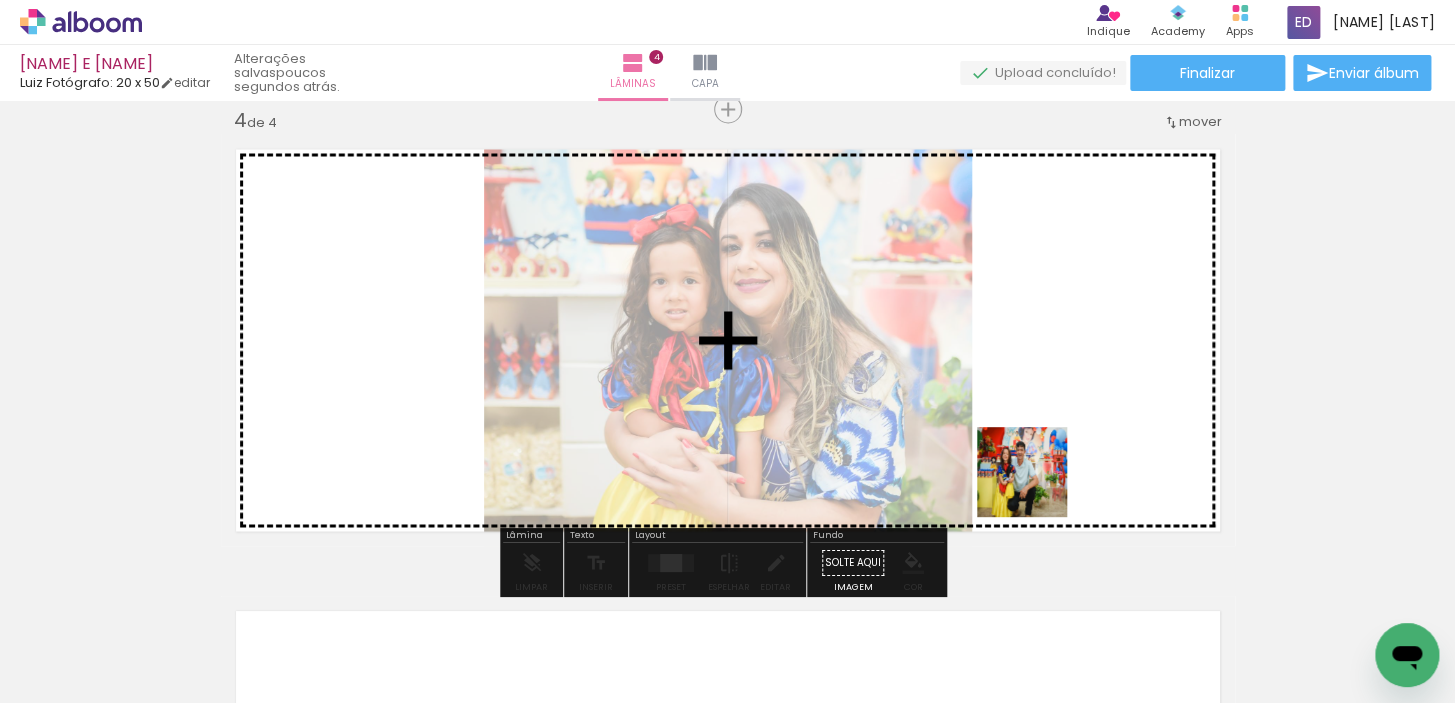 drag, startPoint x: 1005, startPoint y: 513, endPoint x: 1037, endPoint y: 487, distance: 41.231056 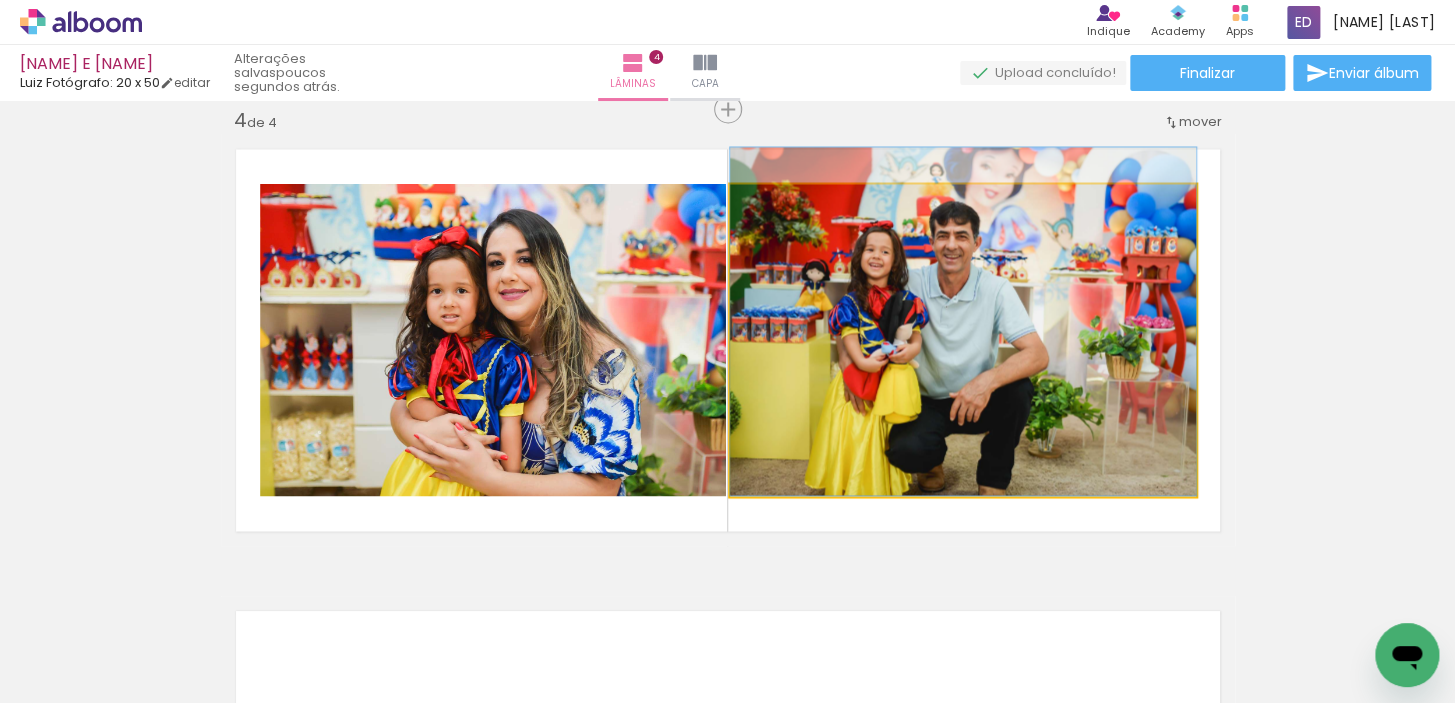 drag, startPoint x: 991, startPoint y: 399, endPoint x: 996, endPoint y: 369, distance: 30.413813 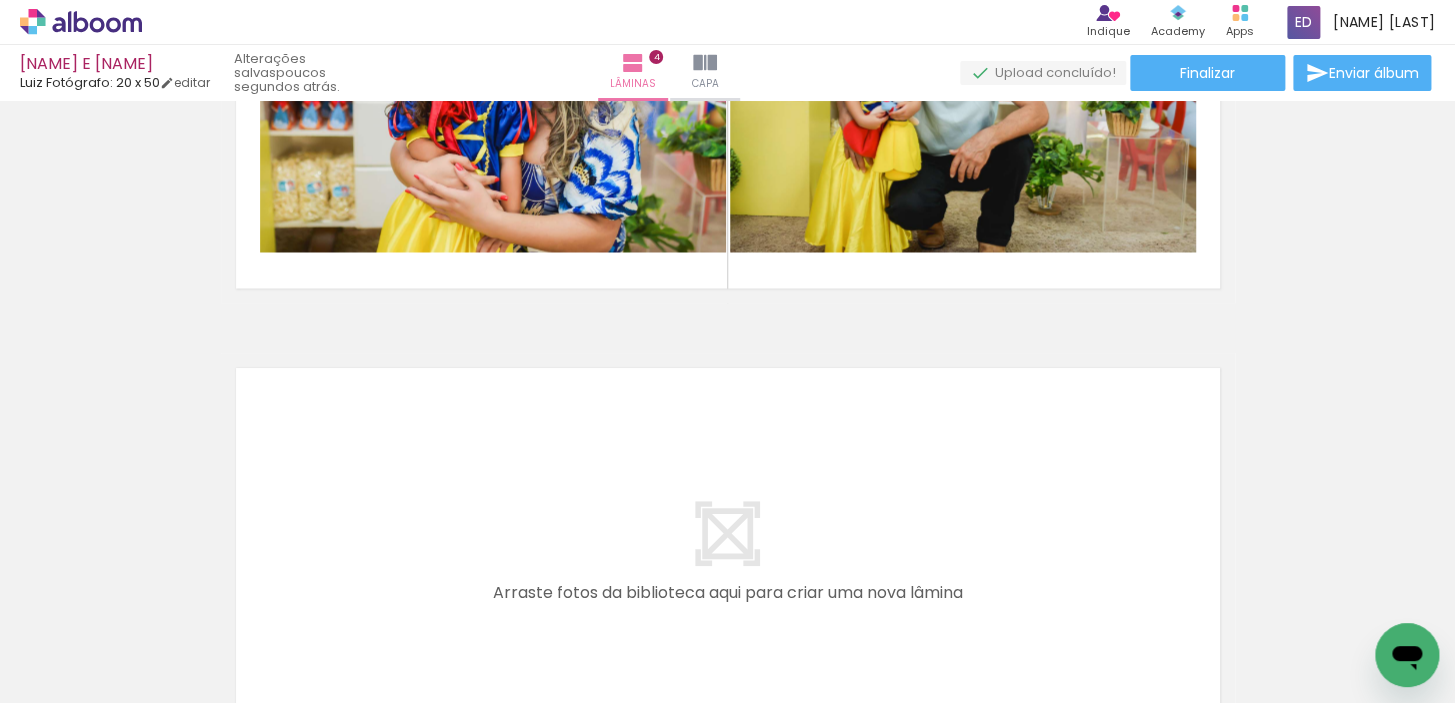 scroll, scrollTop: 1684, scrollLeft: 0, axis: vertical 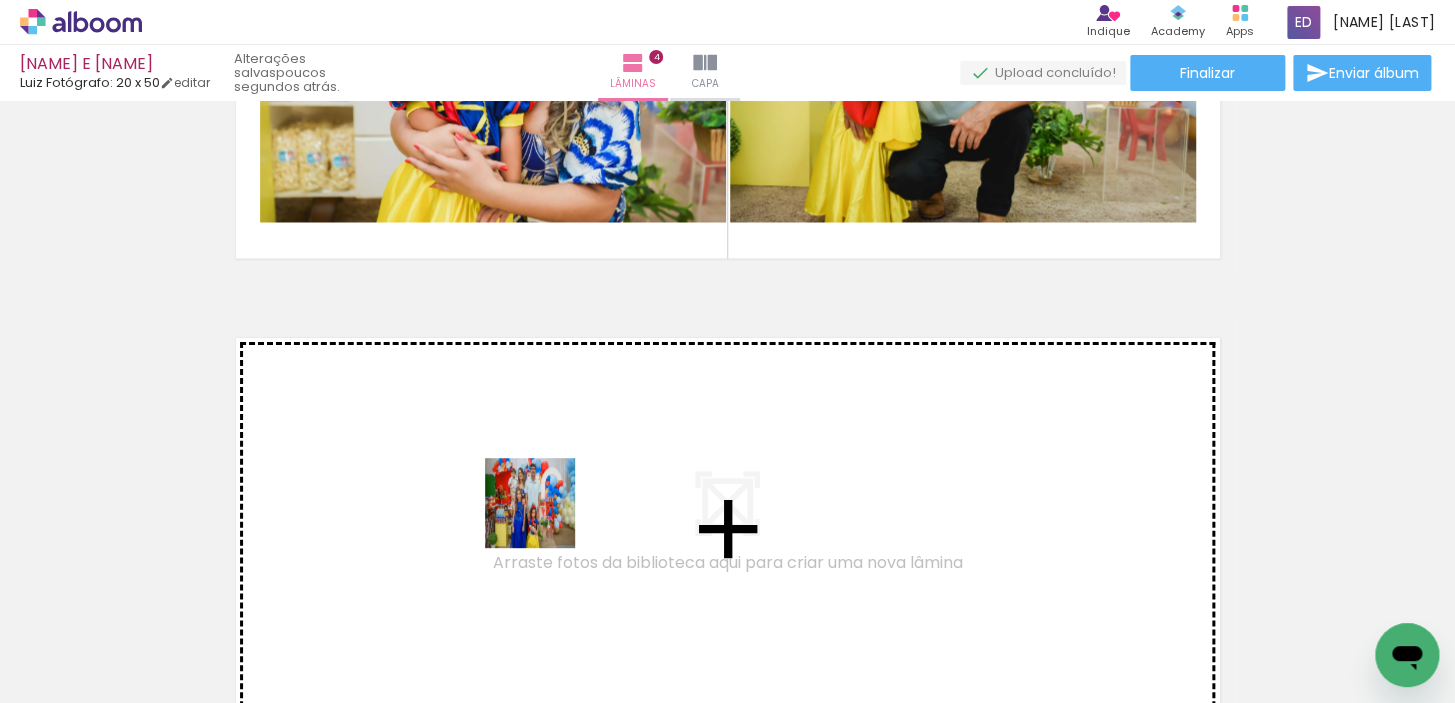 drag, startPoint x: 838, startPoint y: 605, endPoint x: 395, endPoint y: 476, distance: 461.40005 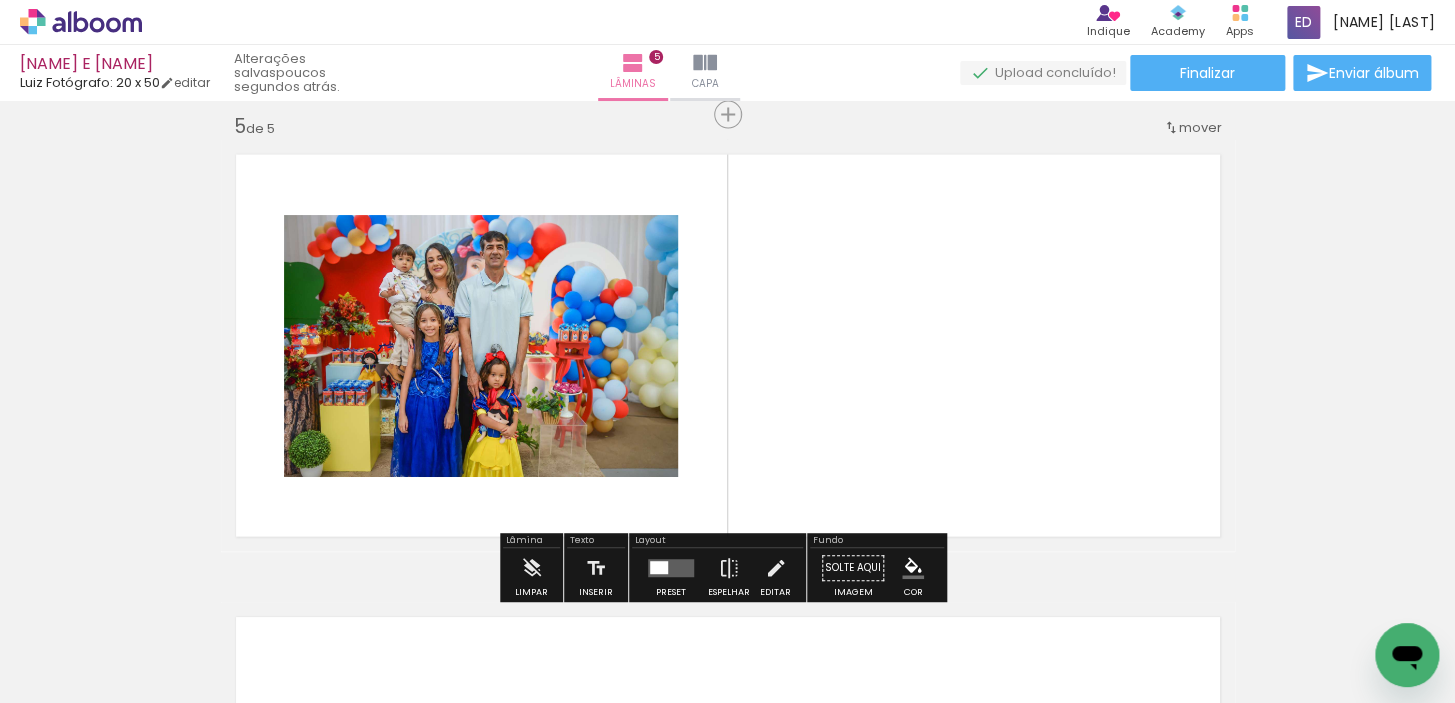 scroll, scrollTop: 1873, scrollLeft: 0, axis: vertical 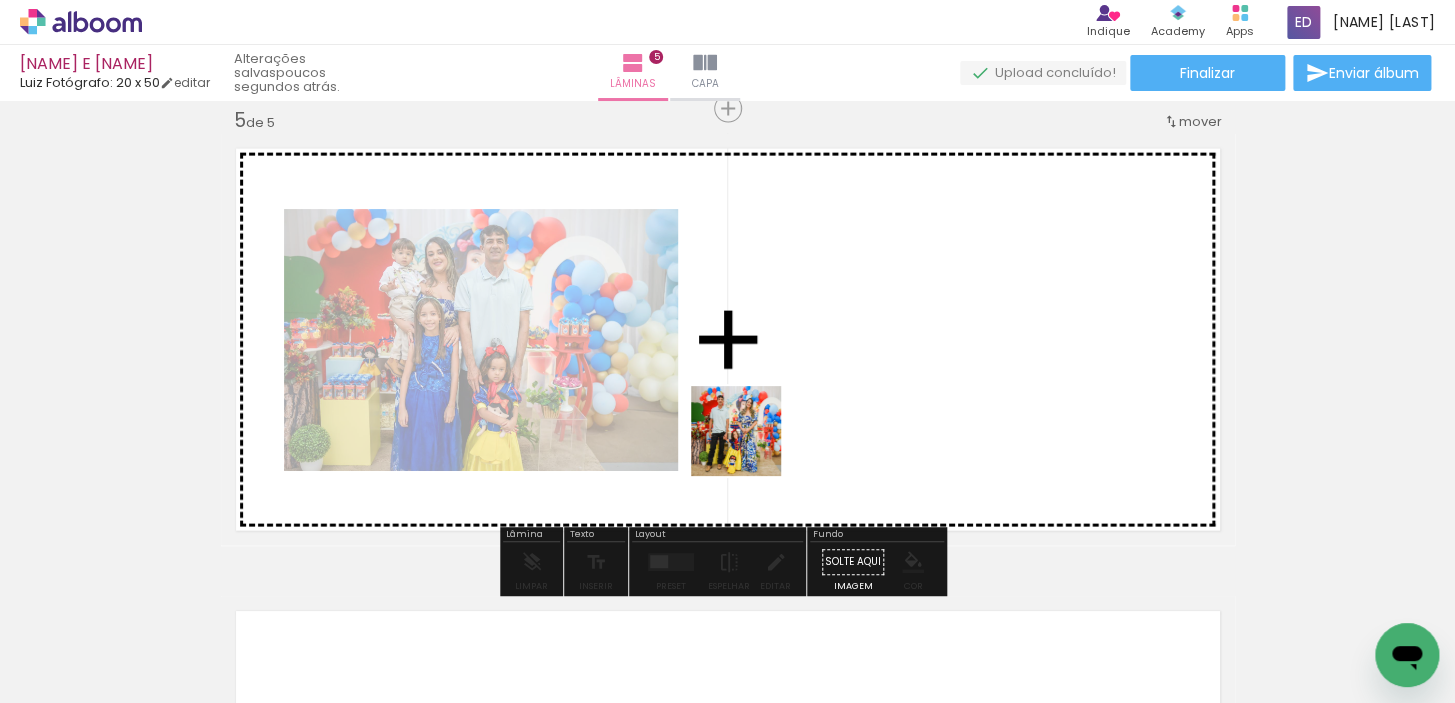 drag, startPoint x: 550, startPoint y: 636, endPoint x: 475, endPoint y: 673, distance: 83.630135 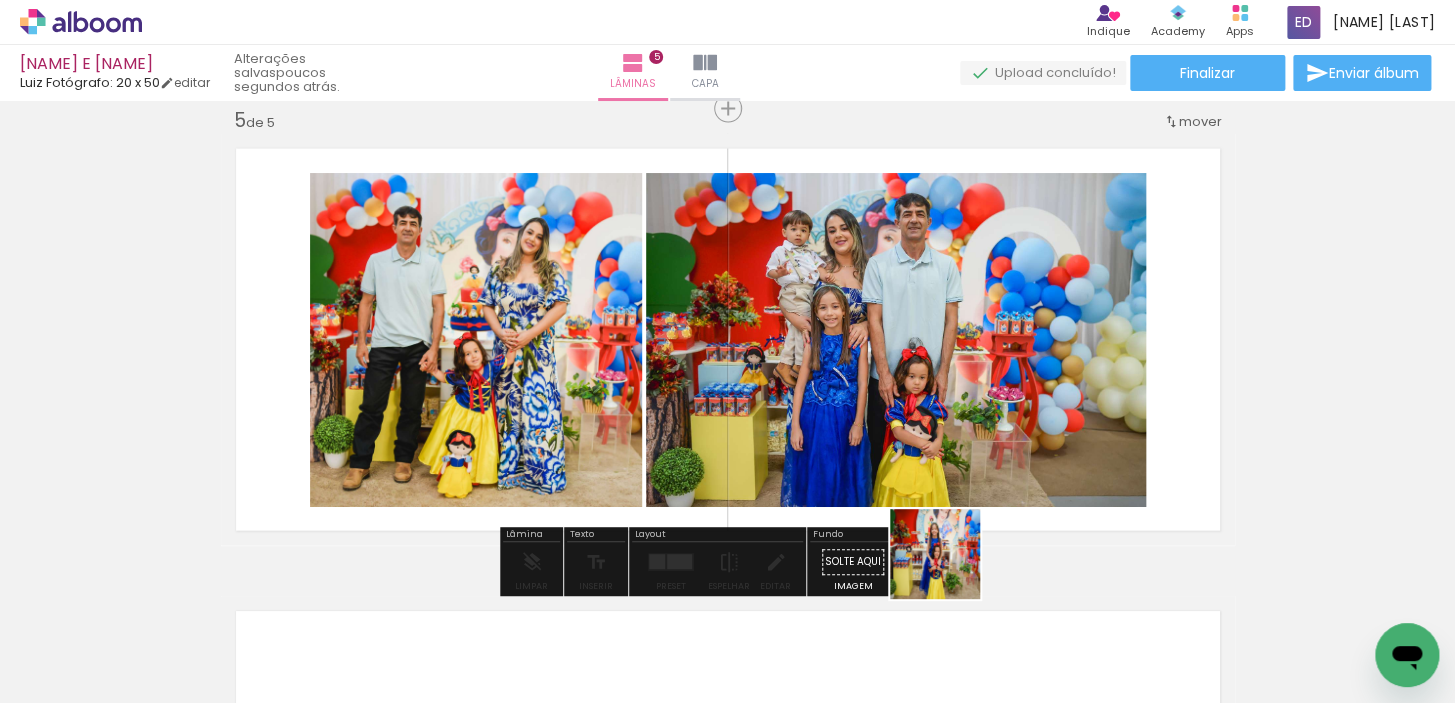 drag, startPoint x: 988, startPoint y: 654, endPoint x: 1145, endPoint y: 667, distance: 157.5373 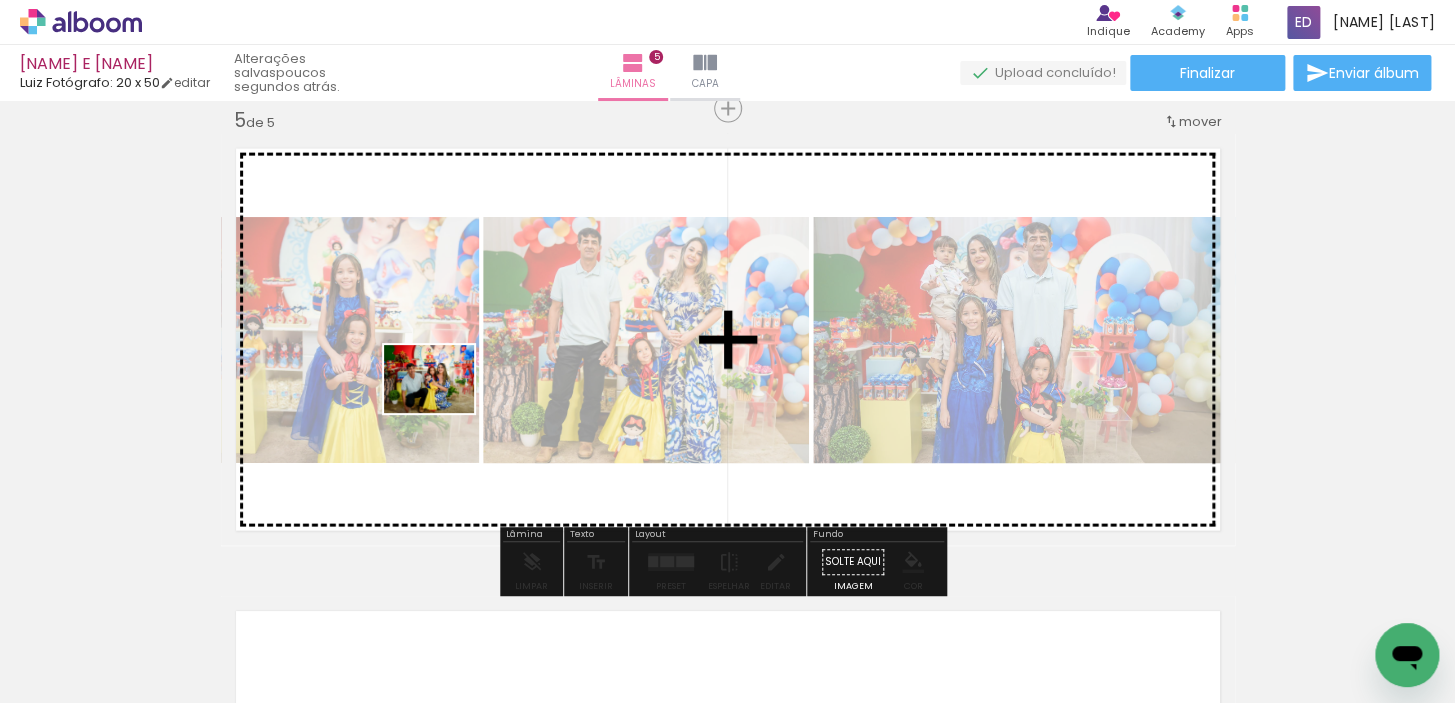 drag, startPoint x: 410, startPoint y: 654, endPoint x: 444, endPoint y: 405, distance: 251.31056 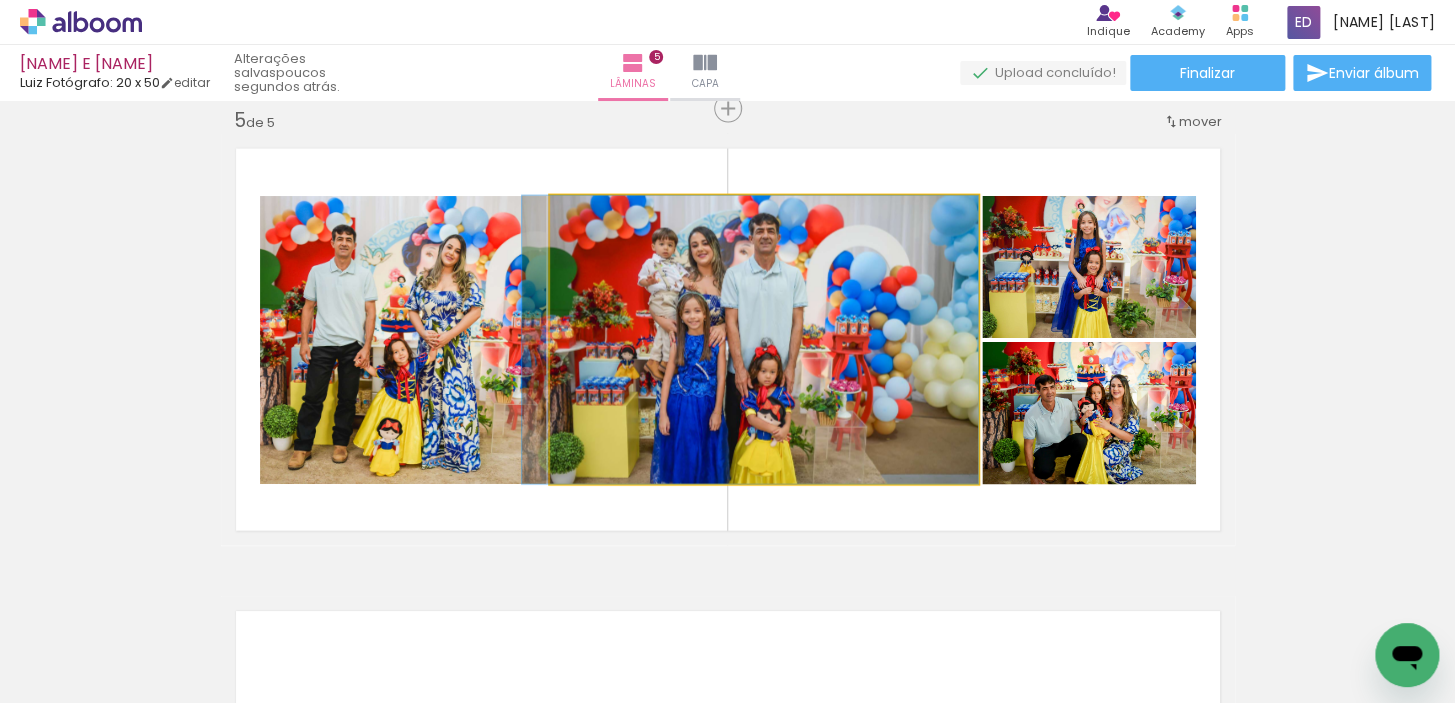 drag, startPoint x: 870, startPoint y: 366, endPoint x: 828, endPoint y: 356, distance: 43.174065 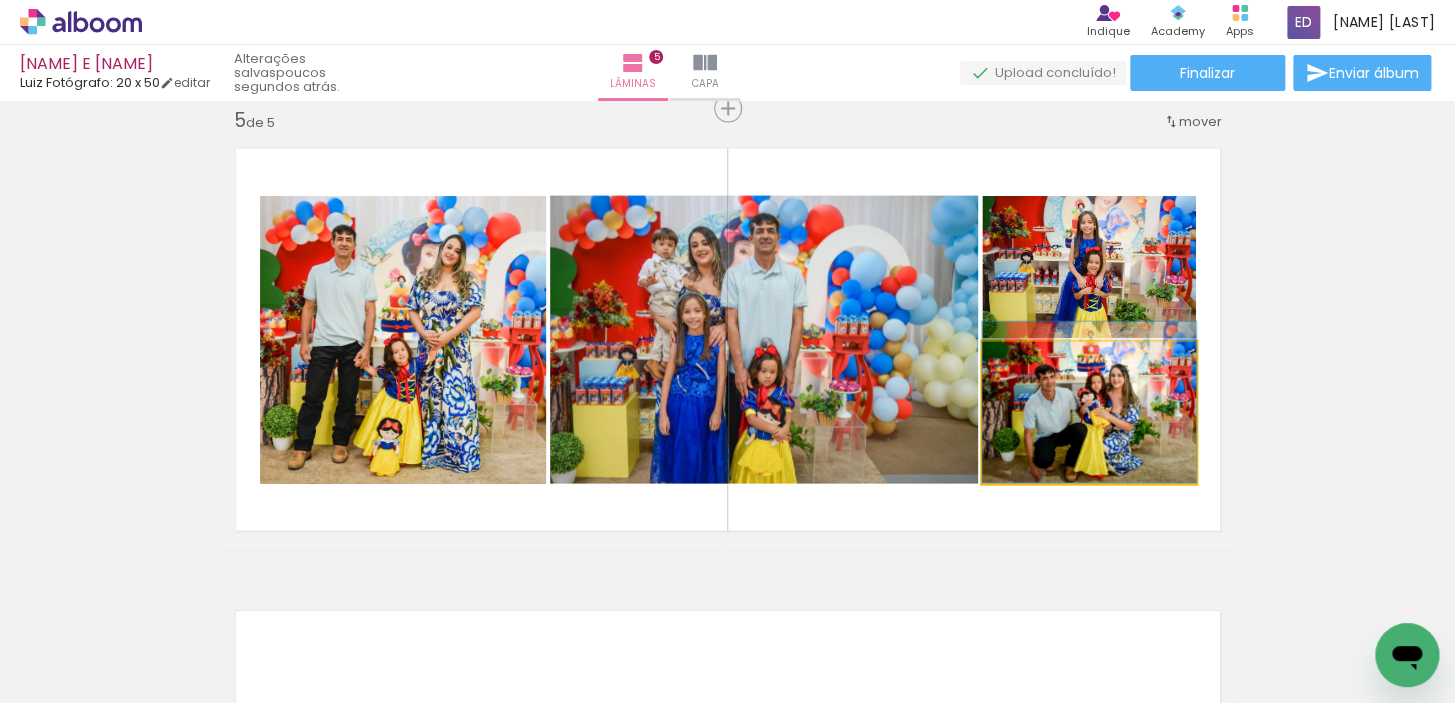 drag, startPoint x: 1098, startPoint y: 418, endPoint x: 1099, endPoint y: 405, distance: 13.038404 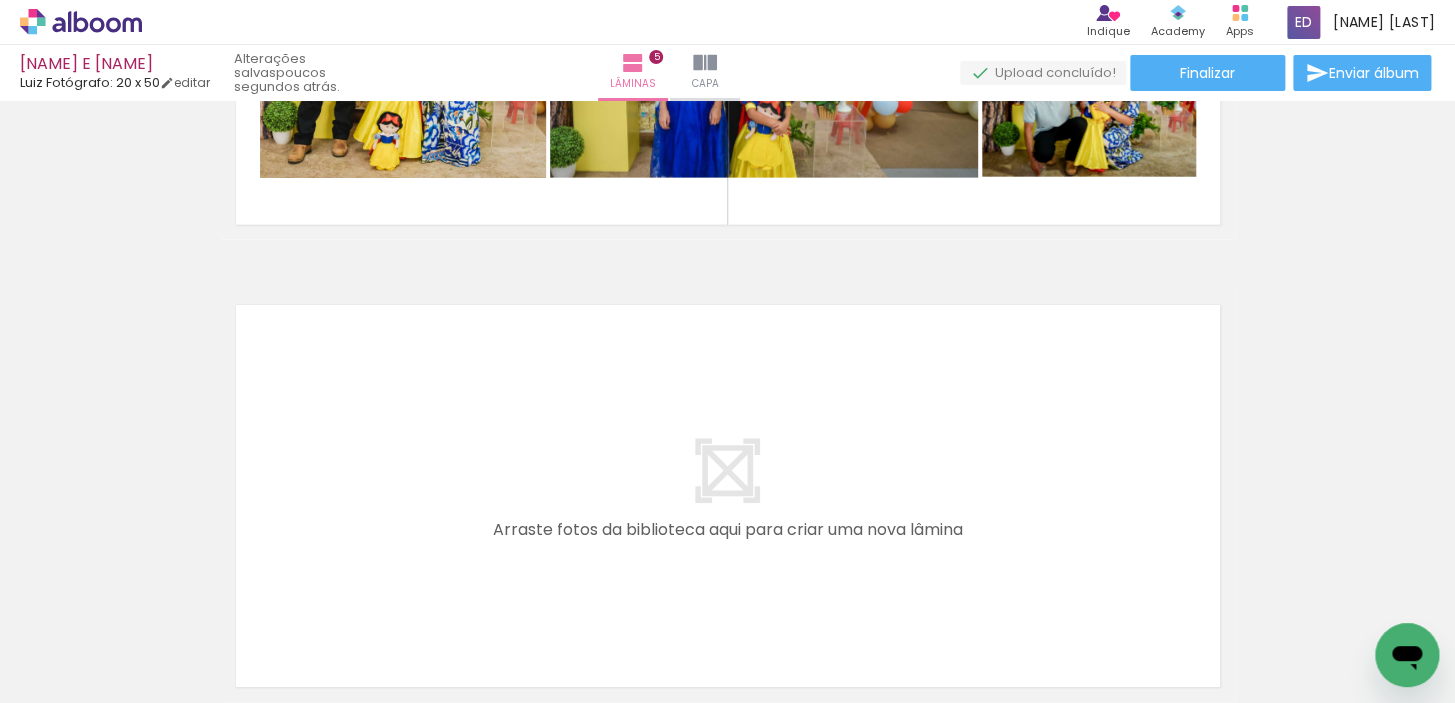 scroll, scrollTop: 2237, scrollLeft: 0, axis: vertical 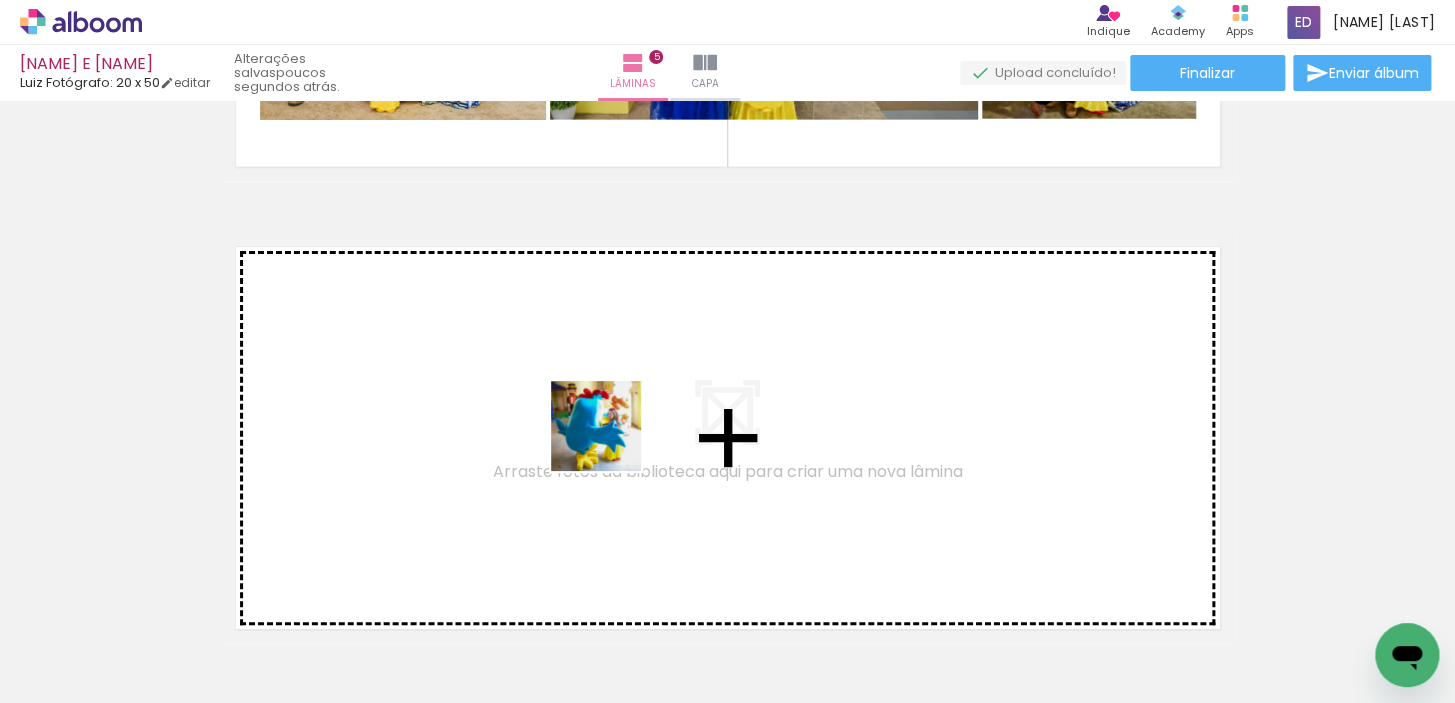 drag, startPoint x: 919, startPoint y: 646, endPoint x: 806, endPoint y: 670, distance: 115.52056 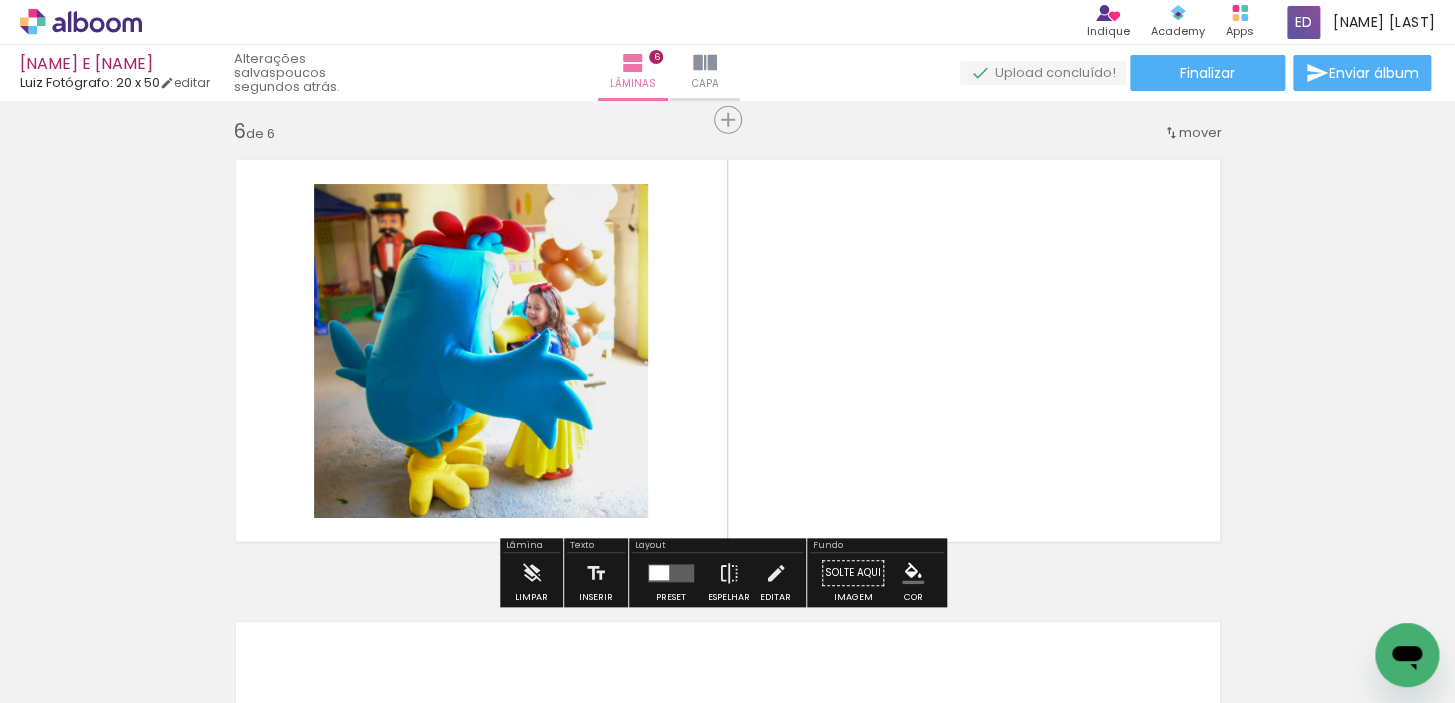 scroll, scrollTop: 2335, scrollLeft: 0, axis: vertical 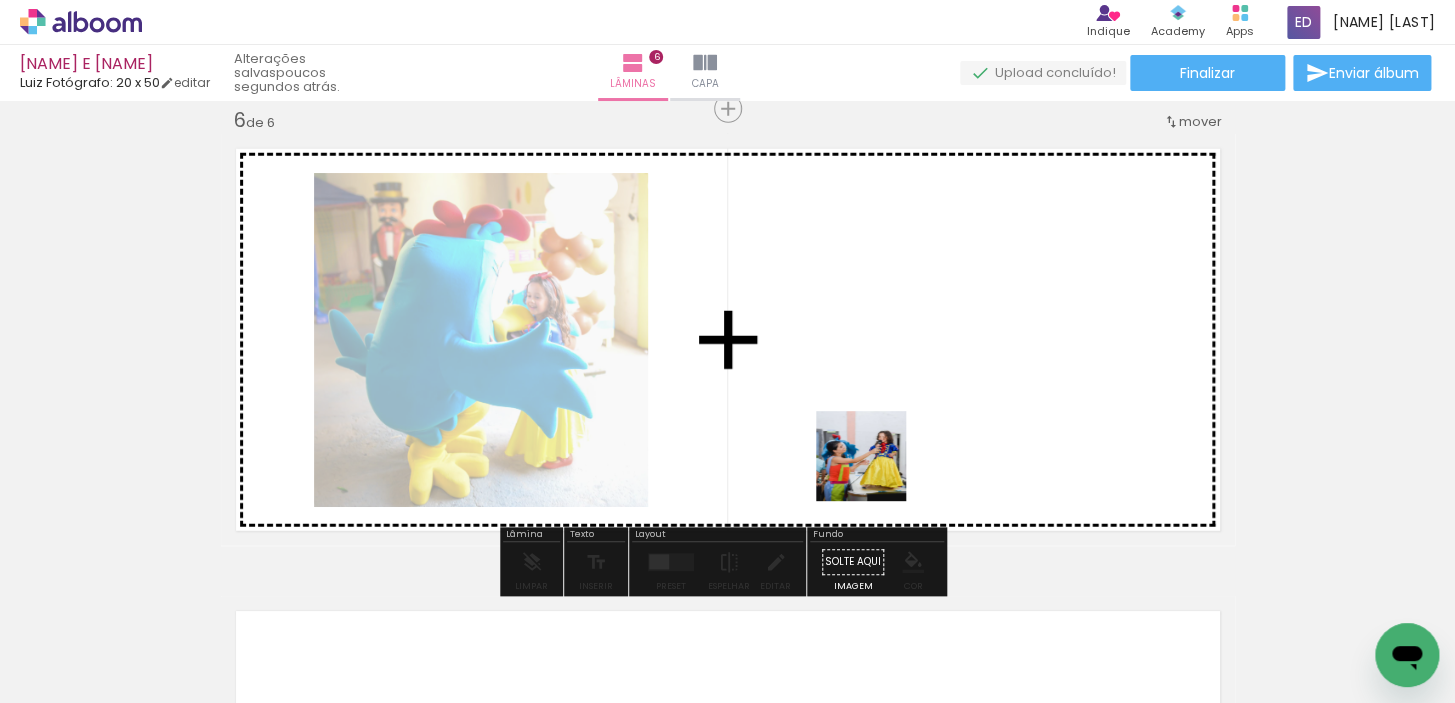 drag, startPoint x: 1003, startPoint y: 645, endPoint x: 876, endPoint y: 471, distance: 215.4182 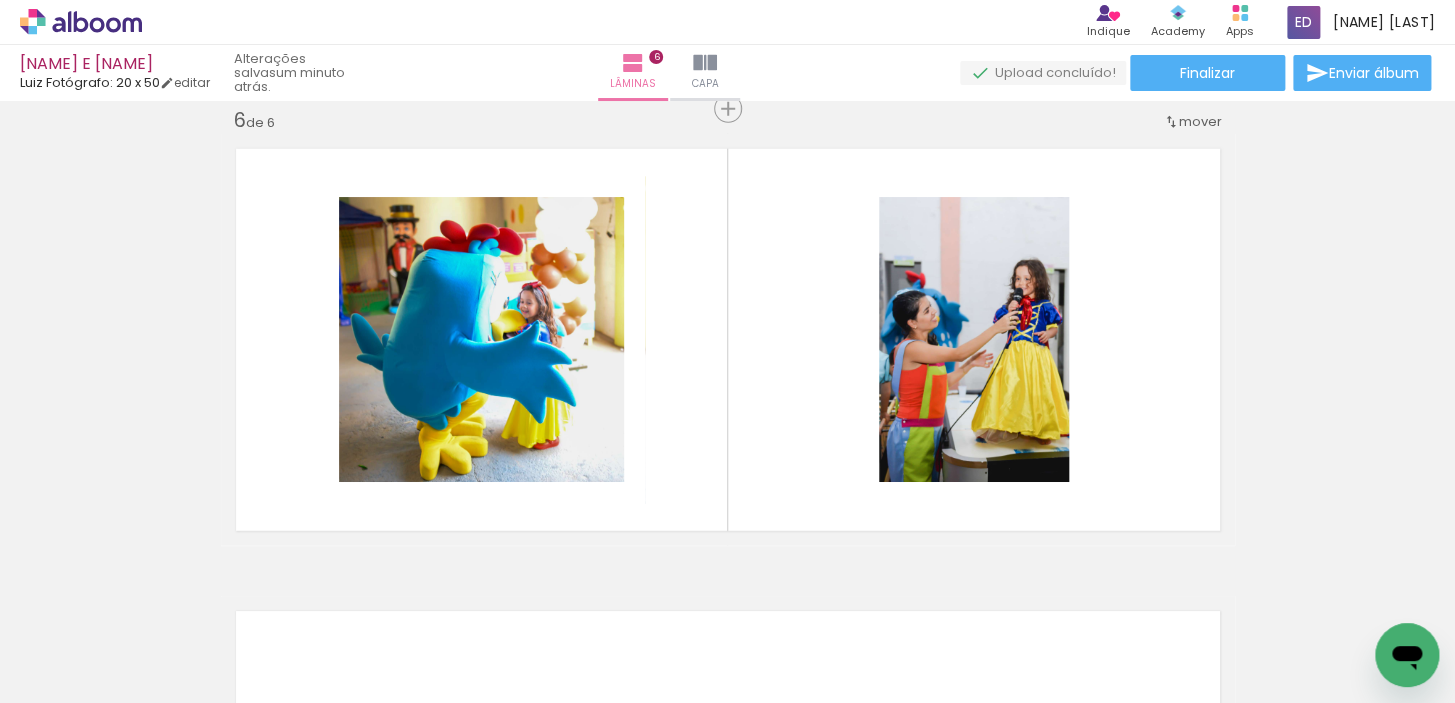 scroll, scrollTop: 0, scrollLeft: 2135, axis: horizontal 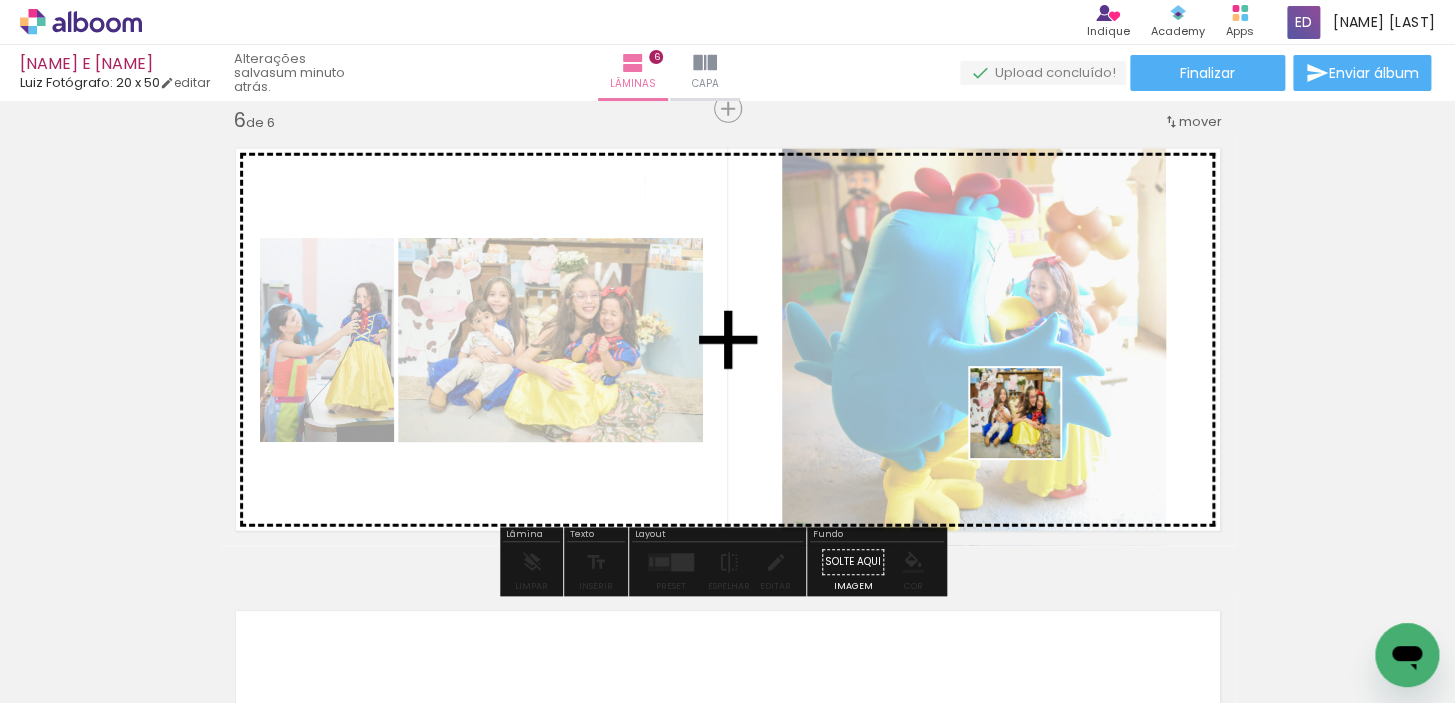 drag, startPoint x: 775, startPoint y: 653, endPoint x: 1215, endPoint y: 601, distance: 443.06207 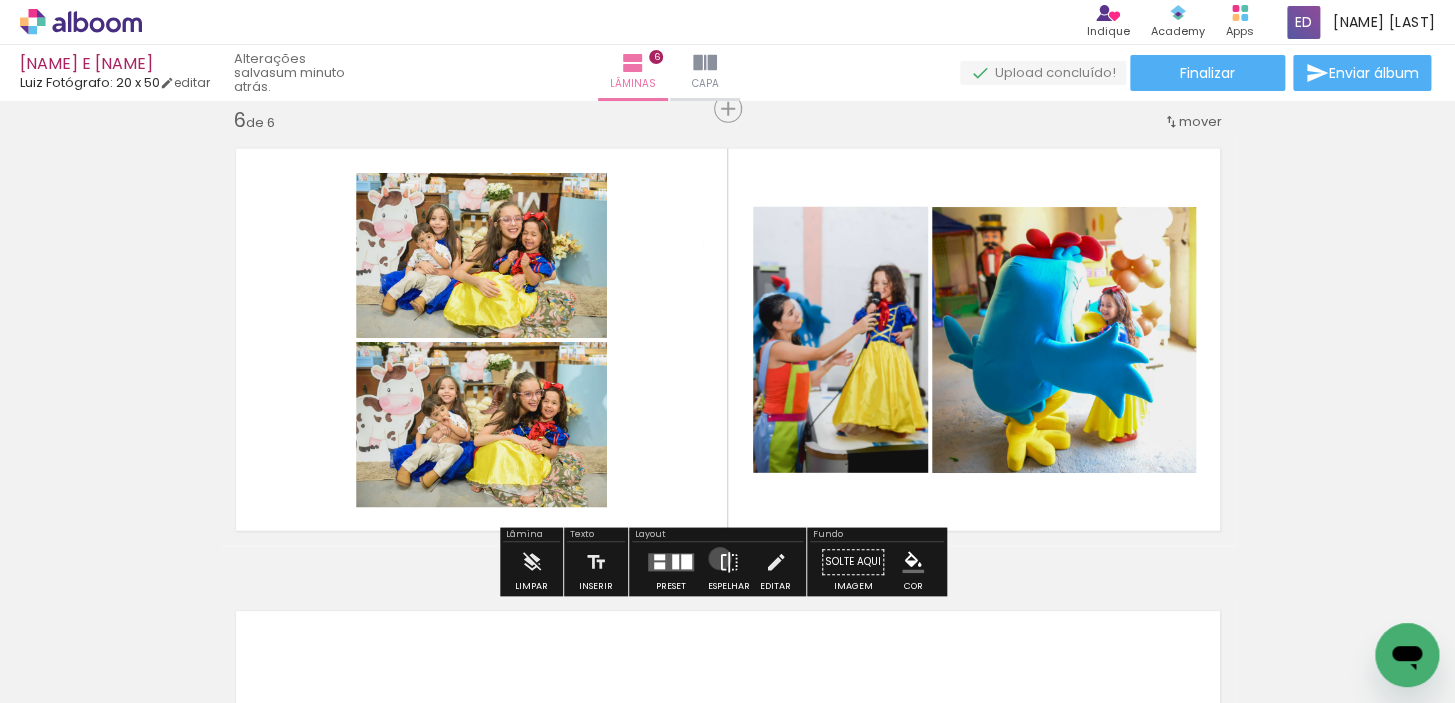 click at bounding box center (729, 562) 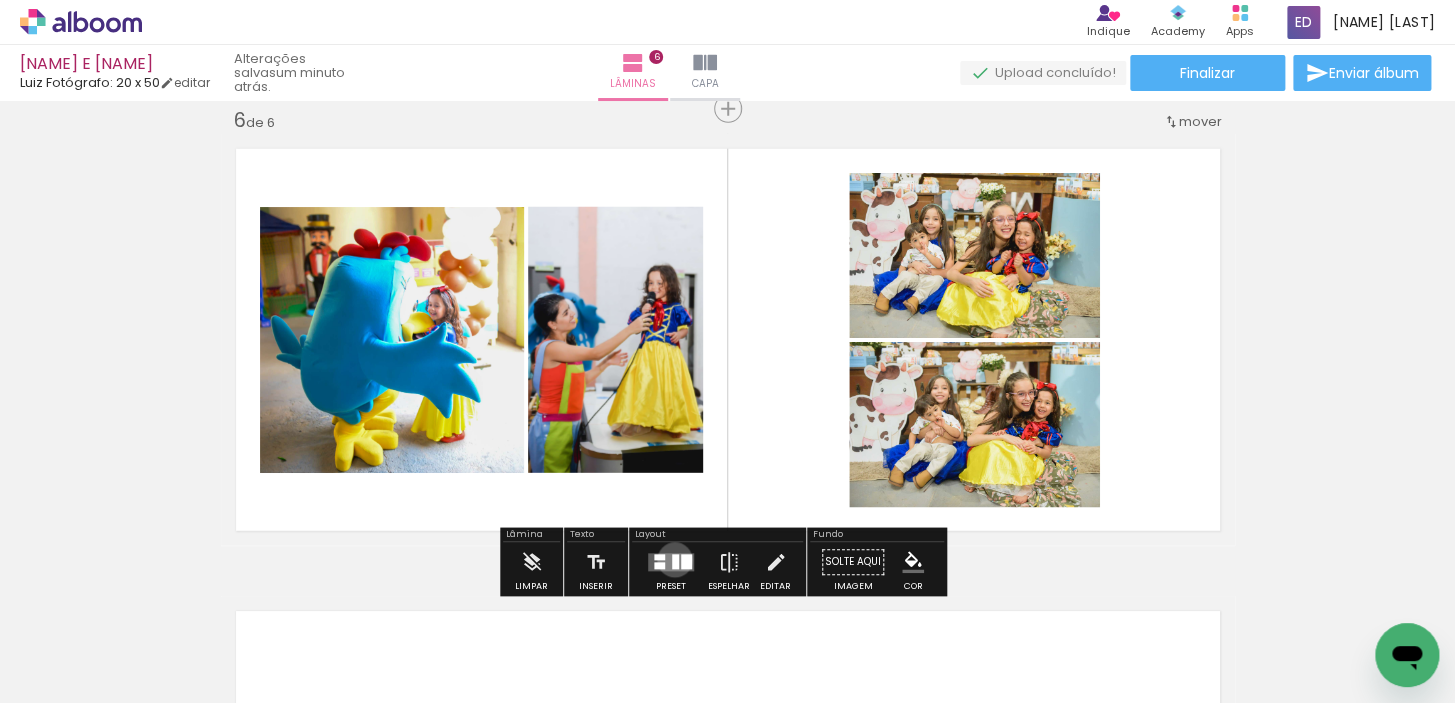click at bounding box center (675, 561) 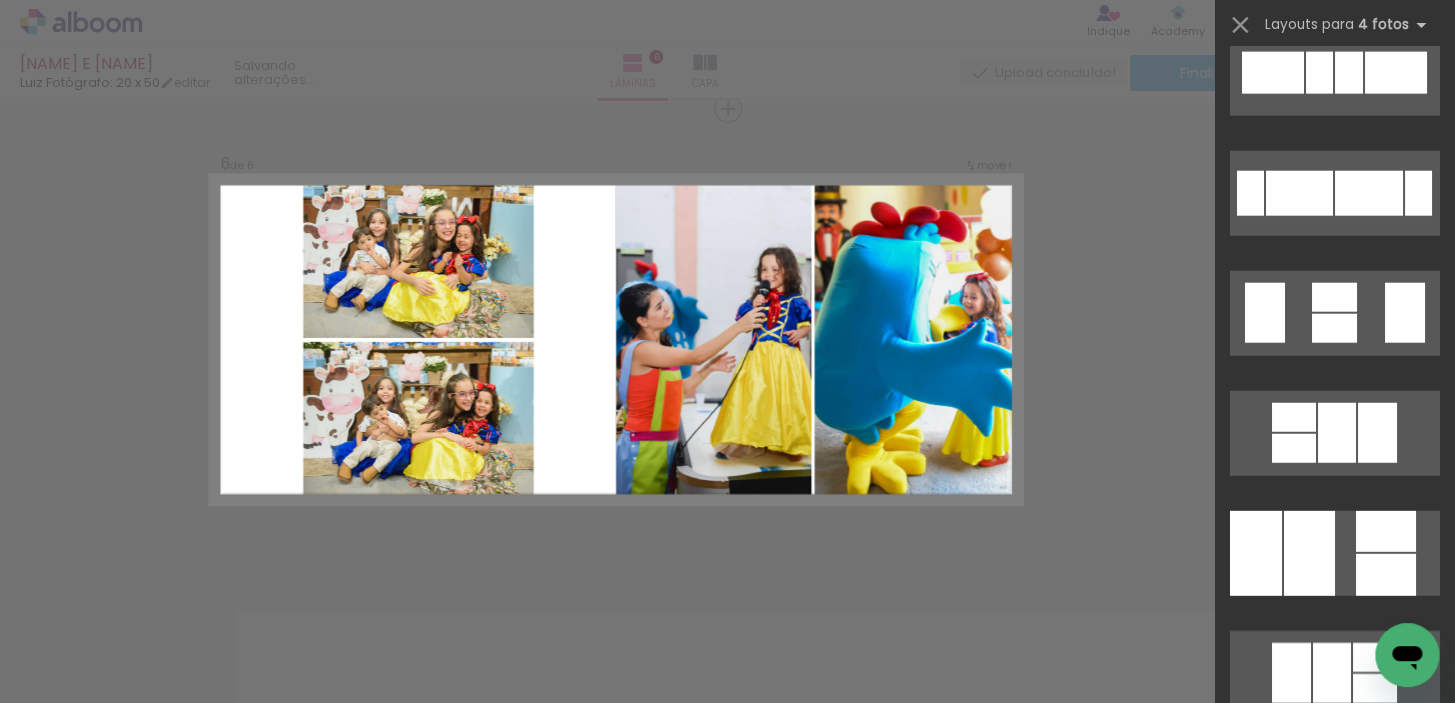 scroll, scrollTop: 2090, scrollLeft: 0, axis: vertical 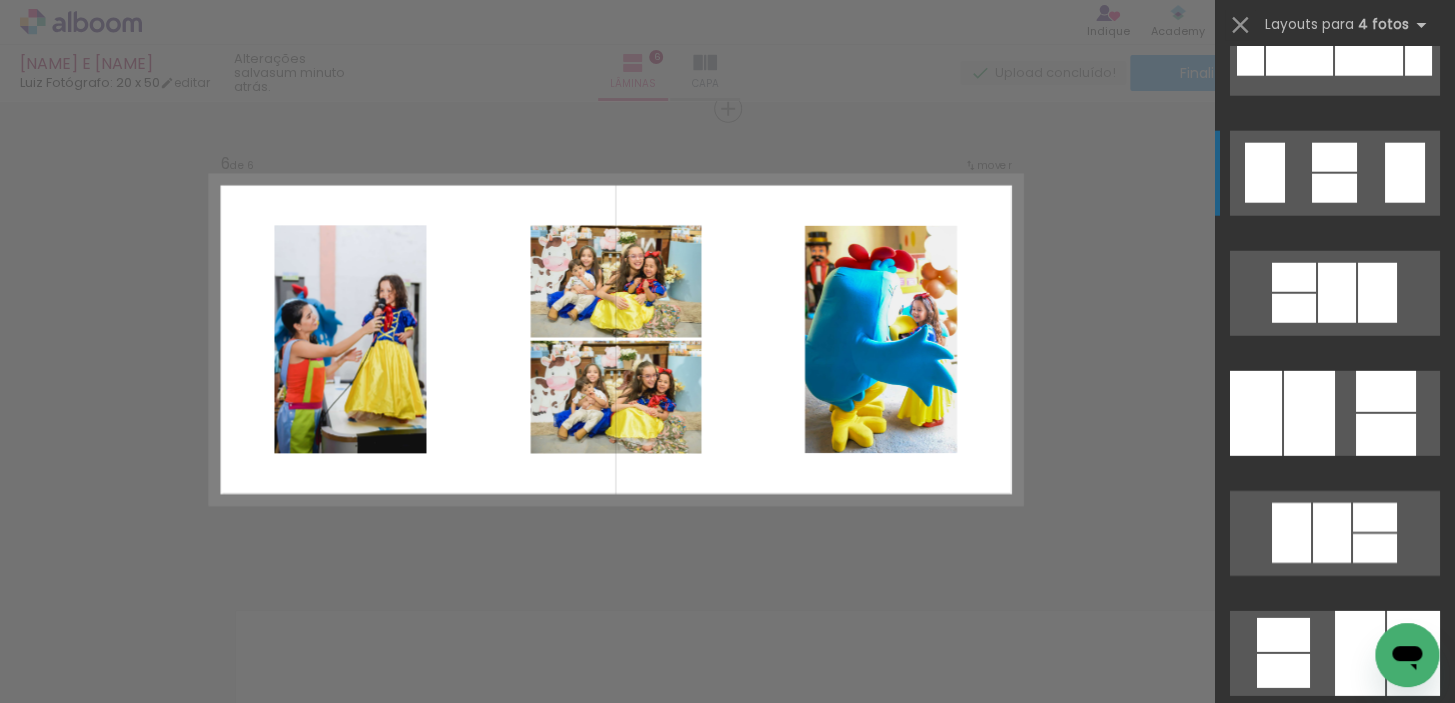 click at bounding box center (1410, 1013) 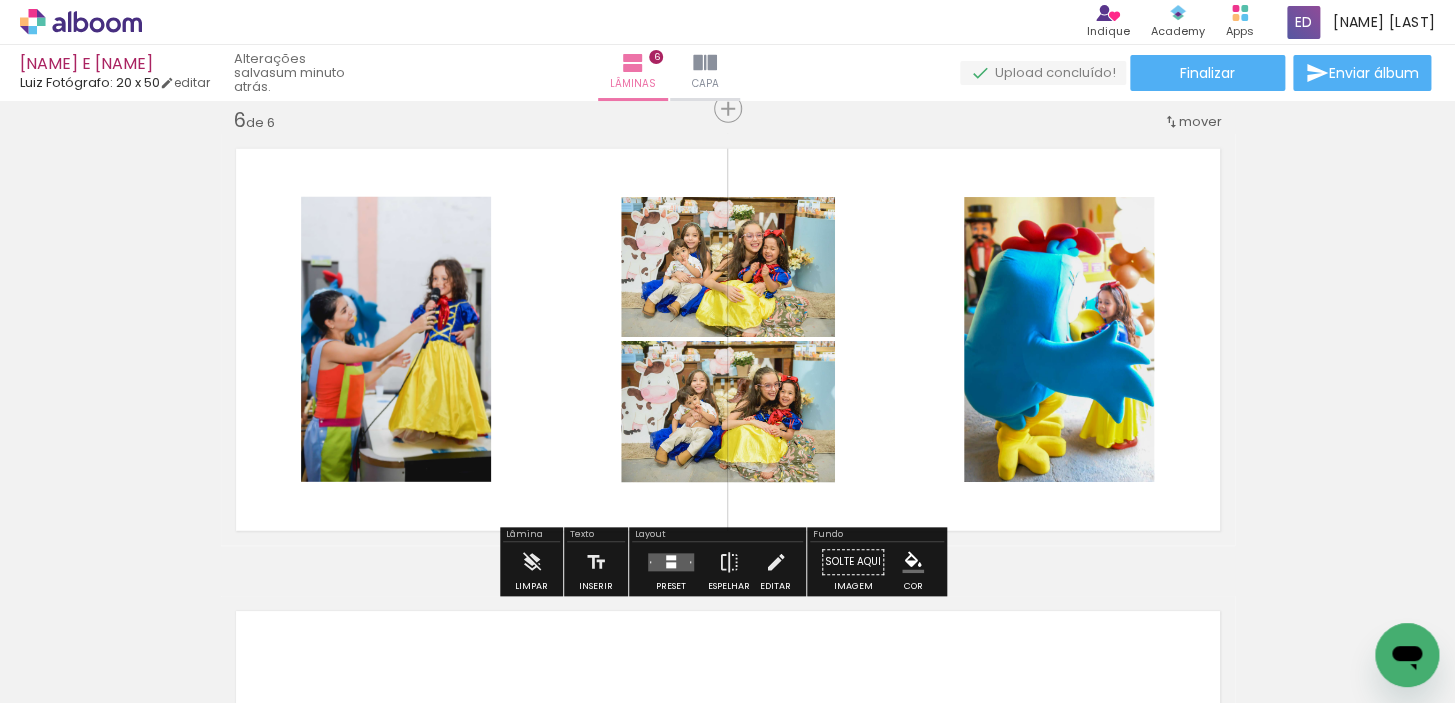 click 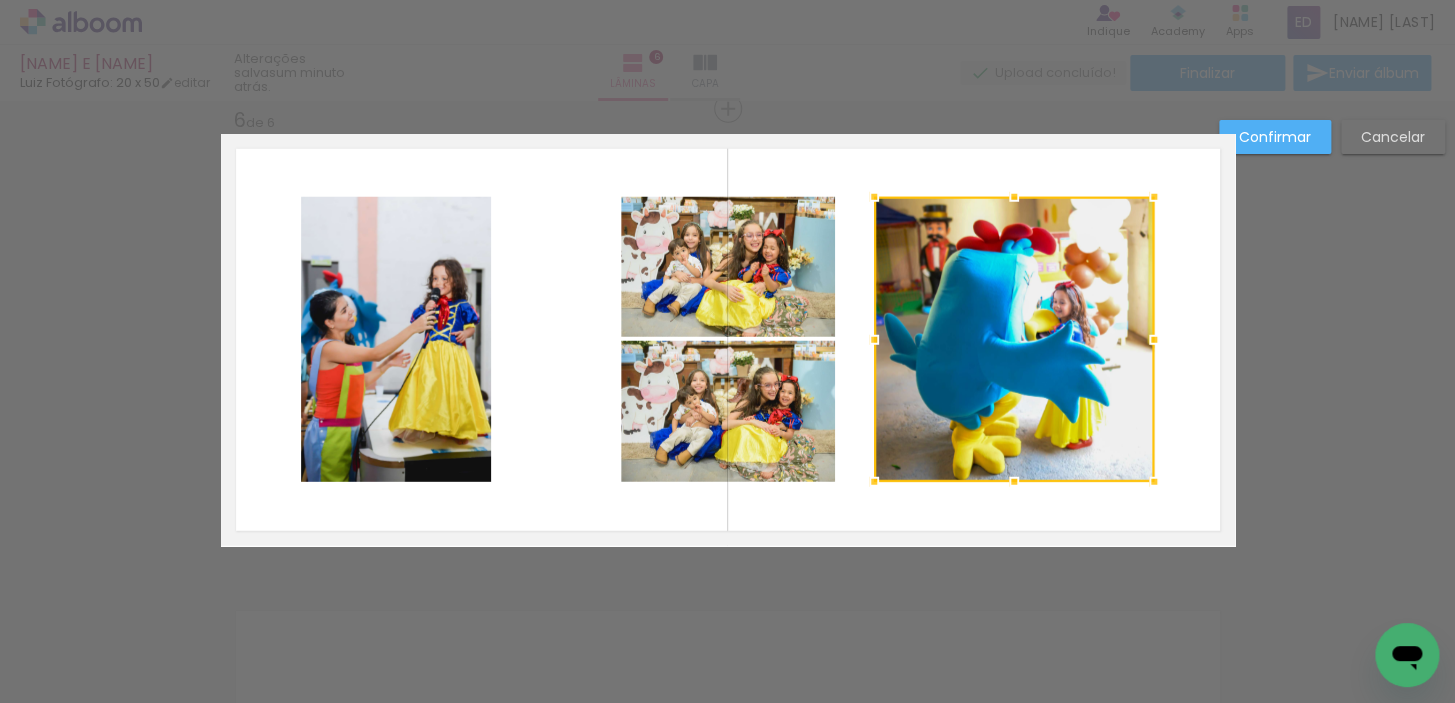 drag, startPoint x: 947, startPoint y: 341, endPoint x: 863, endPoint y: 345, distance: 84.095184 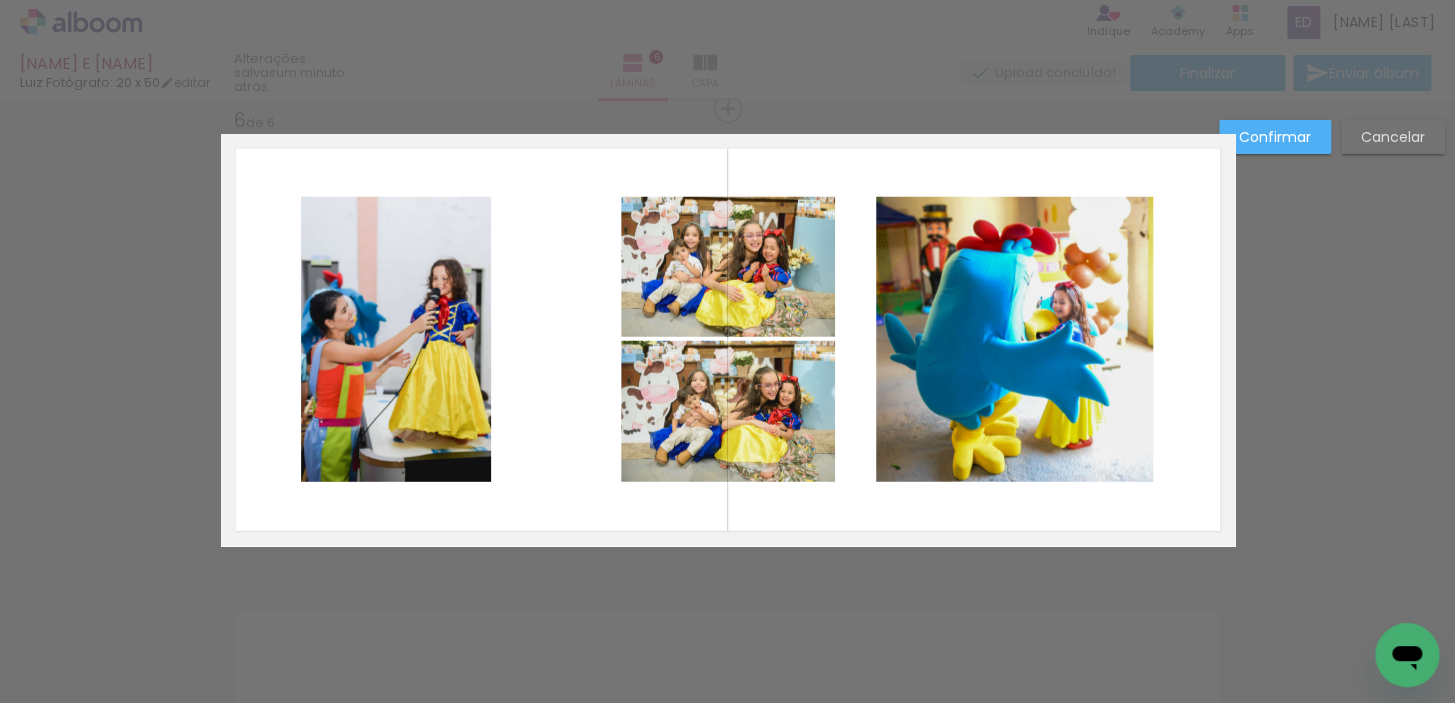 click 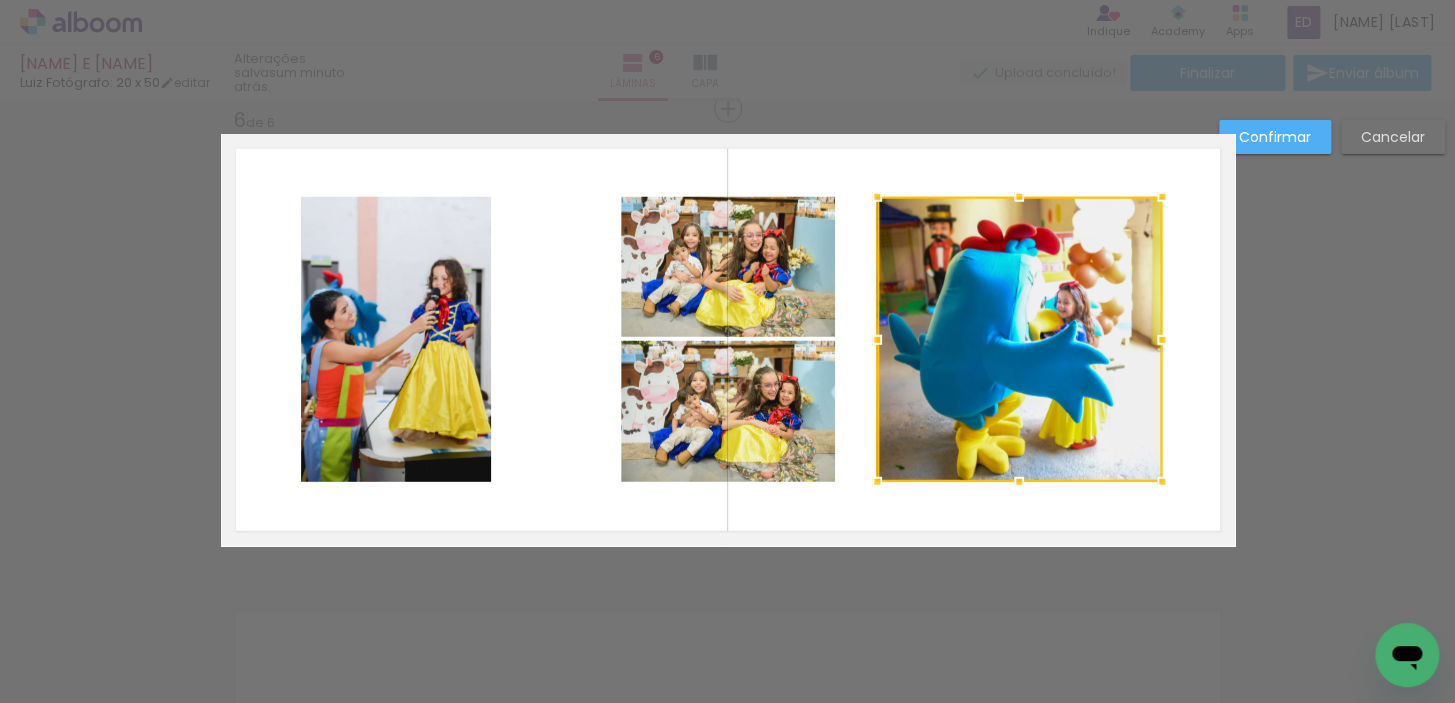 click at bounding box center [1162, 340] 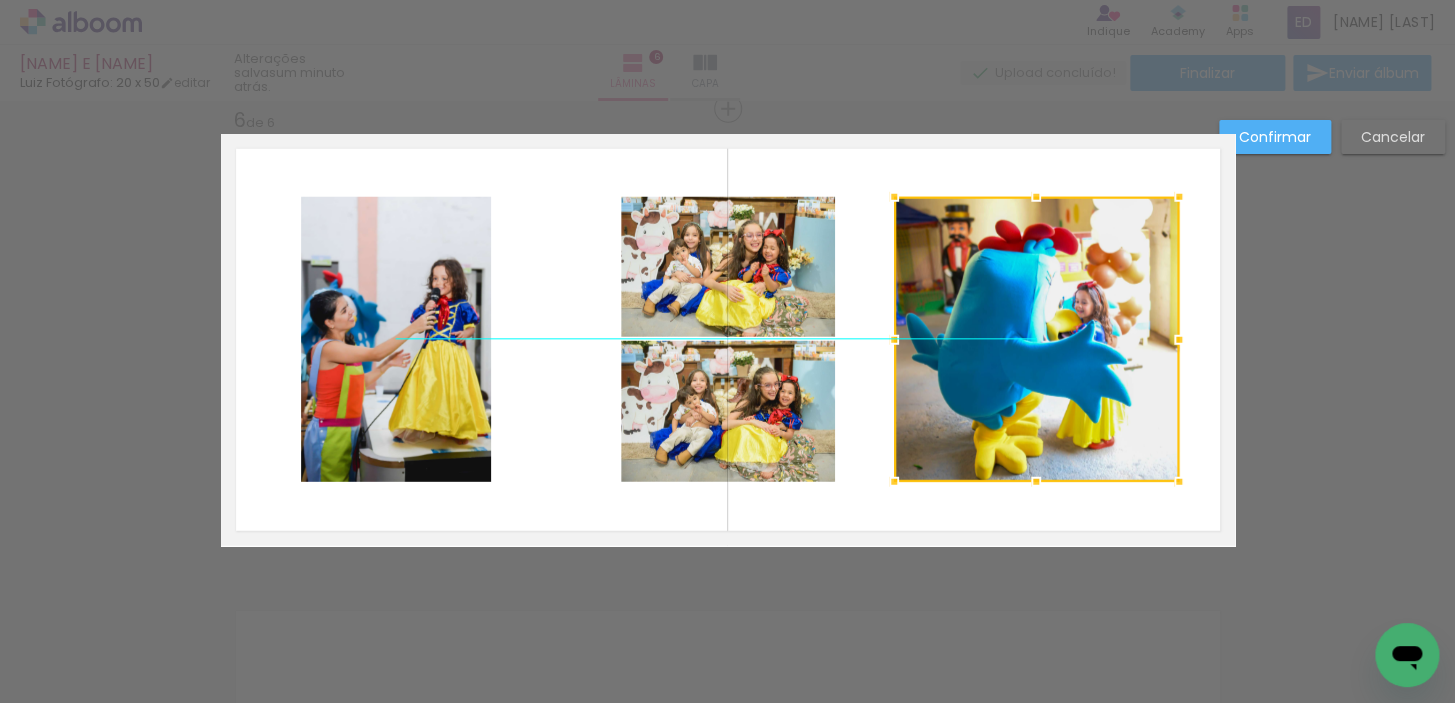 drag, startPoint x: 1028, startPoint y: 339, endPoint x: 1045, endPoint y: 339, distance: 17 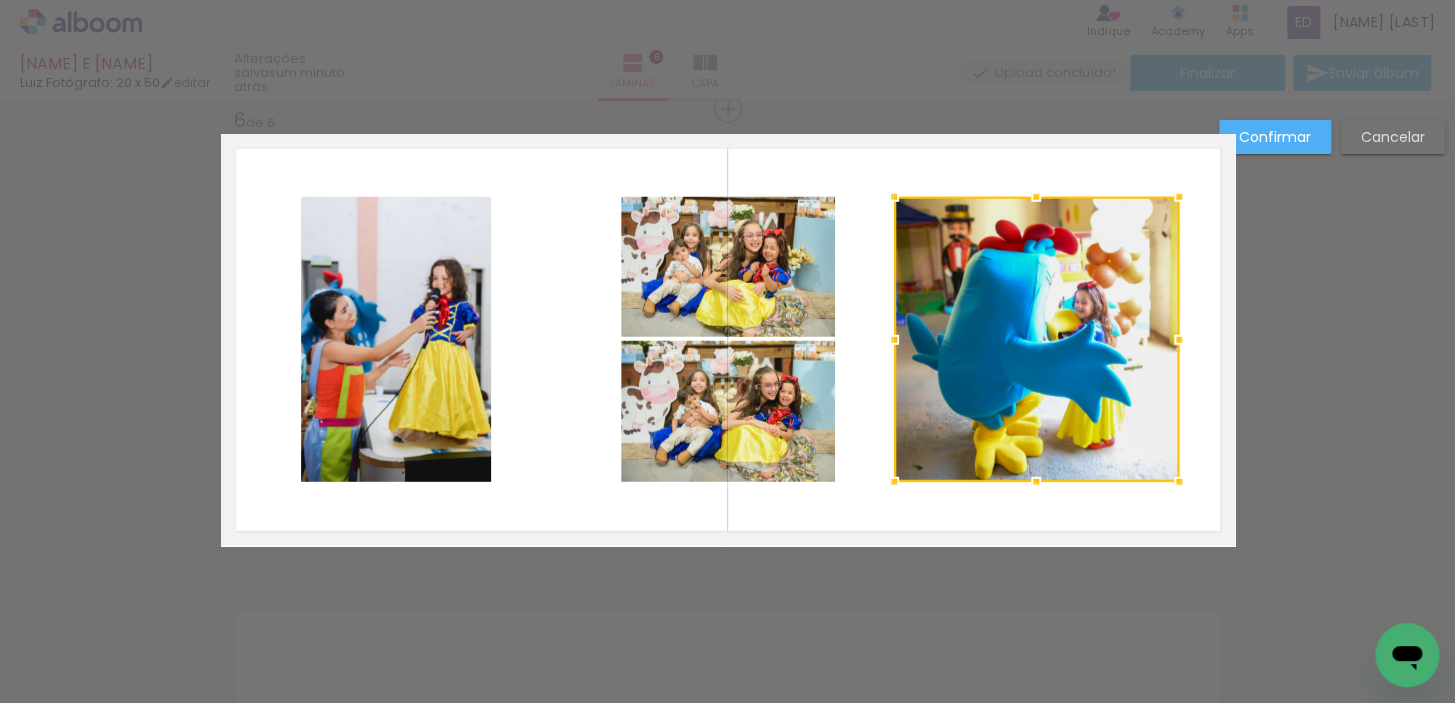 click 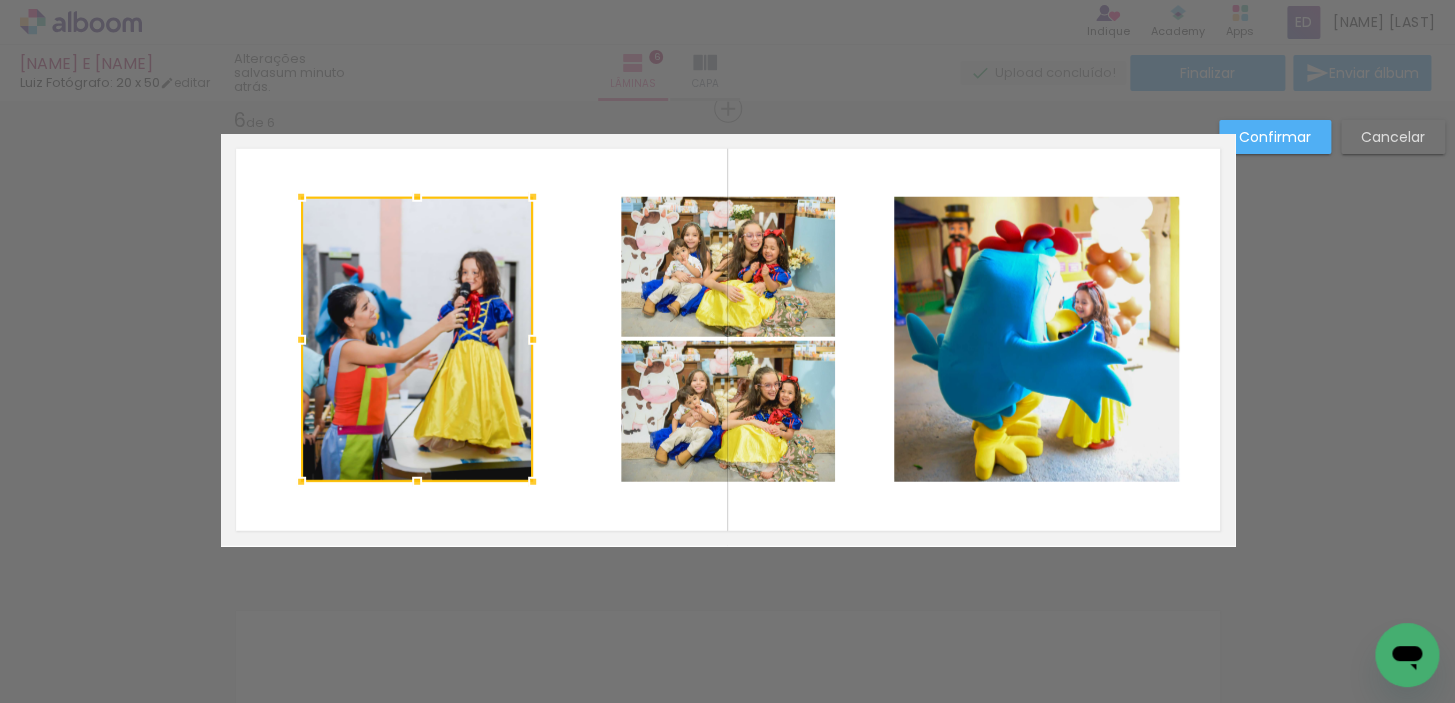 drag, startPoint x: 497, startPoint y: 334, endPoint x: 539, endPoint y: 335, distance: 42.0119 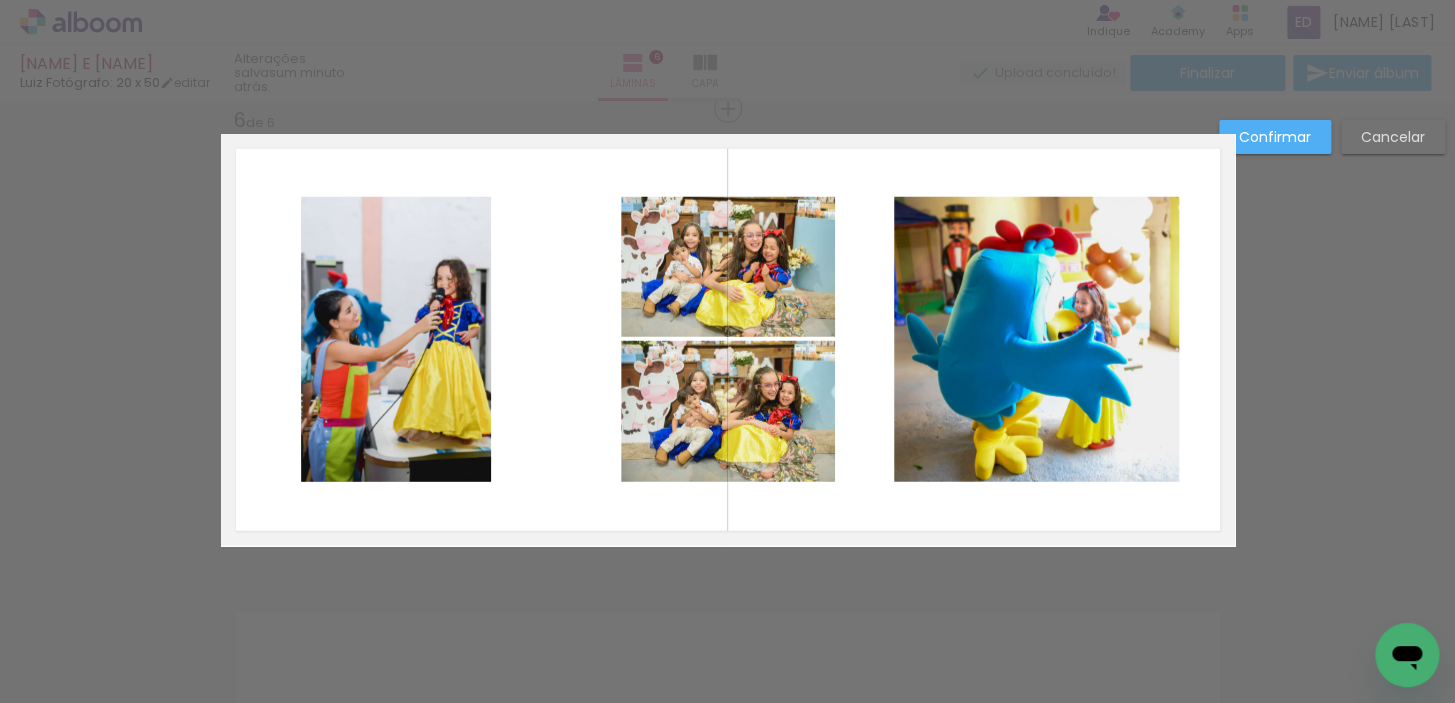 click 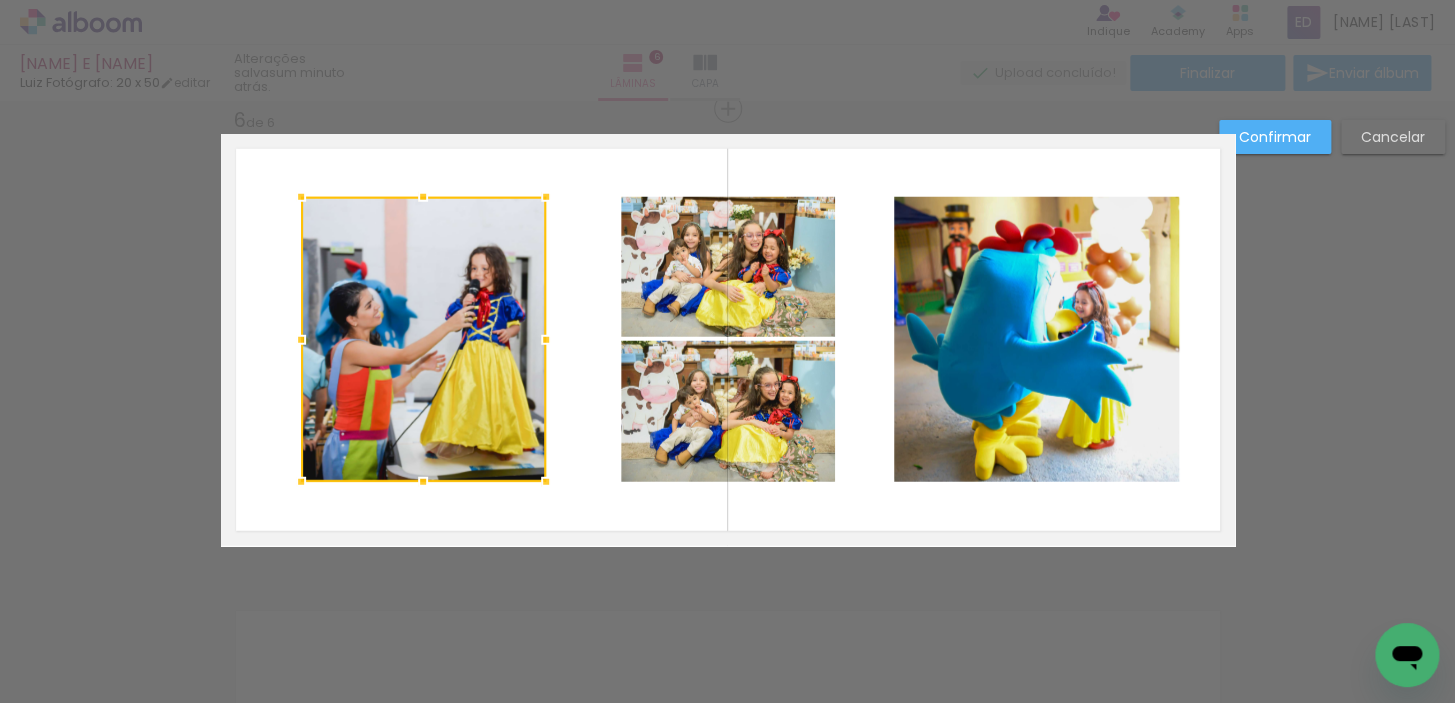 drag, startPoint x: 496, startPoint y: 345, endPoint x: 541, endPoint y: 343, distance: 45.044422 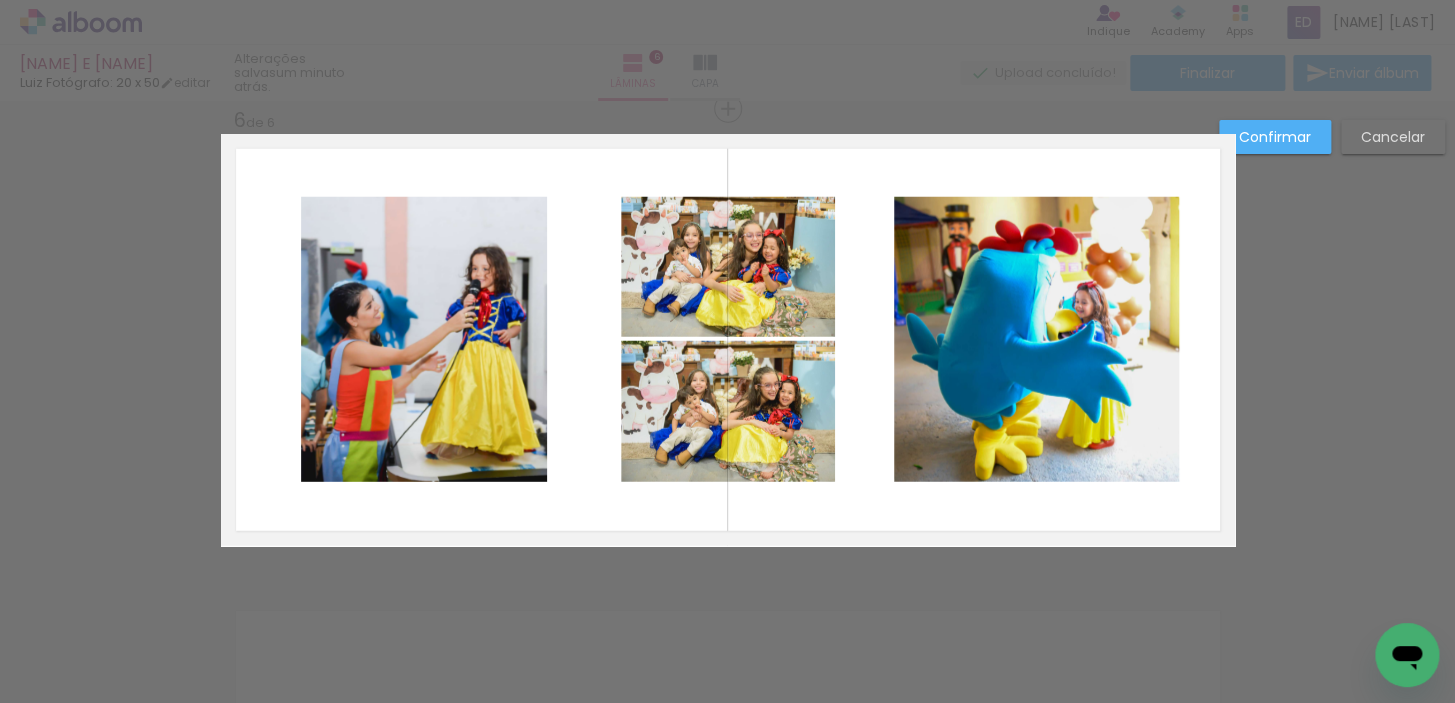 click at bounding box center (728, 340) 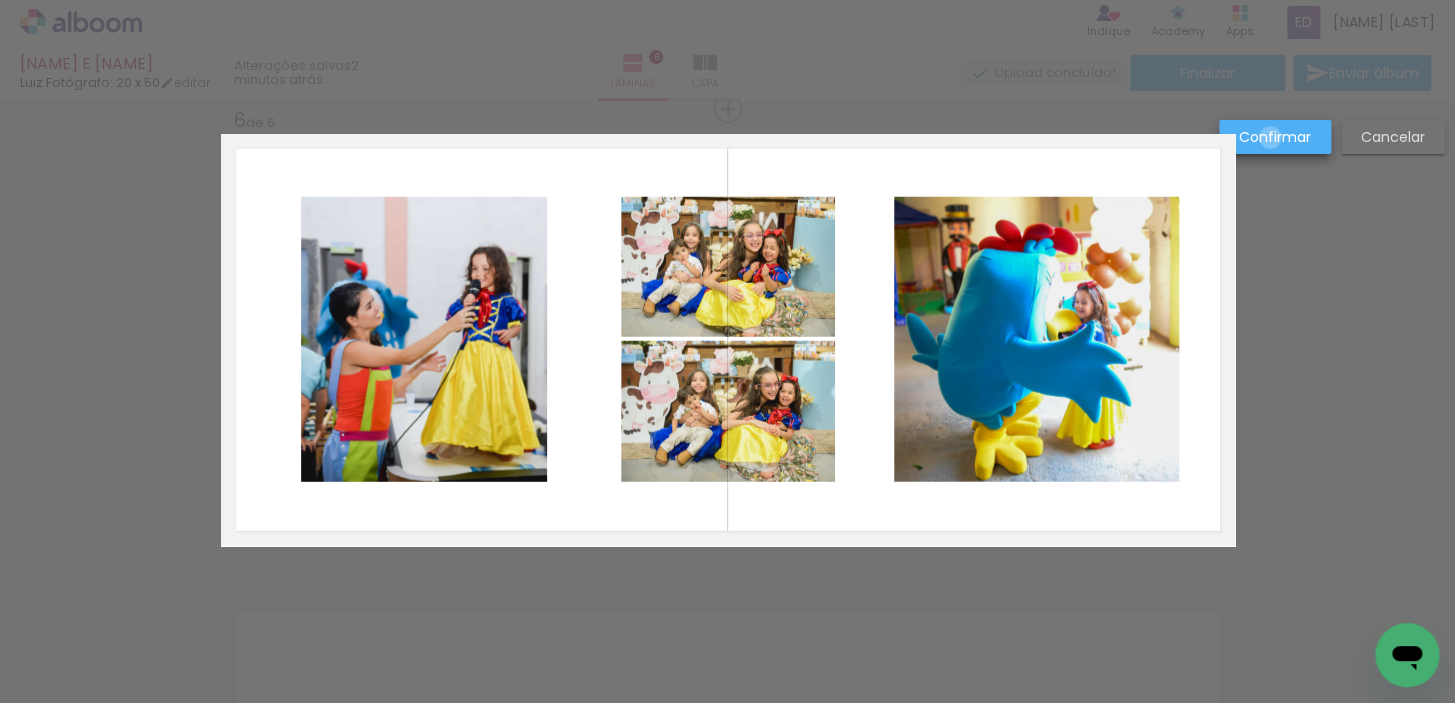 click on "Confirmar" at bounding box center (0, 0) 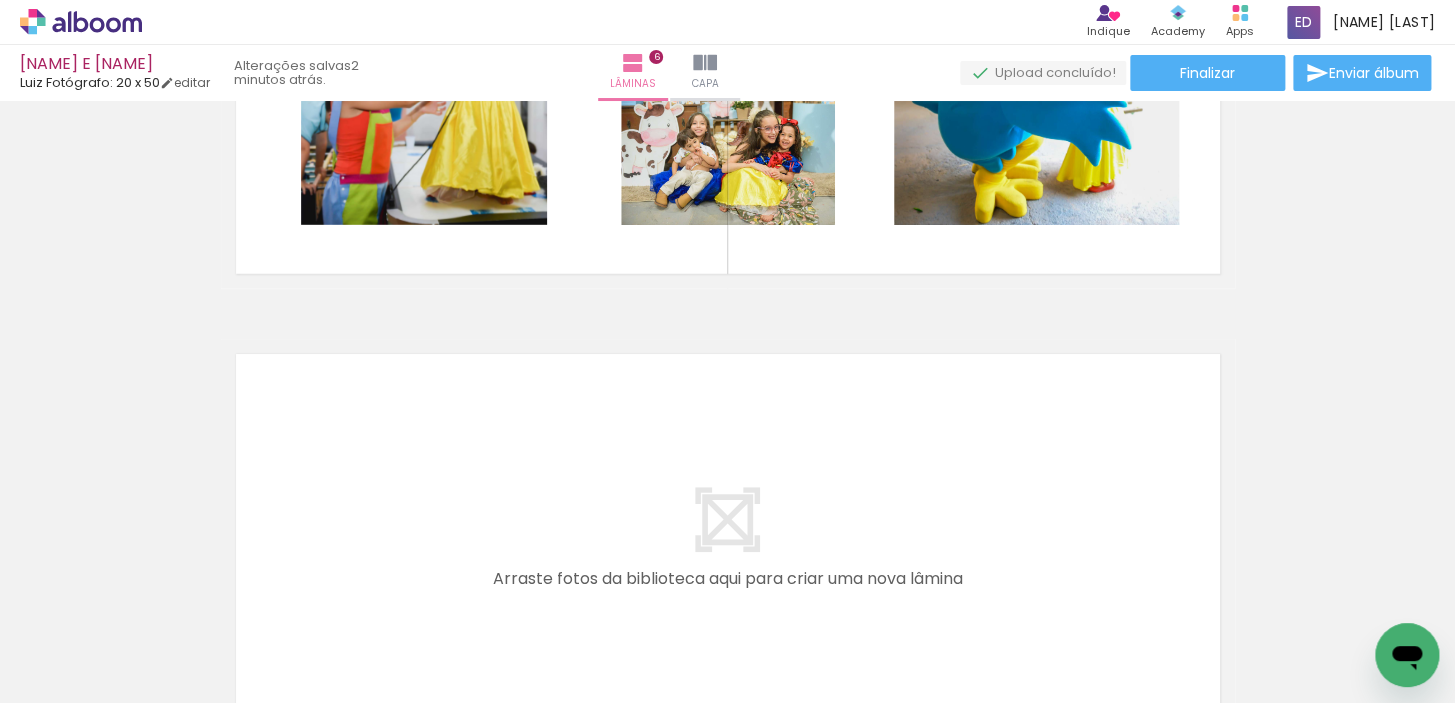 scroll, scrollTop: 2818, scrollLeft: 0, axis: vertical 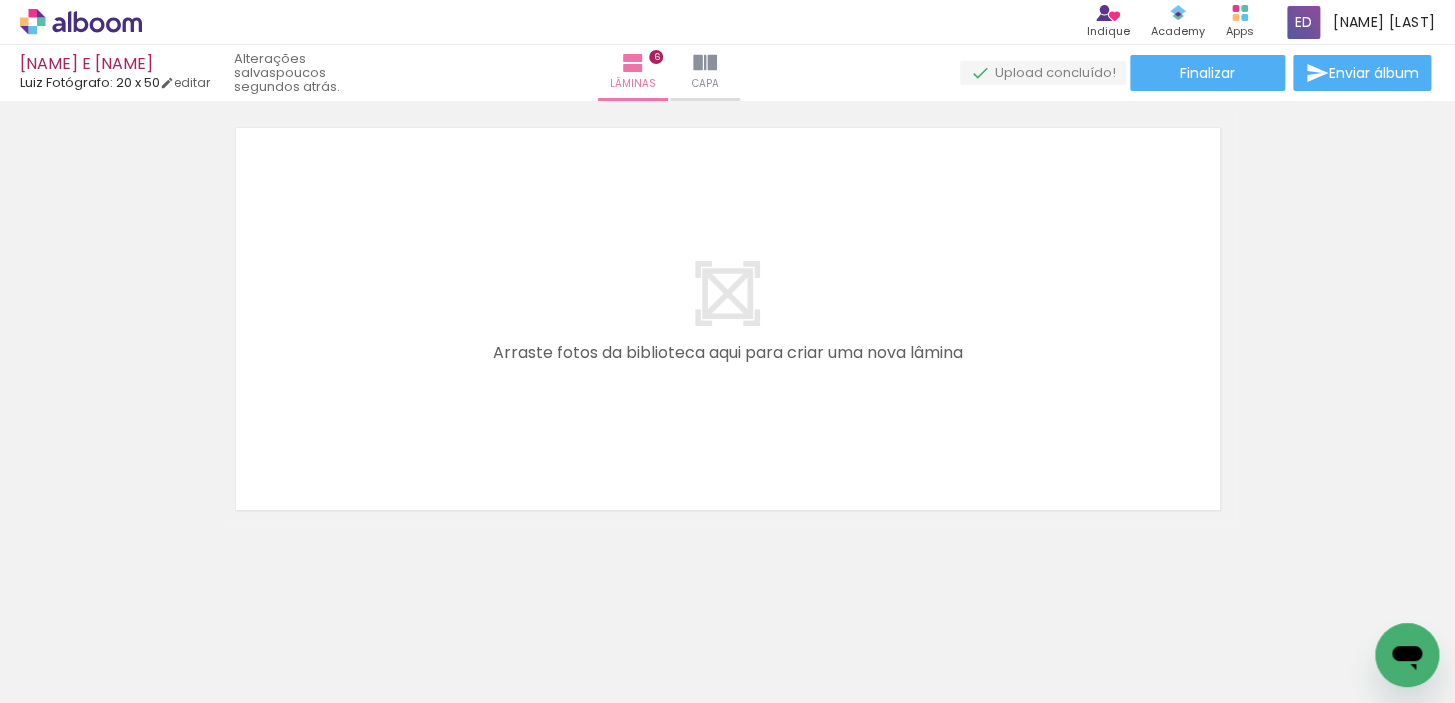 drag, startPoint x: 758, startPoint y: 640, endPoint x: 889, endPoint y: 691, distance: 140.57738 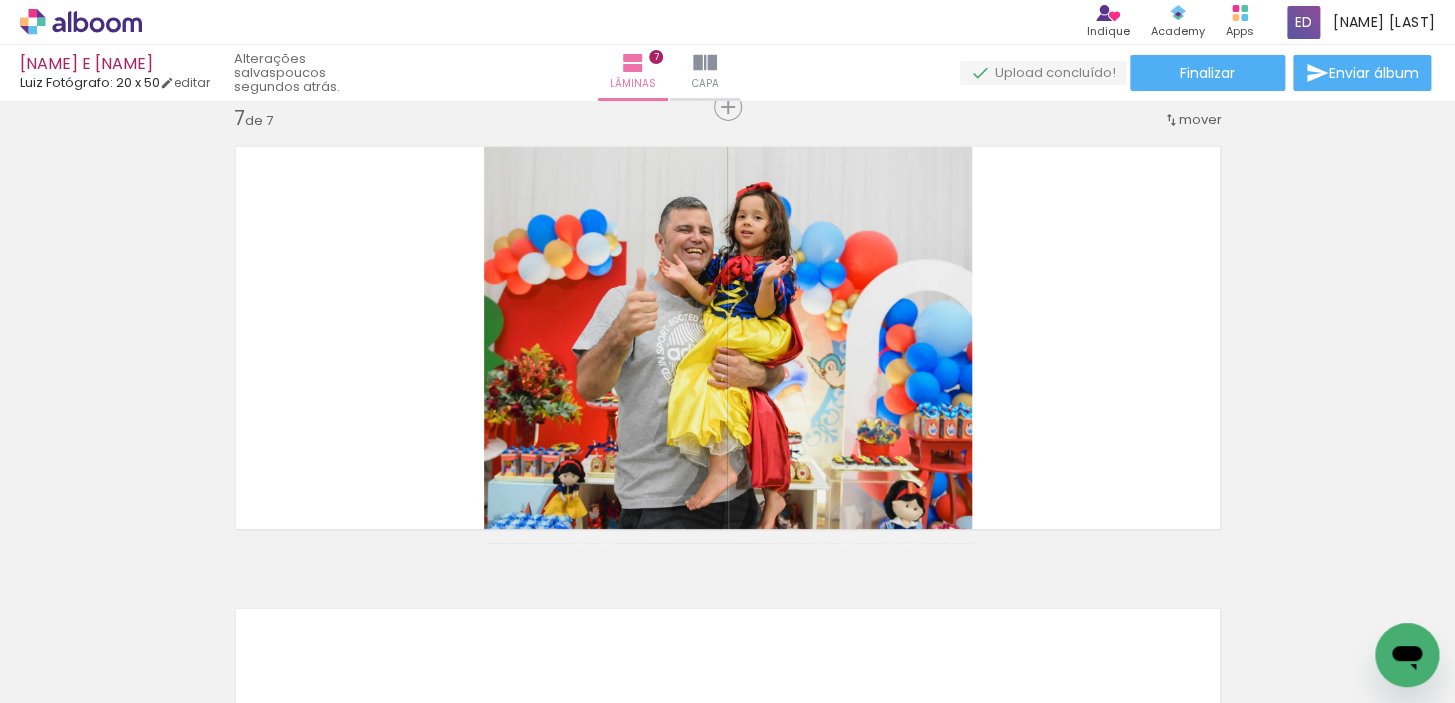 scroll, scrollTop: 2797, scrollLeft: 0, axis: vertical 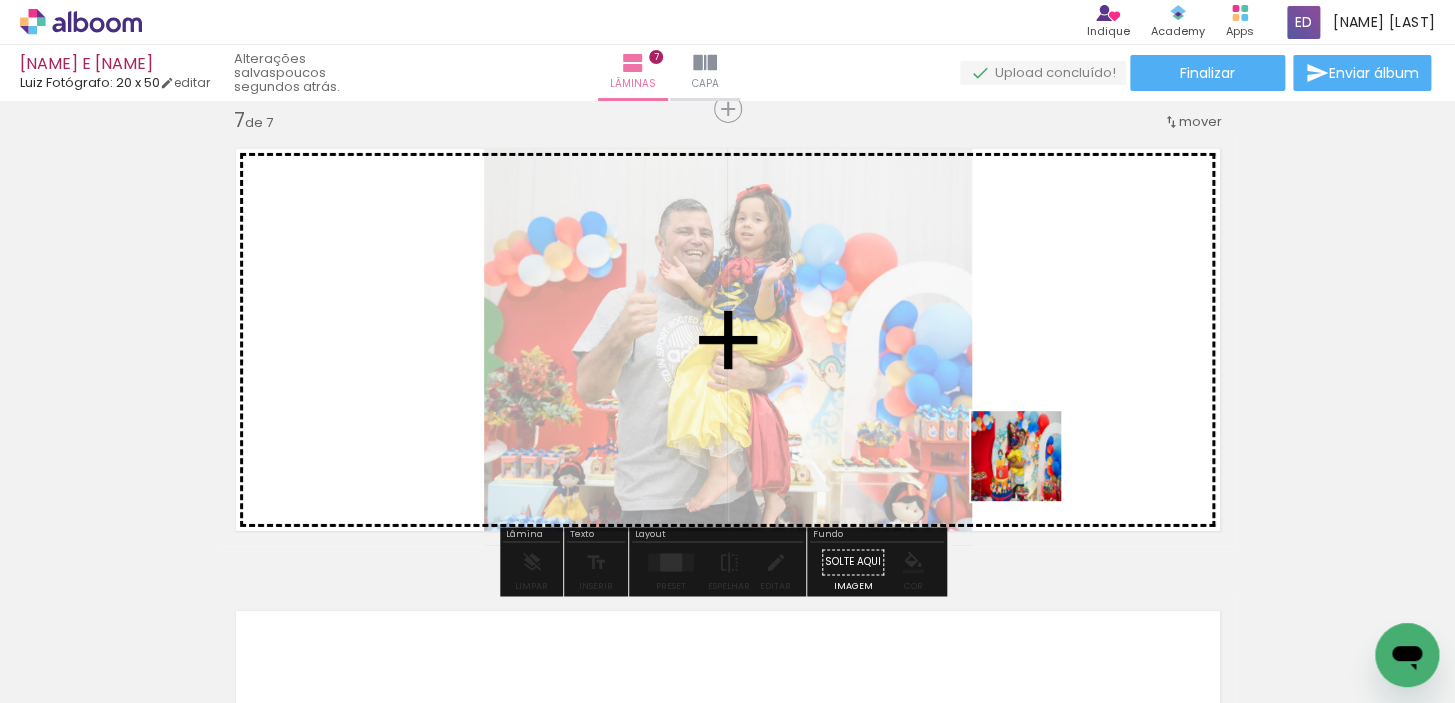drag, startPoint x: 1016, startPoint y: 495, endPoint x: 1033, endPoint y: 469, distance: 31.06445 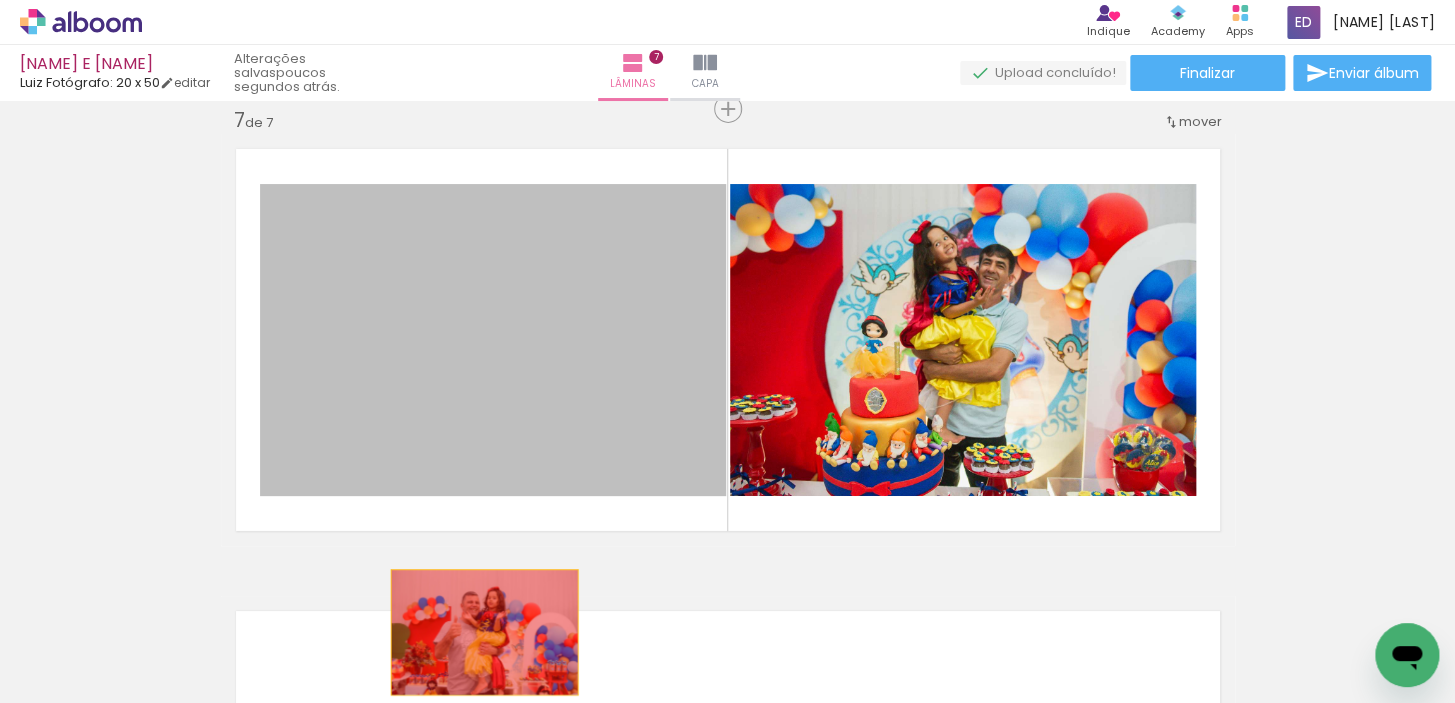 drag, startPoint x: 554, startPoint y: 448, endPoint x: 914, endPoint y: 663, distance: 419.3149 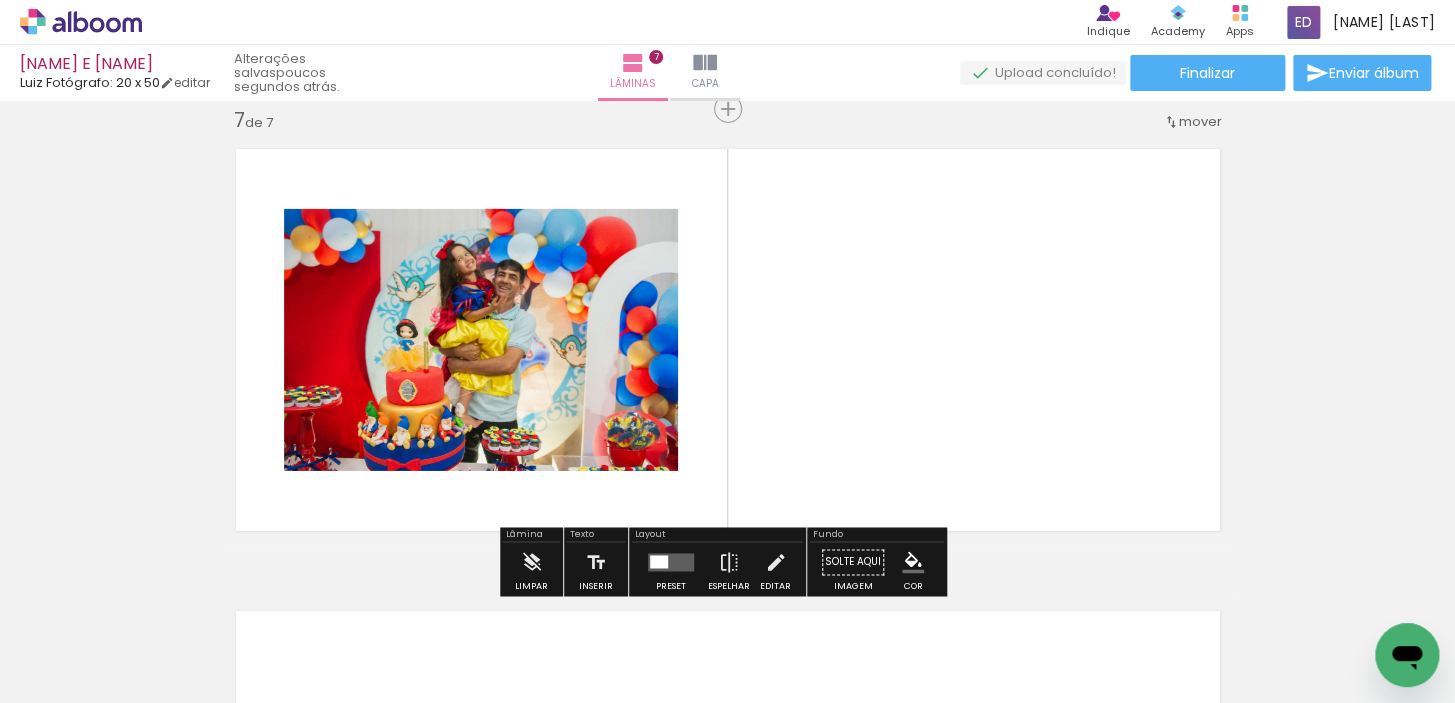 drag, startPoint x: 956, startPoint y: 627, endPoint x: 981, endPoint y: 417, distance: 211.48286 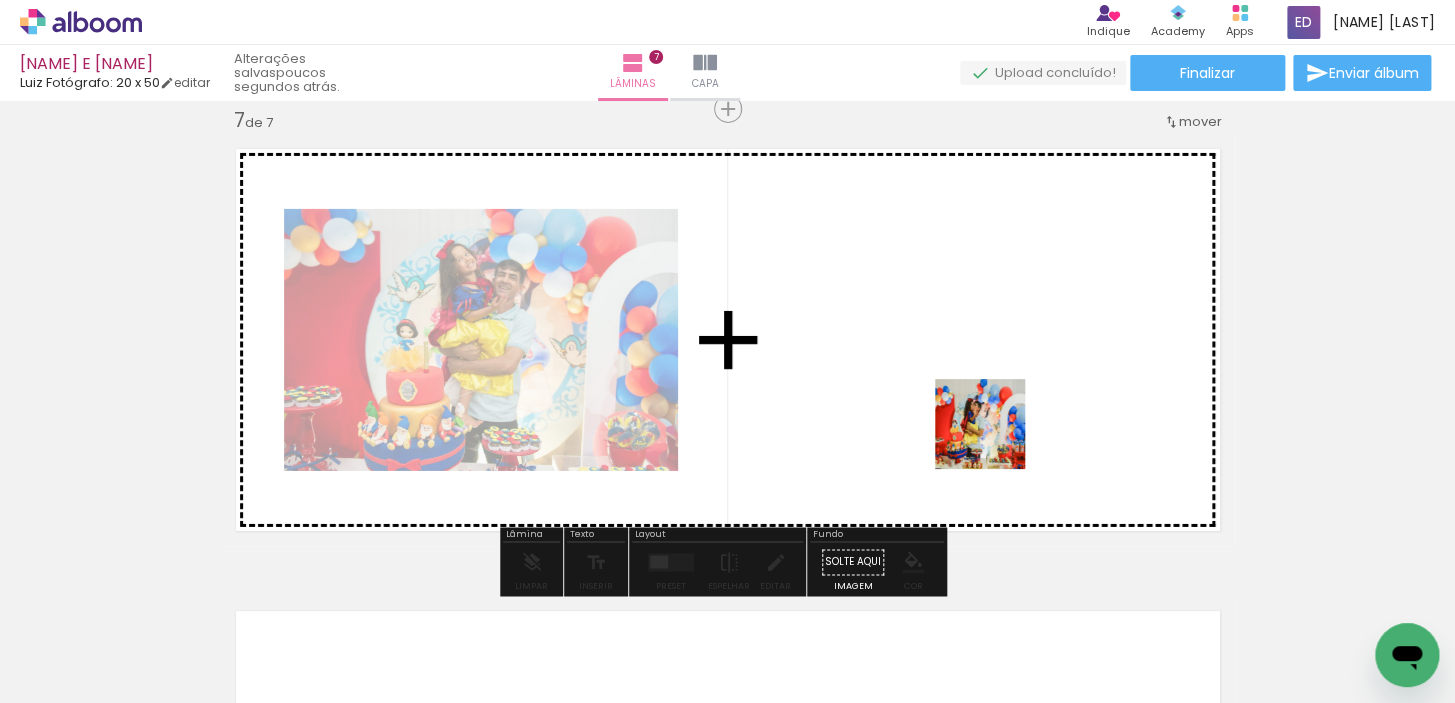 drag, startPoint x: 997, startPoint y: 494, endPoint x: 995, endPoint y: 435, distance: 59.03389 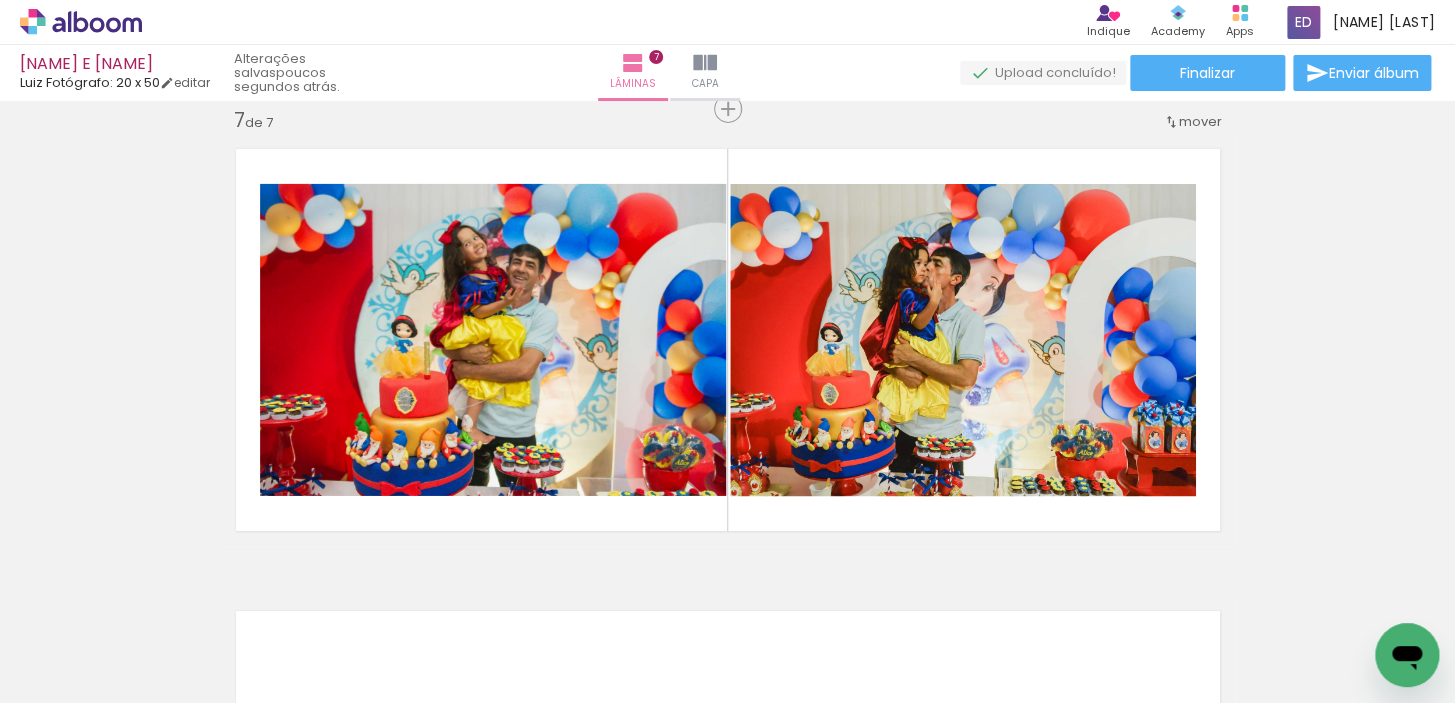scroll, scrollTop: 0, scrollLeft: 1563, axis: horizontal 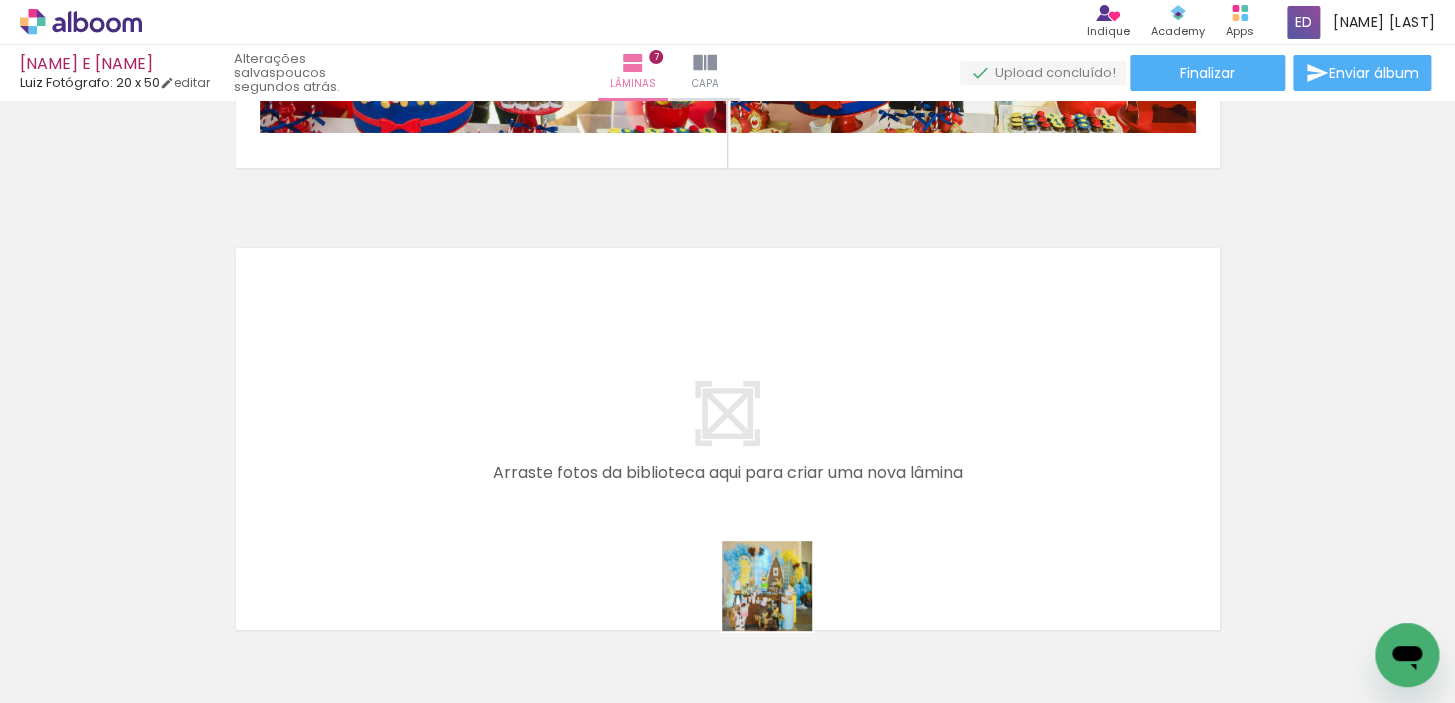 drag, startPoint x: 782, startPoint y: 601, endPoint x: 557, endPoint y: 522, distance: 238.46593 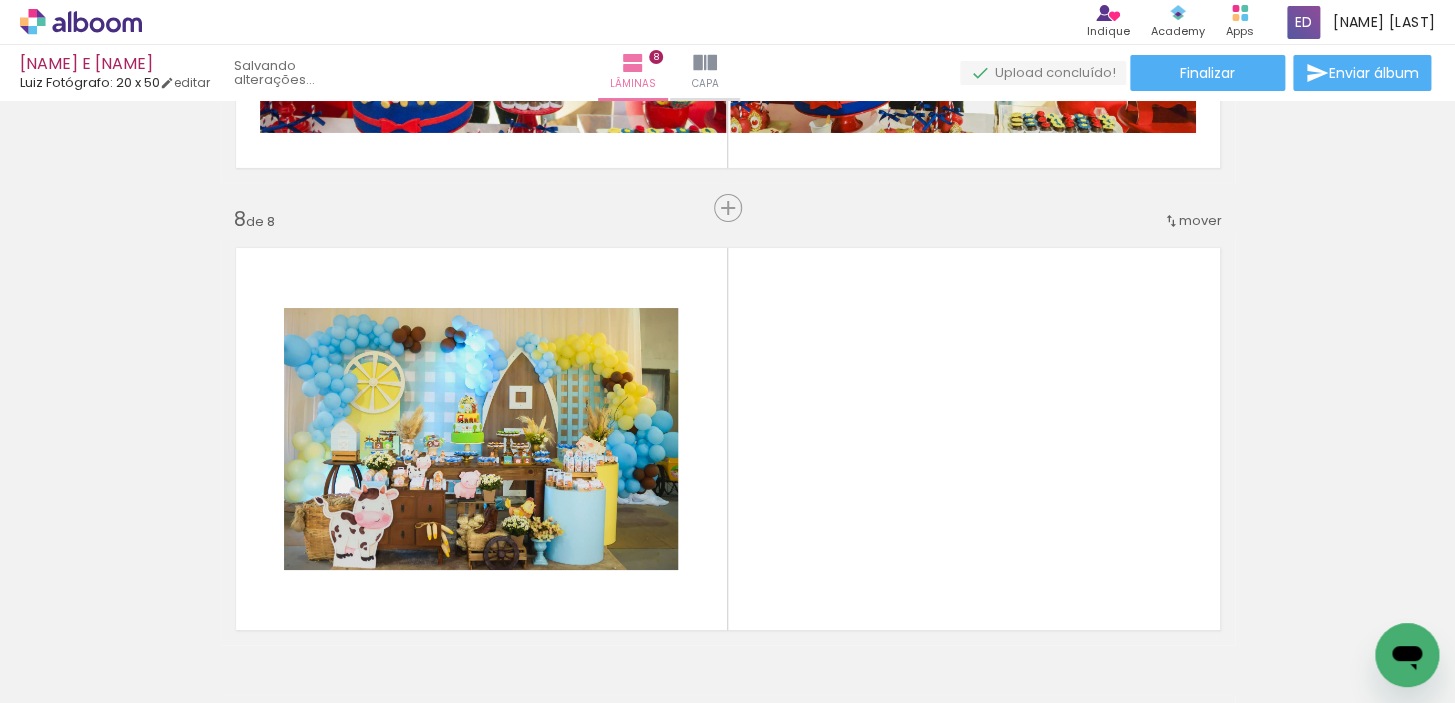 scroll, scrollTop: 3259, scrollLeft: 0, axis: vertical 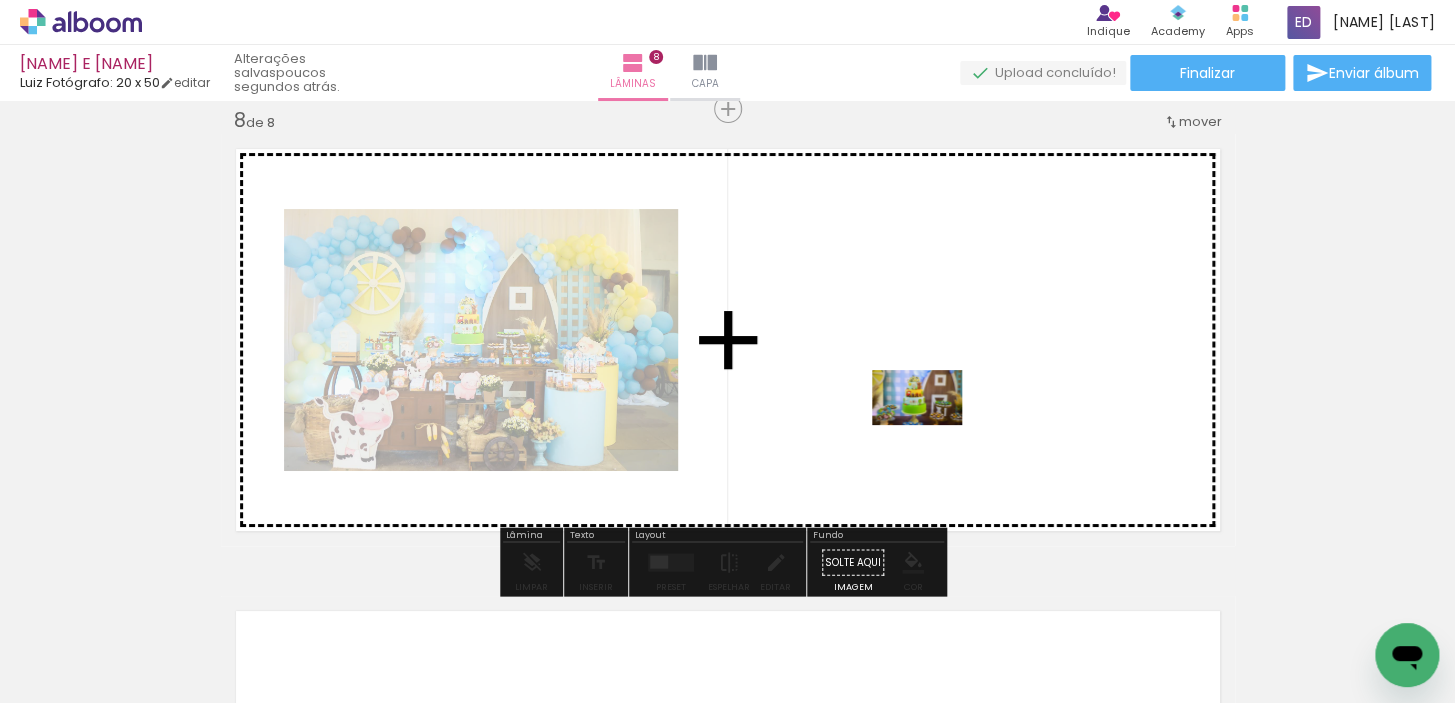 drag, startPoint x: 761, startPoint y: 648, endPoint x: 932, endPoint y: 430, distance: 277.06497 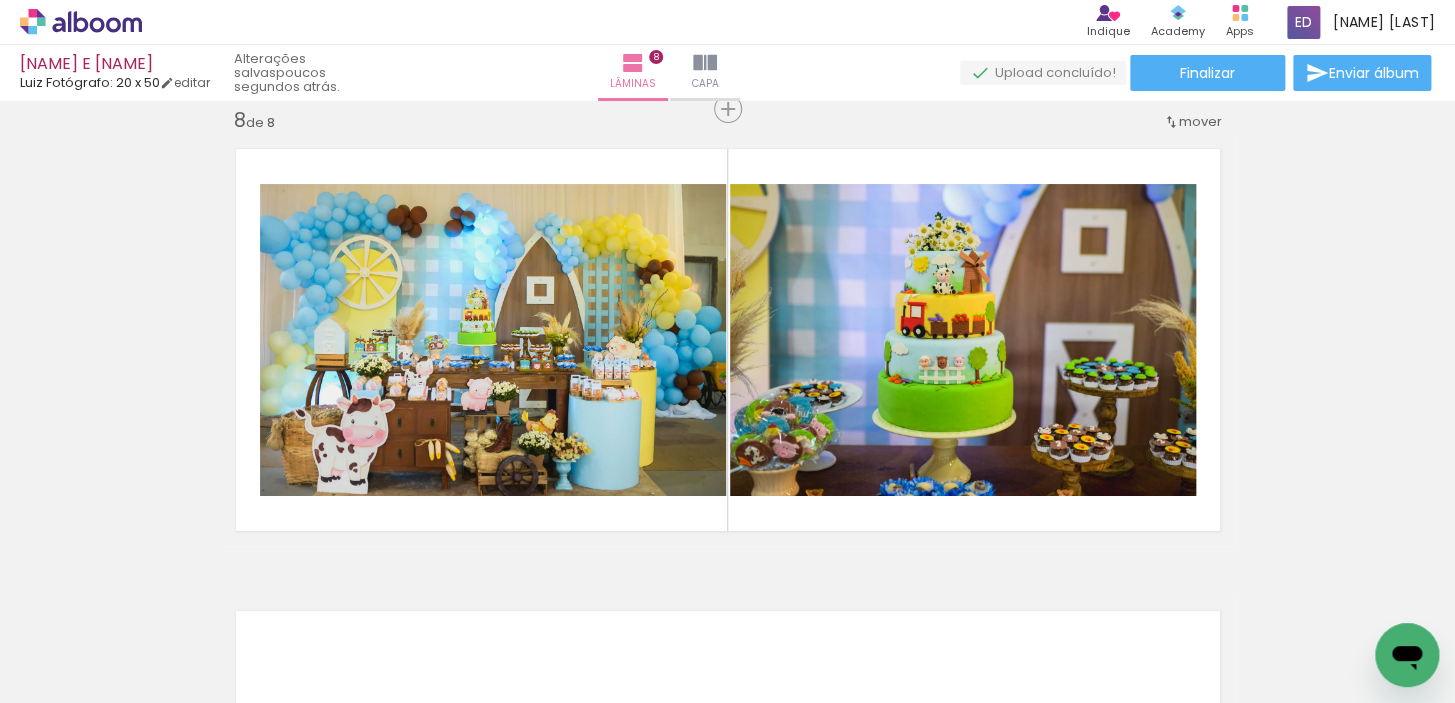 scroll, scrollTop: 0, scrollLeft: 3549, axis: horizontal 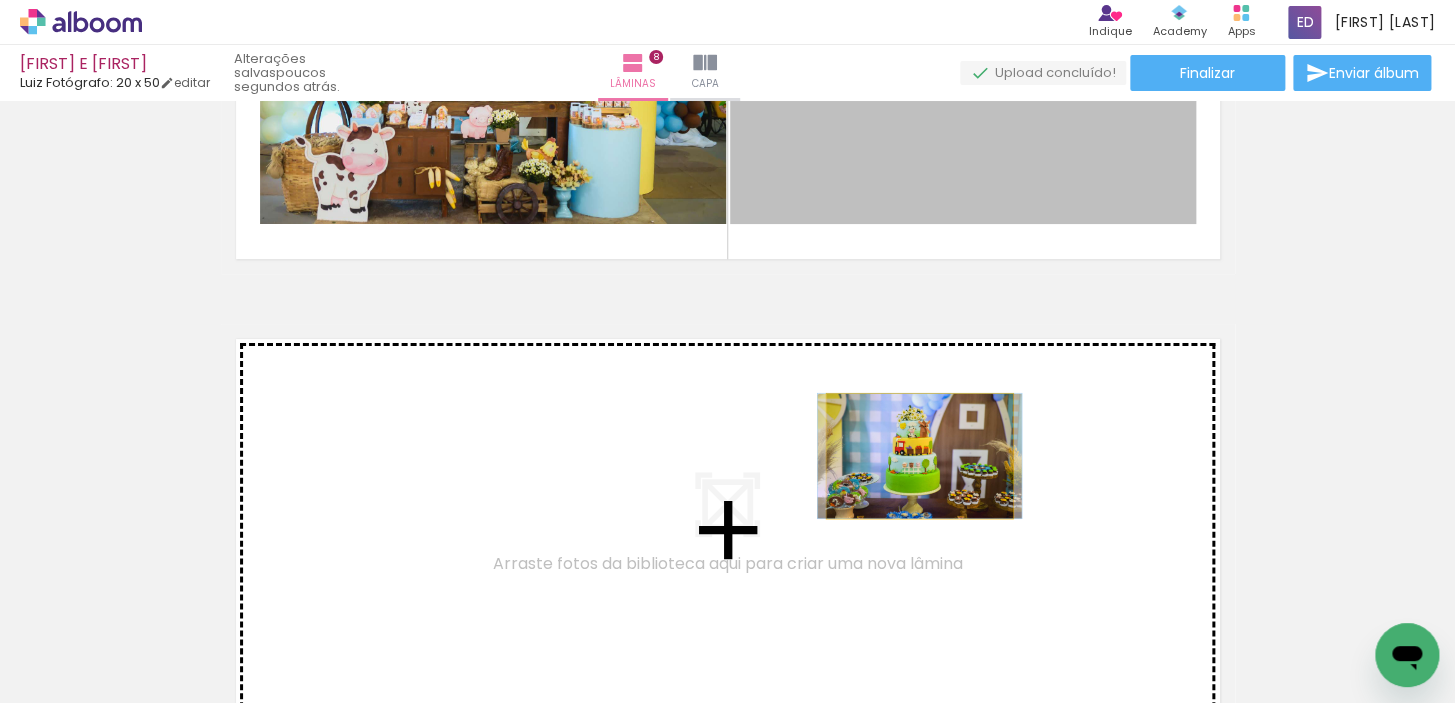 drag, startPoint x: 977, startPoint y: 239, endPoint x: 912, endPoint y: 455, distance: 225.56818 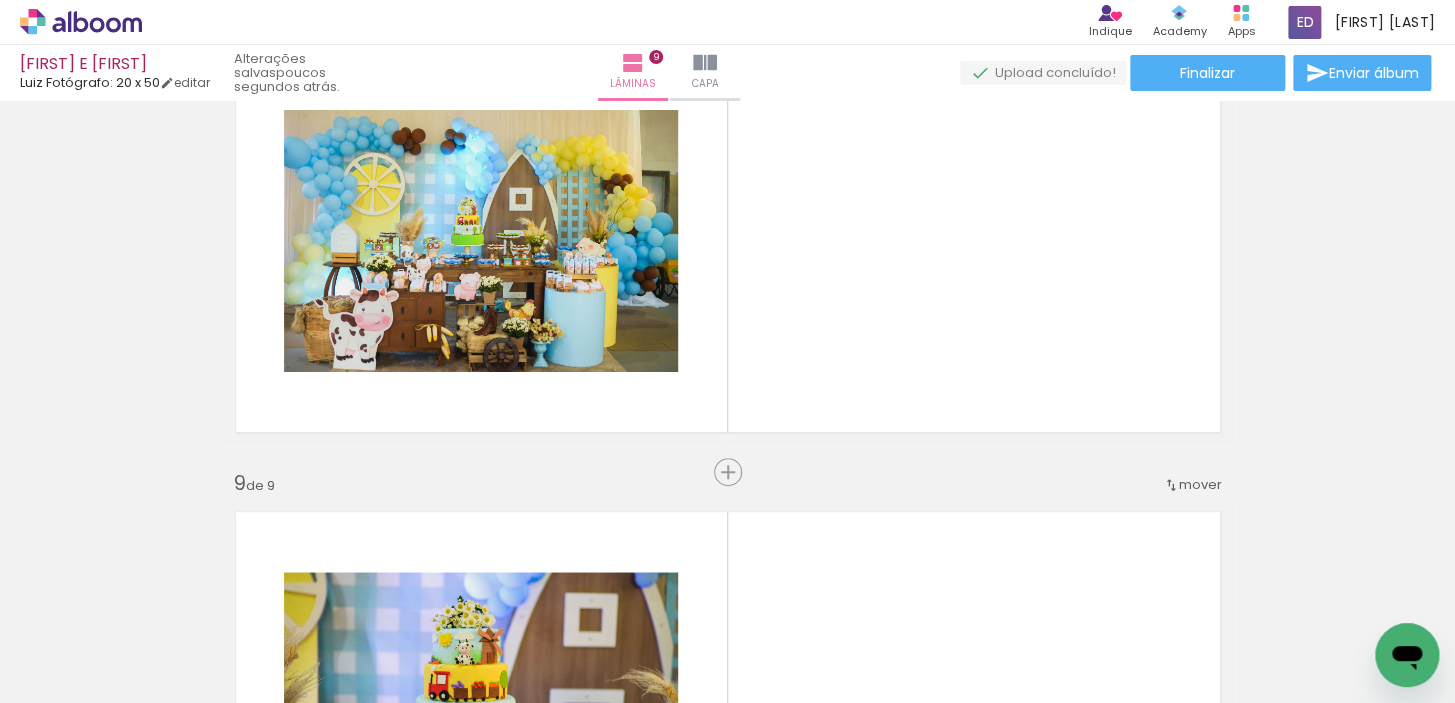 scroll, scrollTop: 3449, scrollLeft: 0, axis: vertical 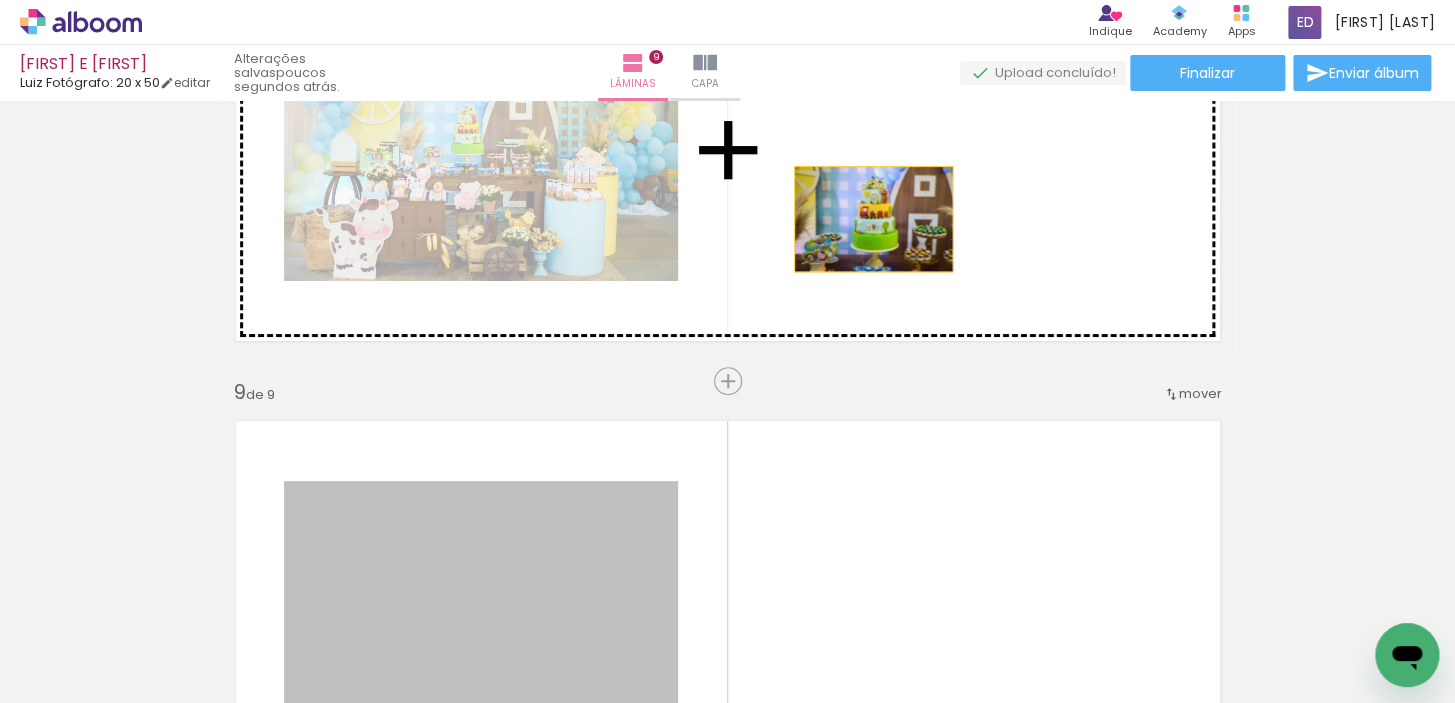 drag, startPoint x: 691, startPoint y: 463, endPoint x: 866, endPoint y: 219, distance: 300.26822 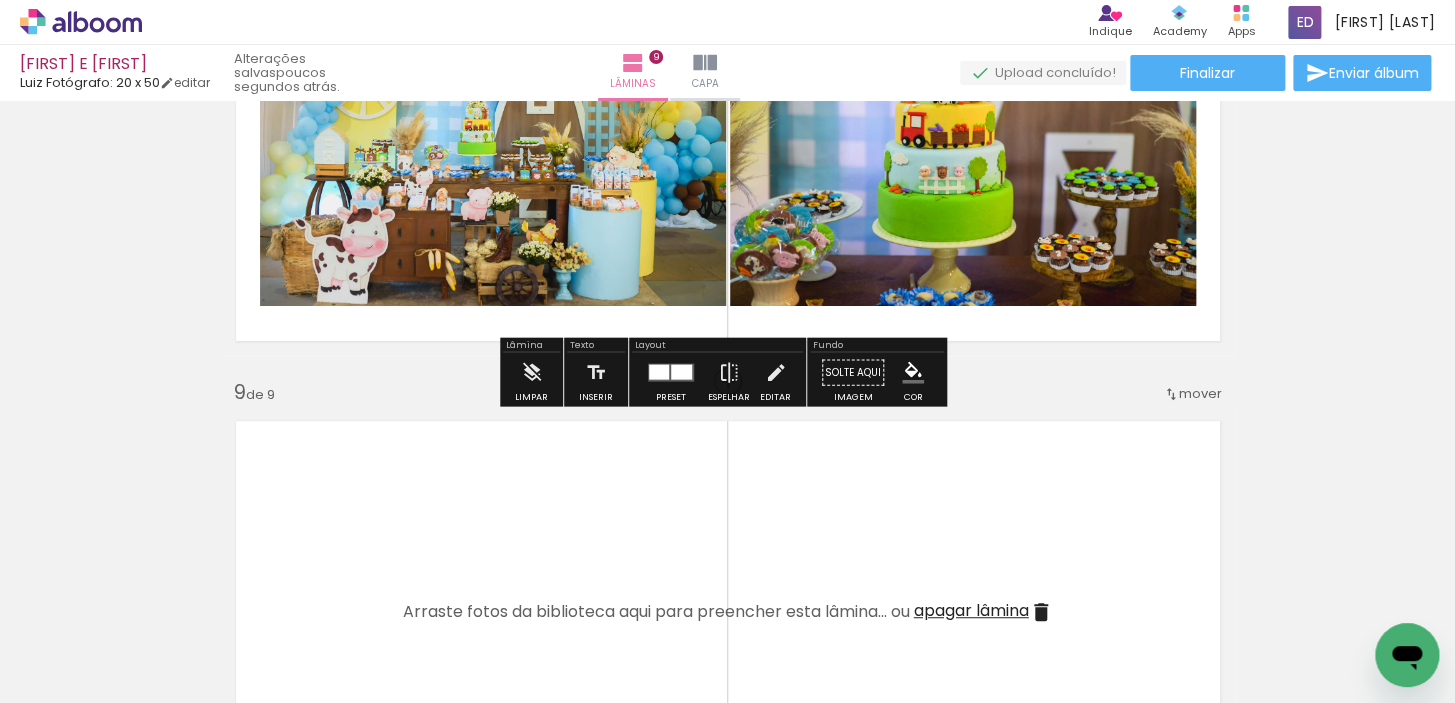 scroll, scrollTop: 3267, scrollLeft: 0, axis: vertical 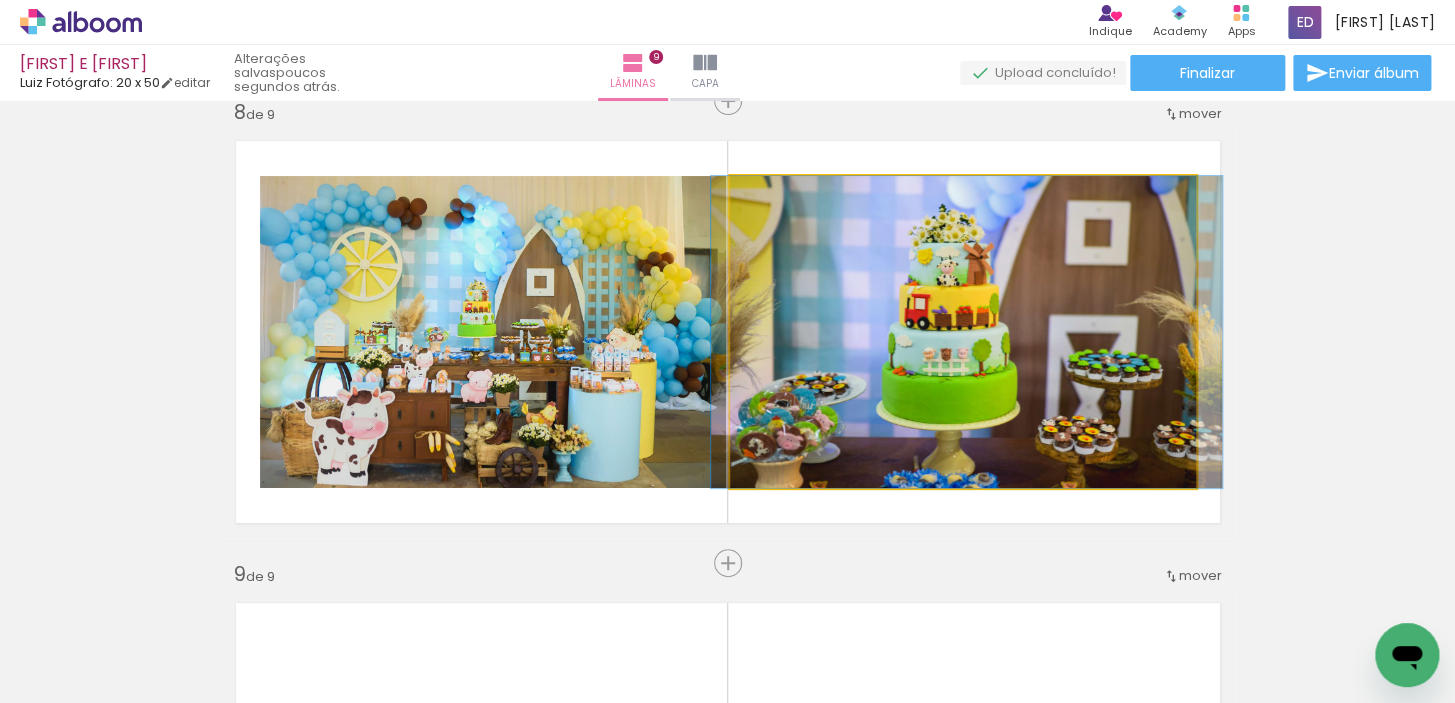 drag, startPoint x: 1009, startPoint y: 366, endPoint x: 1013, endPoint y: 338, distance: 28.284271 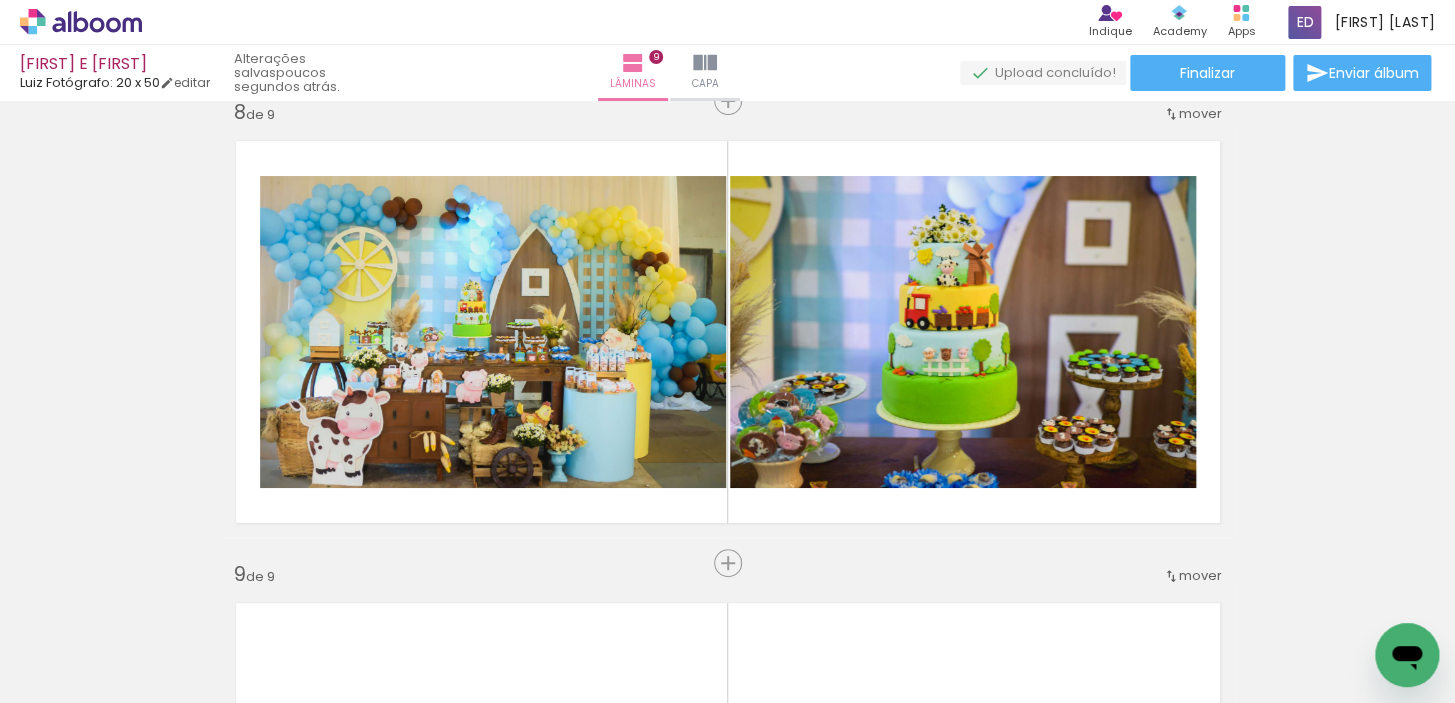 scroll, scrollTop: 0, scrollLeft: 3421, axis: horizontal 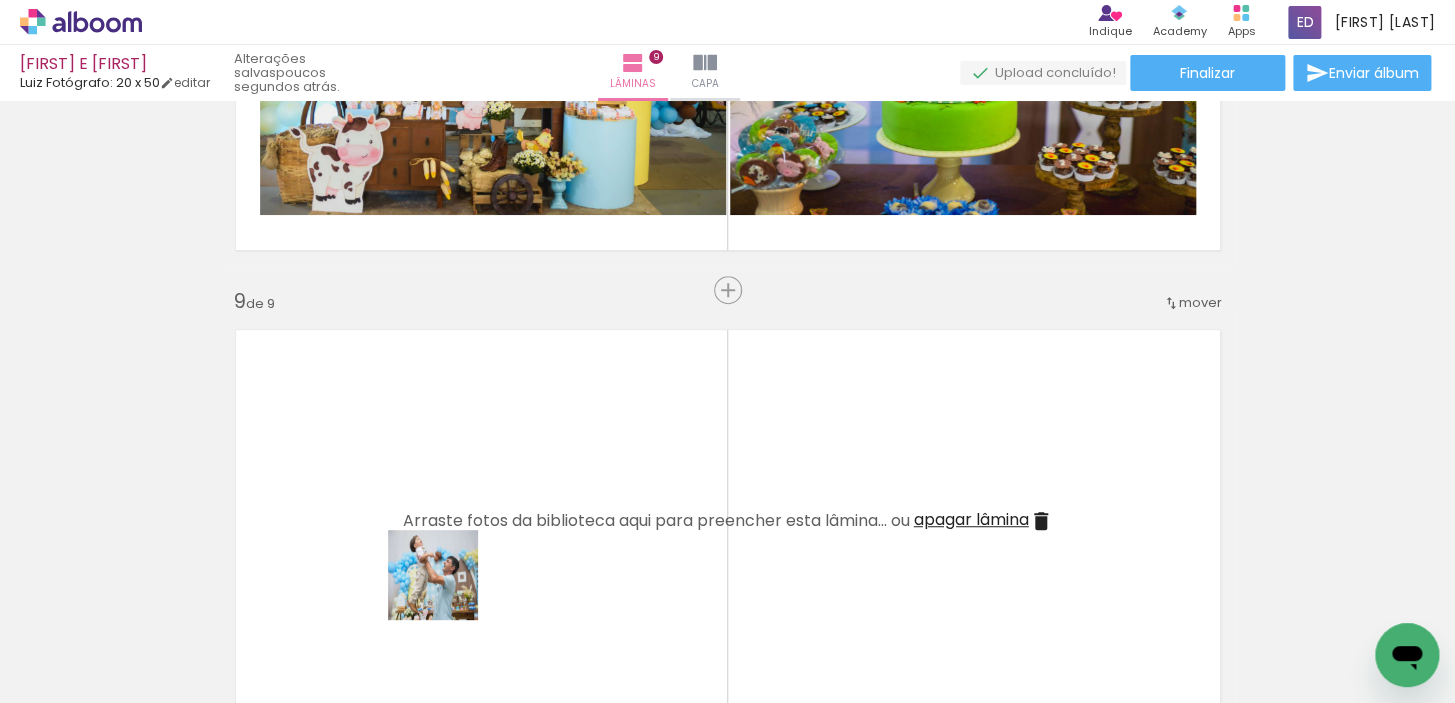 drag, startPoint x: 356, startPoint y: 667, endPoint x: 479, endPoint y: 554, distance: 167.02695 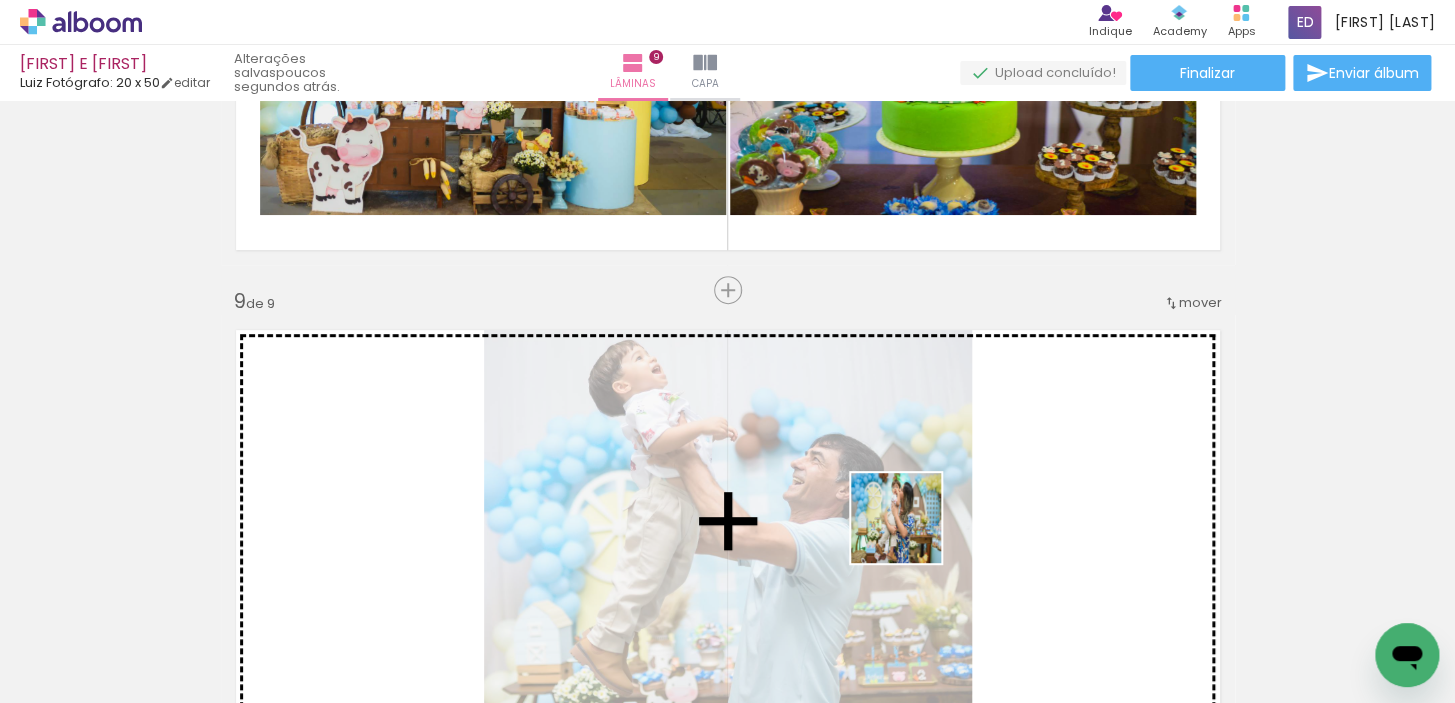 drag, startPoint x: 911, startPoint y: 533, endPoint x: 1002, endPoint y: 492, distance: 99.80982 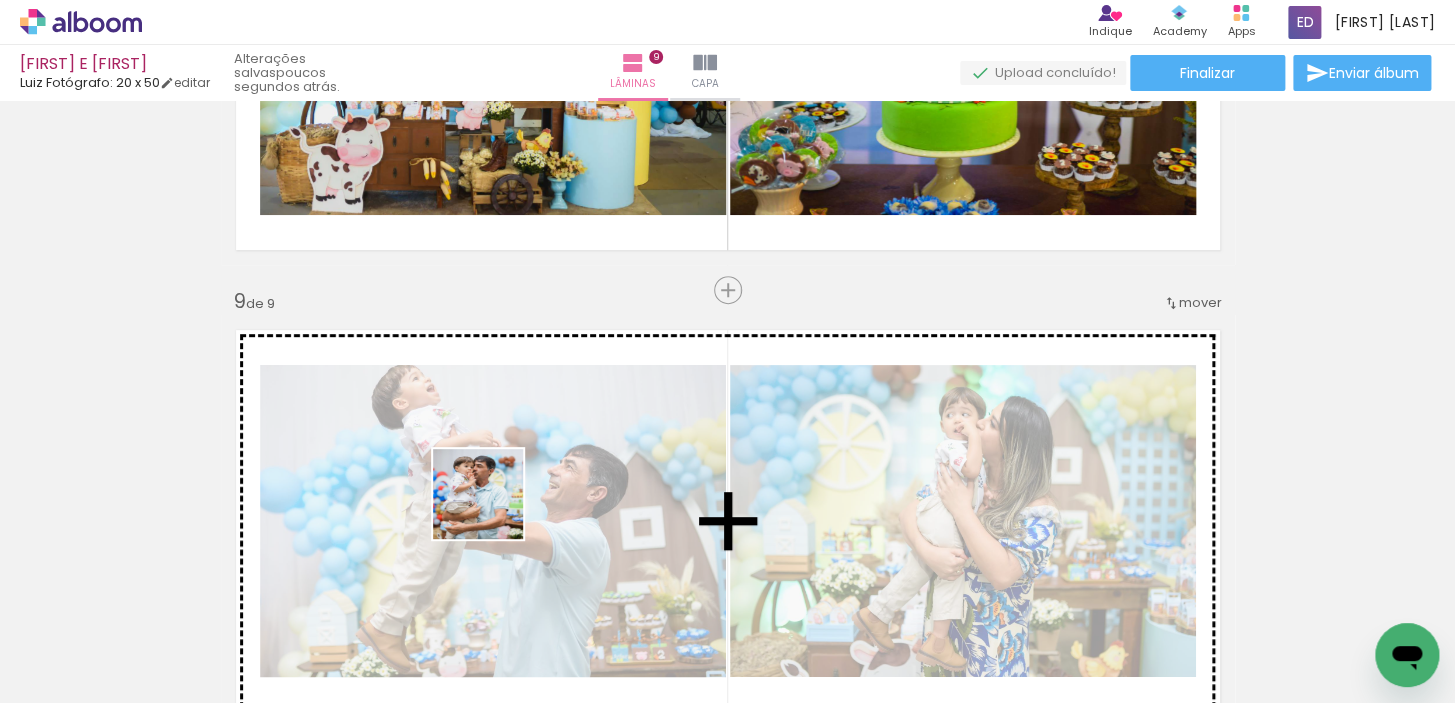 drag, startPoint x: 441, startPoint y: 662, endPoint x: 743, endPoint y: 568, distance: 316.29102 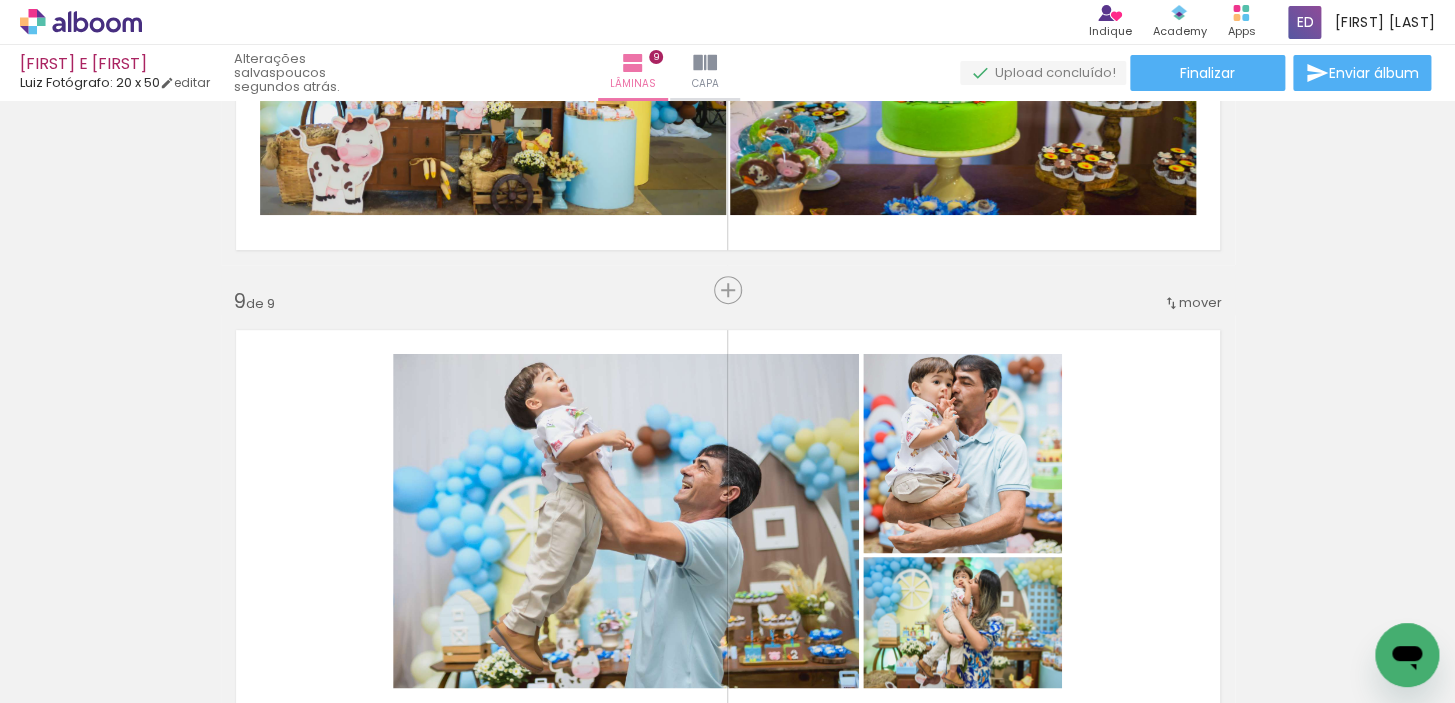 scroll, scrollTop: 0, scrollLeft: 1114, axis: horizontal 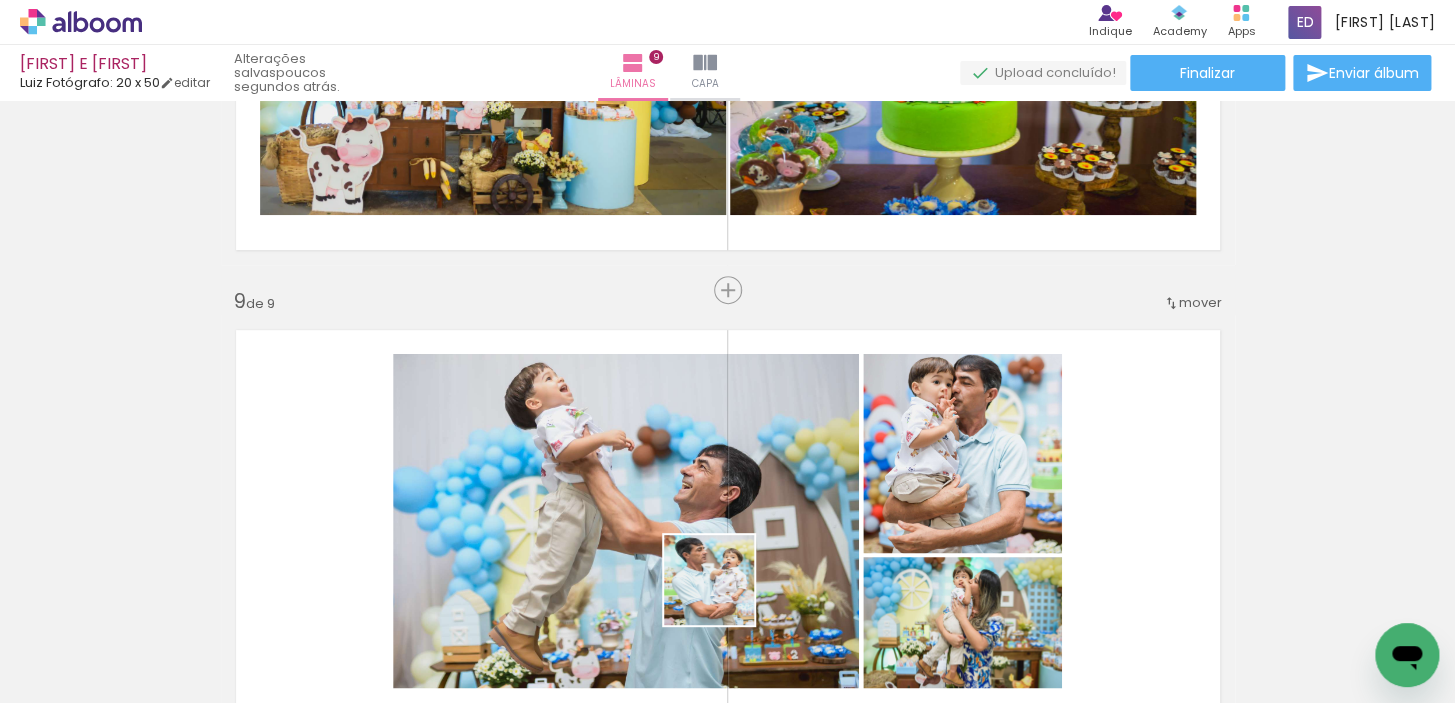 drag, startPoint x: 774, startPoint y: 650, endPoint x: 506, endPoint y: 458, distance: 329.67862 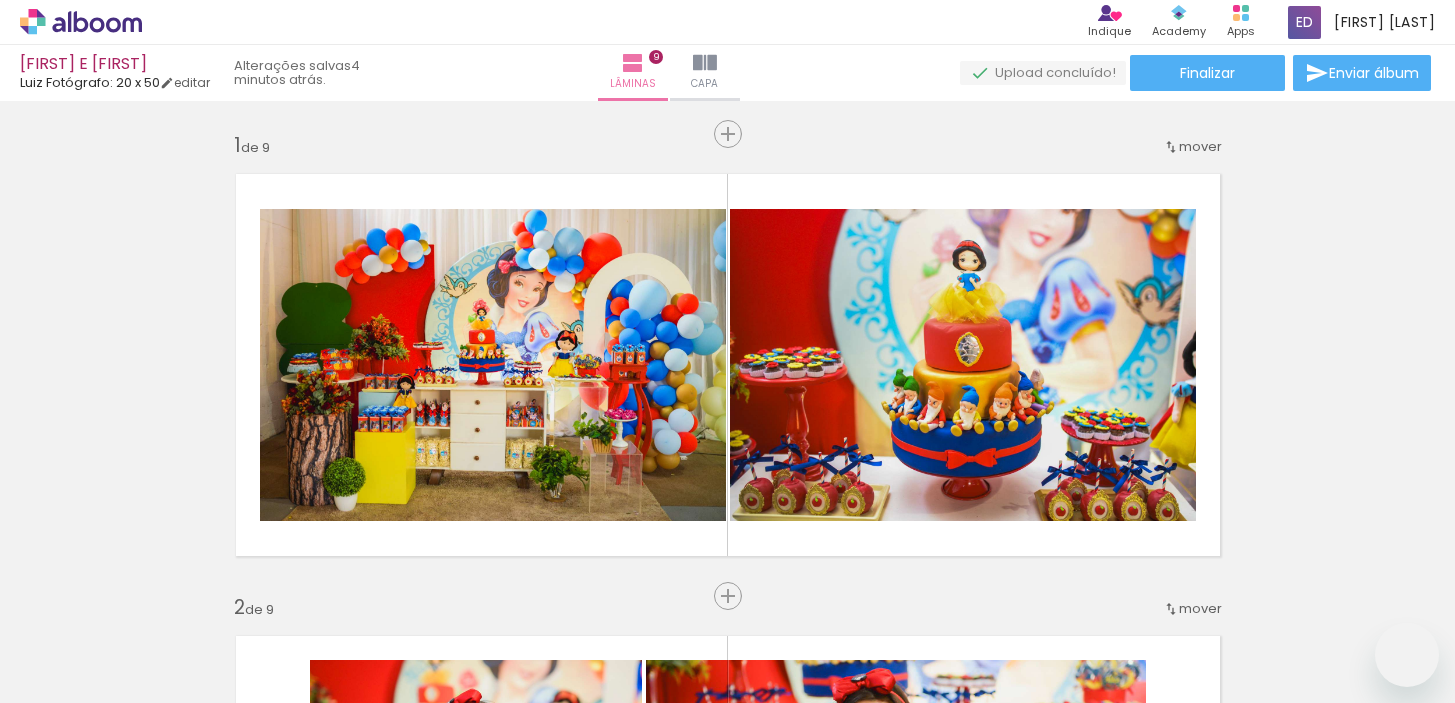 scroll, scrollTop: 0, scrollLeft: 0, axis: both 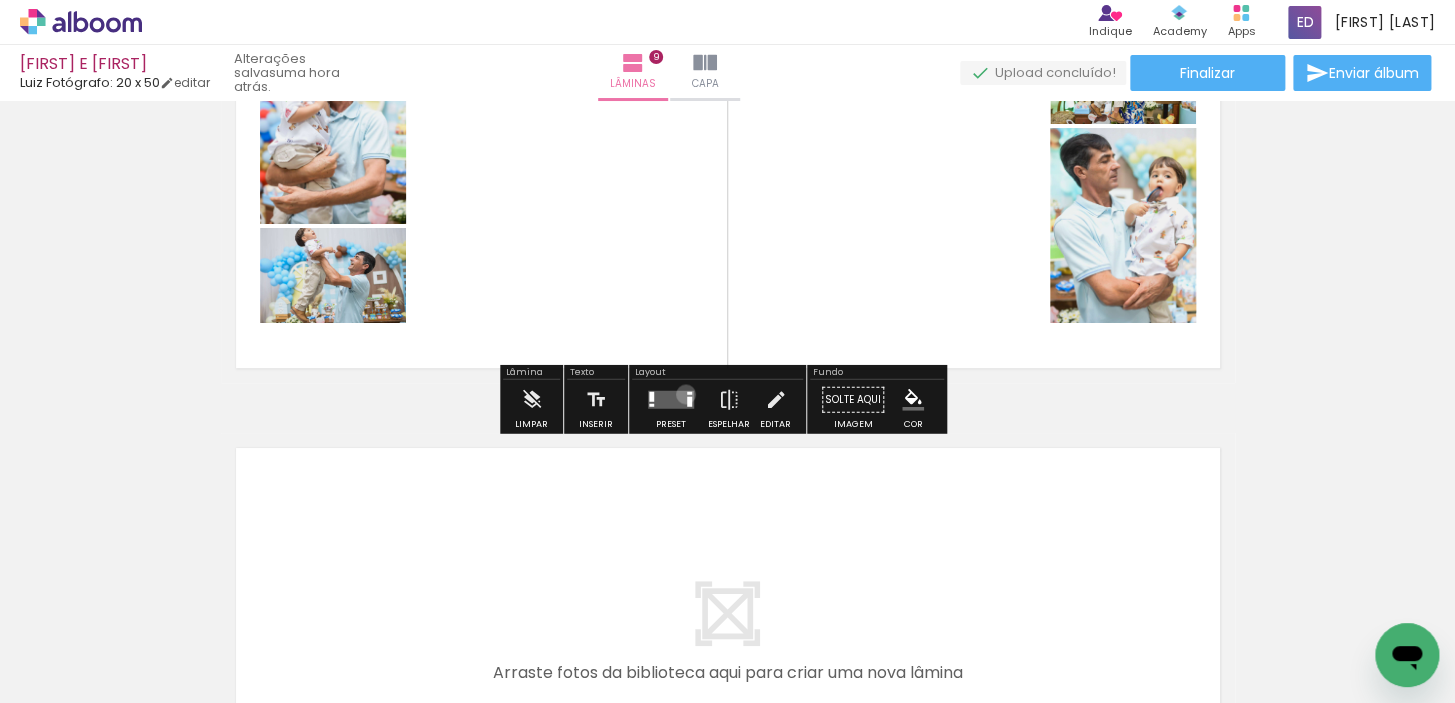 click at bounding box center [689, 392] 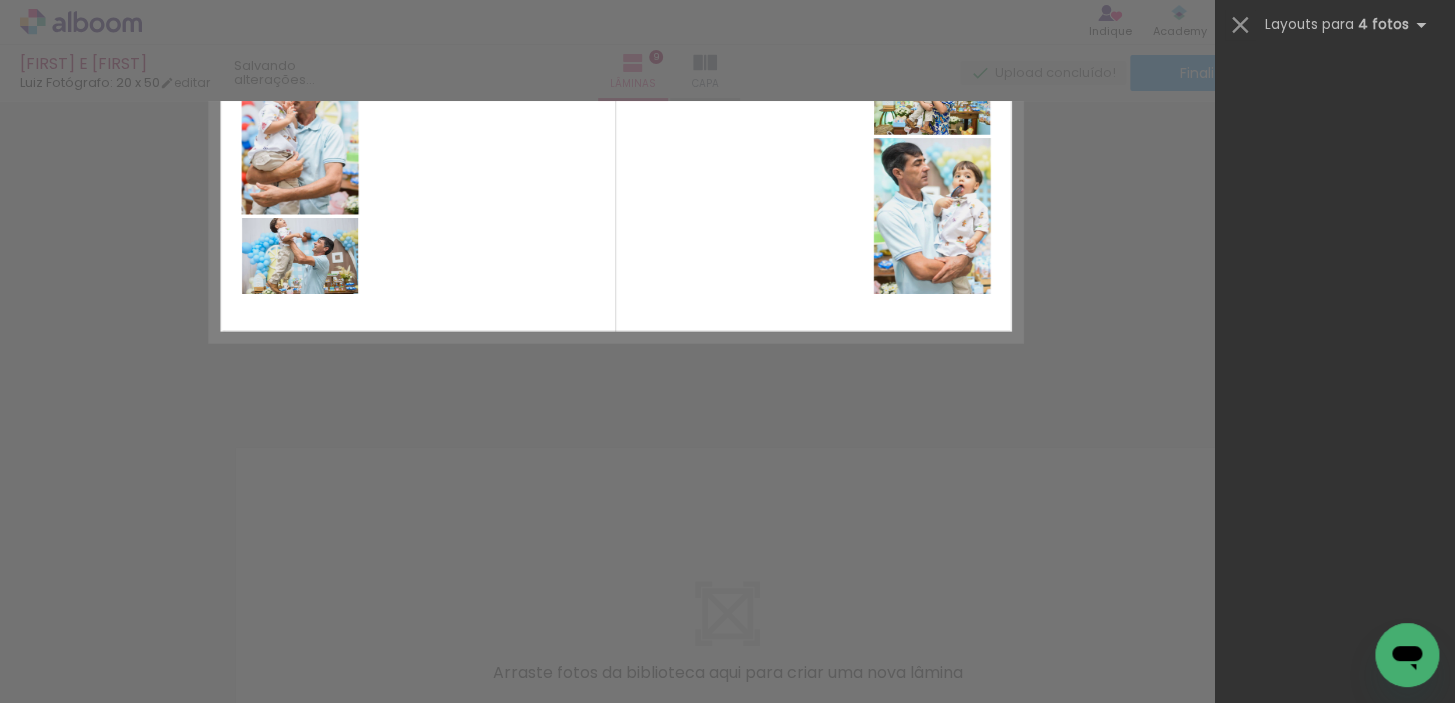 scroll, scrollTop: 0, scrollLeft: 0, axis: both 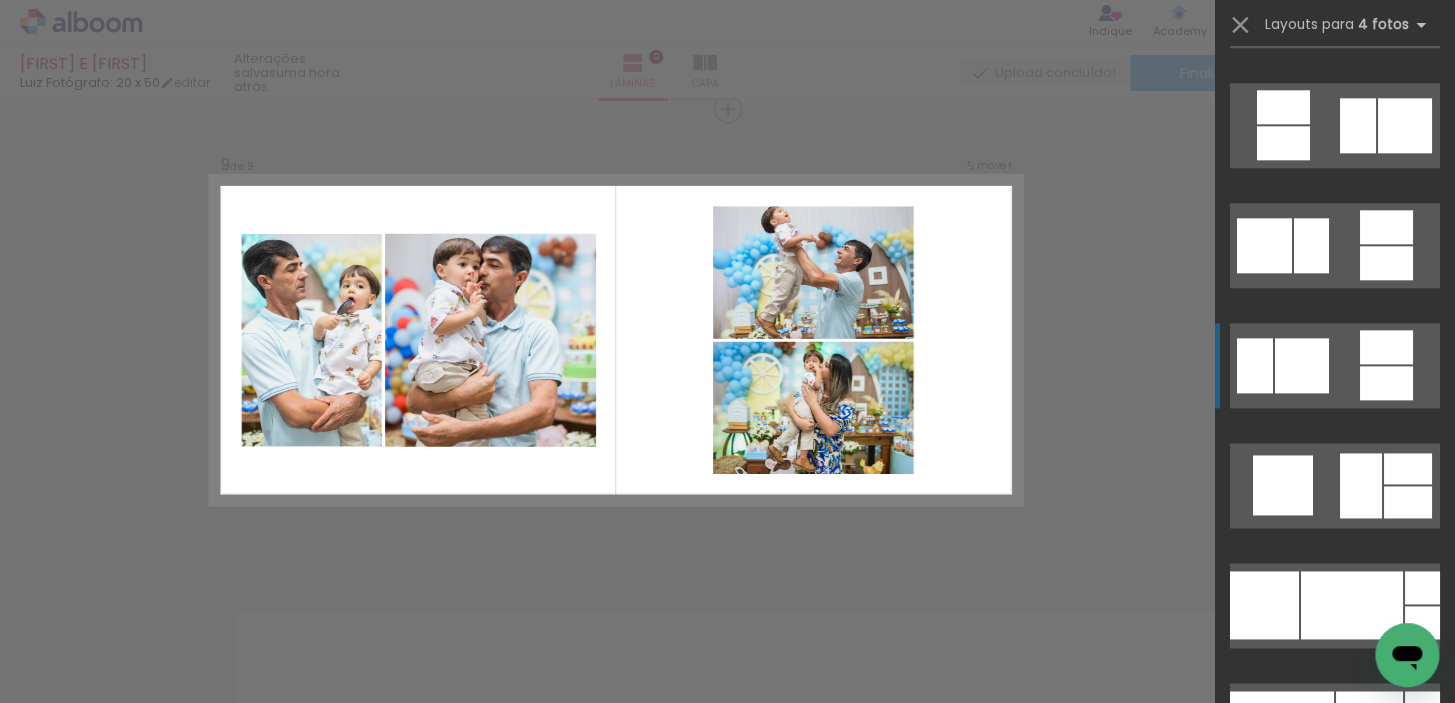 click at bounding box center [1334, 827] 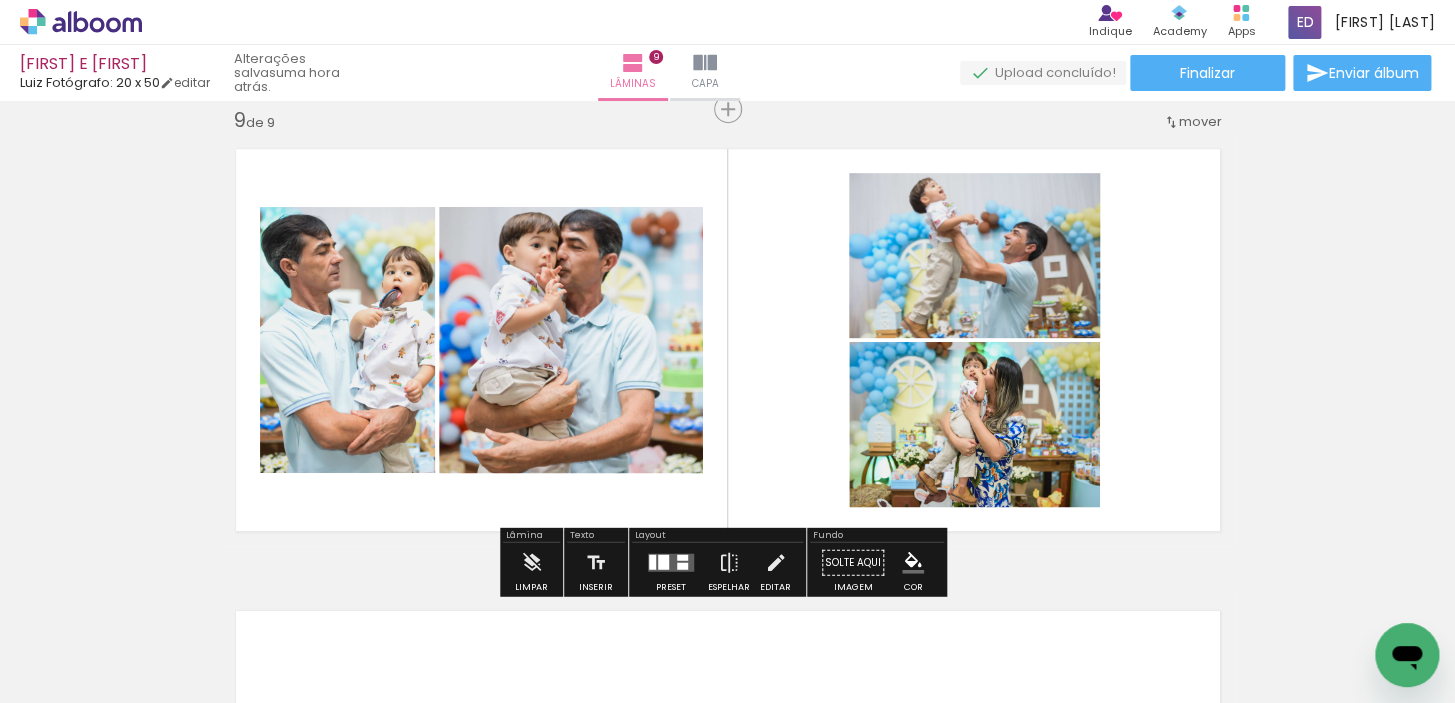 click 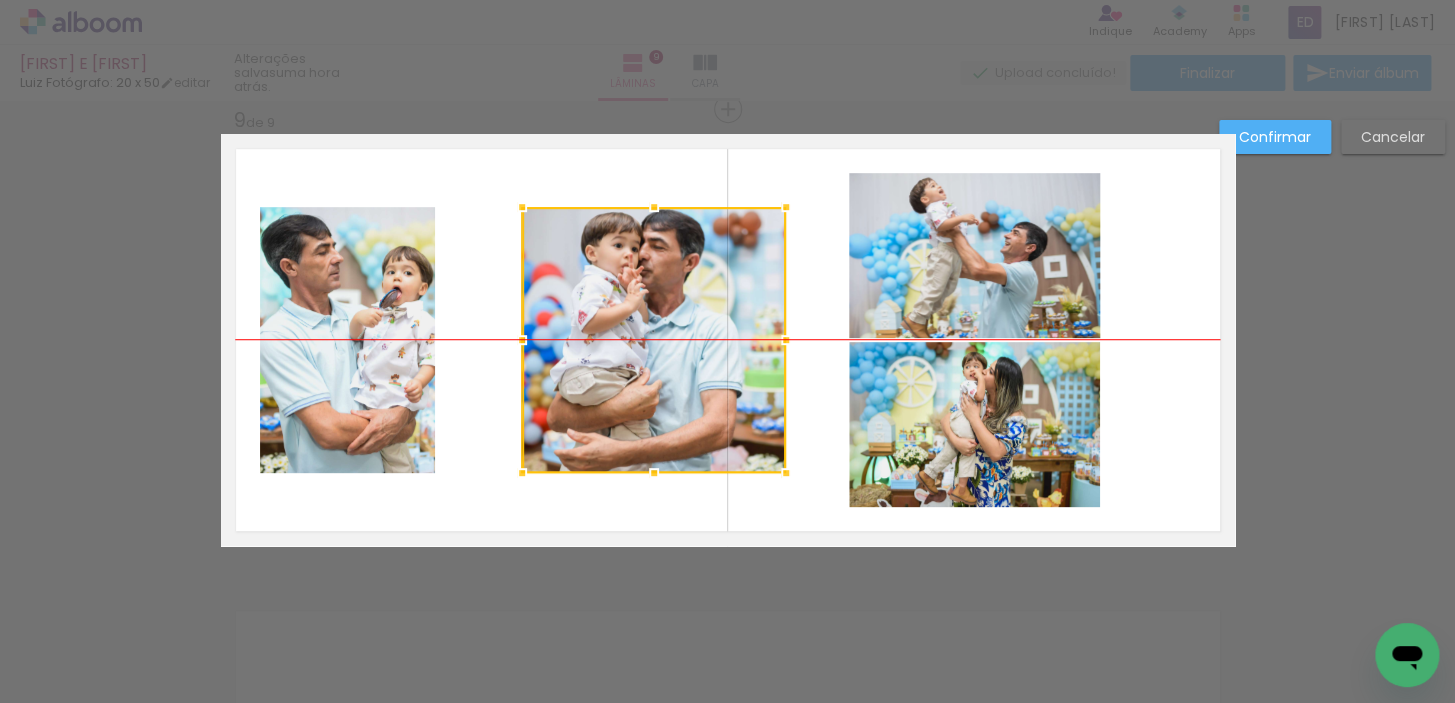 drag, startPoint x: 599, startPoint y: 344, endPoint x: 681, endPoint y: 349, distance: 82.1523 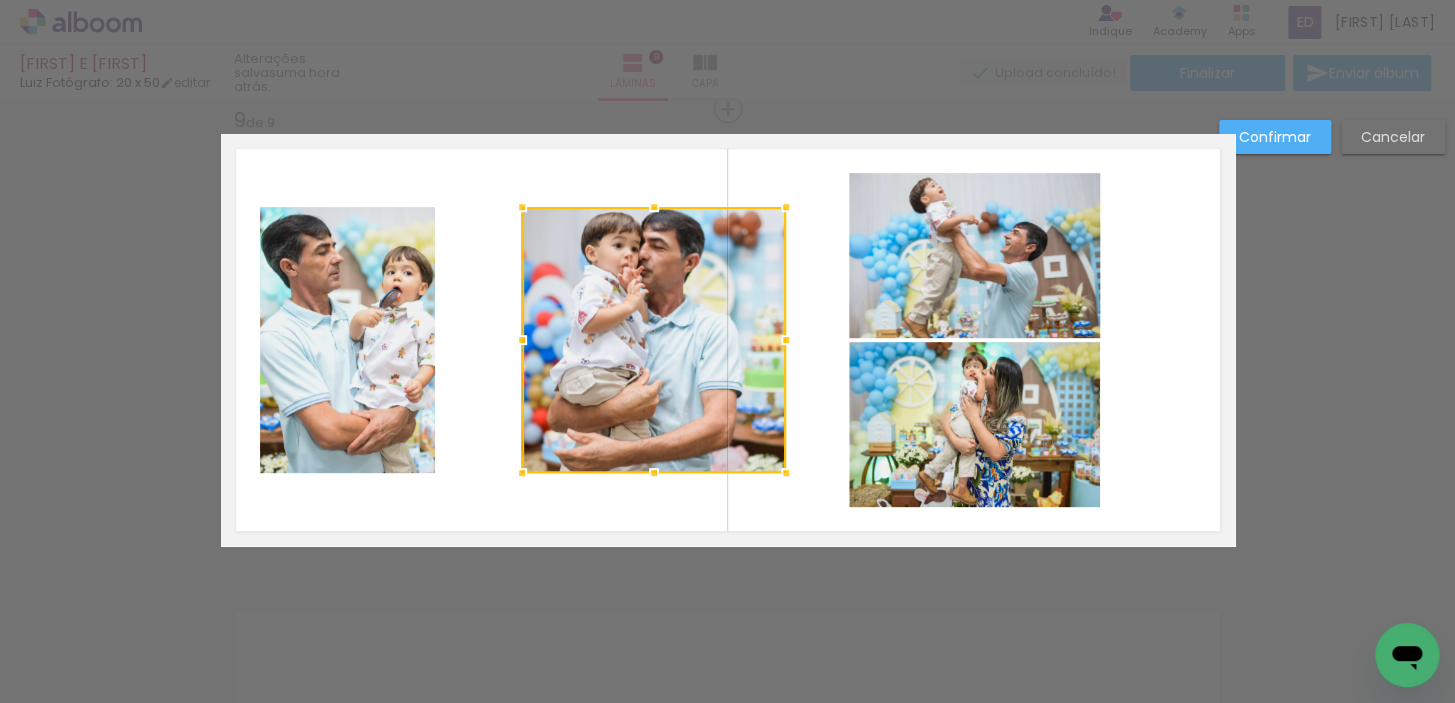click 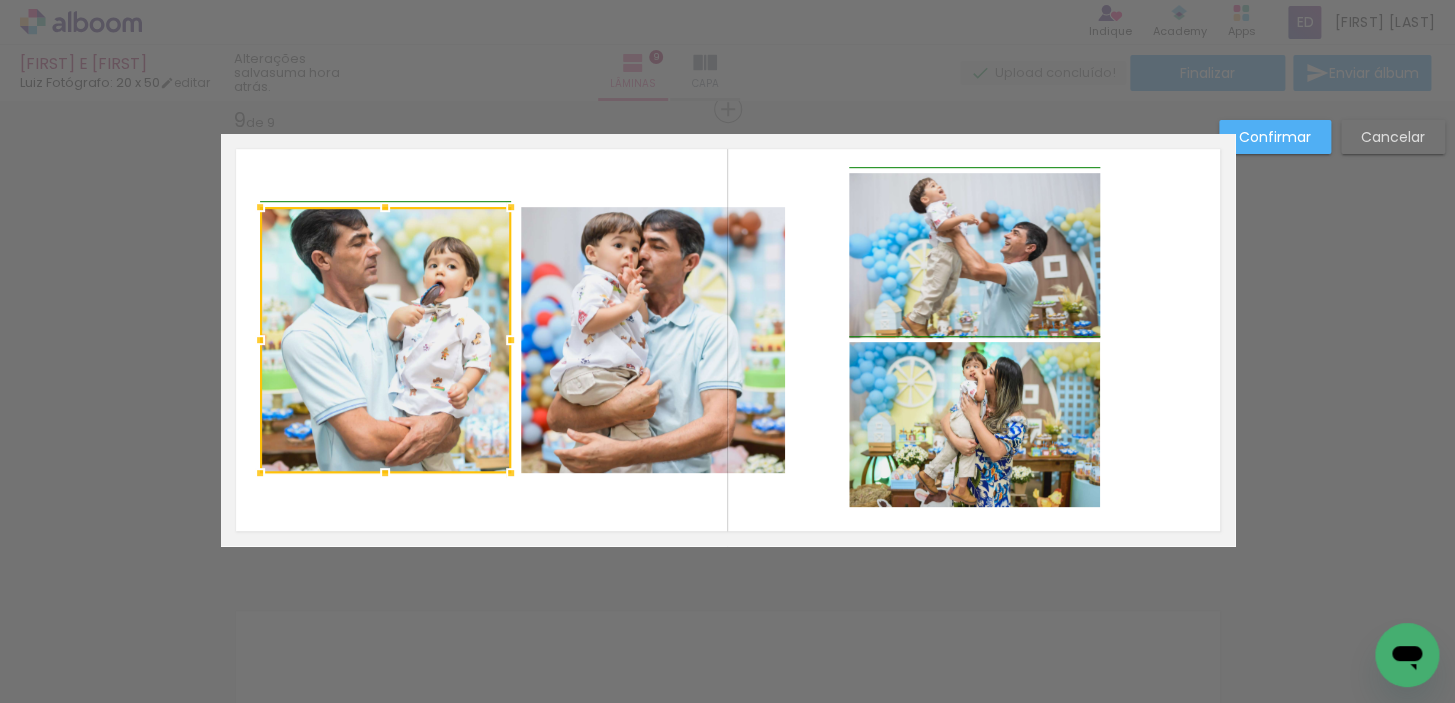 drag, startPoint x: 425, startPoint y: 344, endPoint x: 492, endPoint y: 340, distance: 67.11929 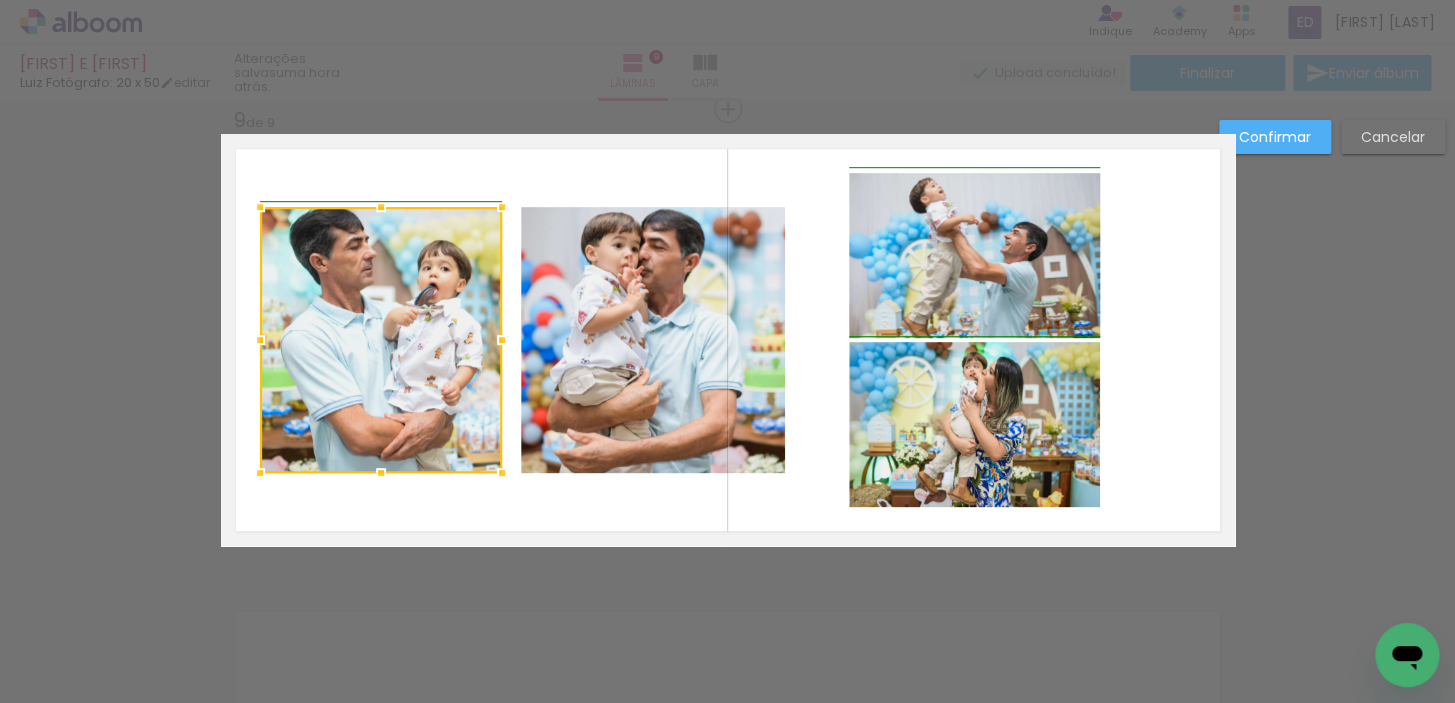 click at bounding box center (502, 340) 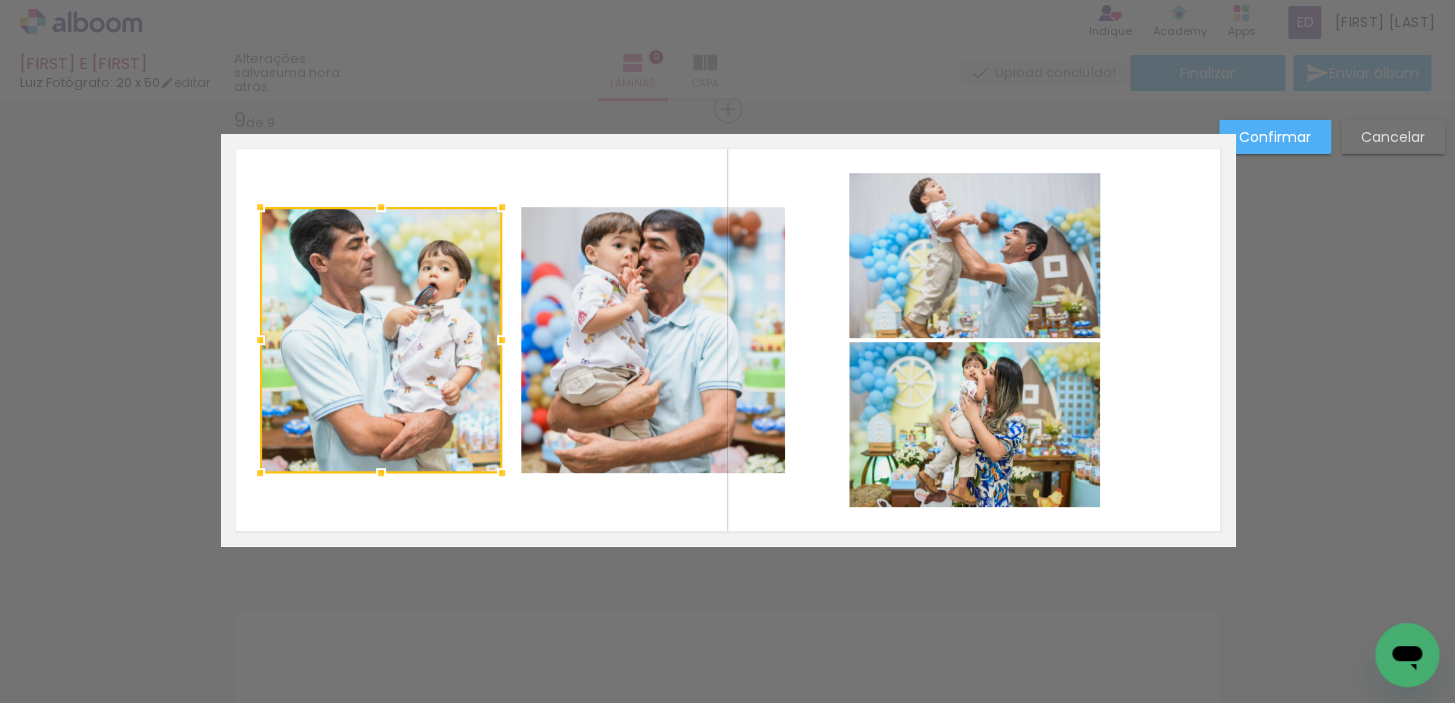 click 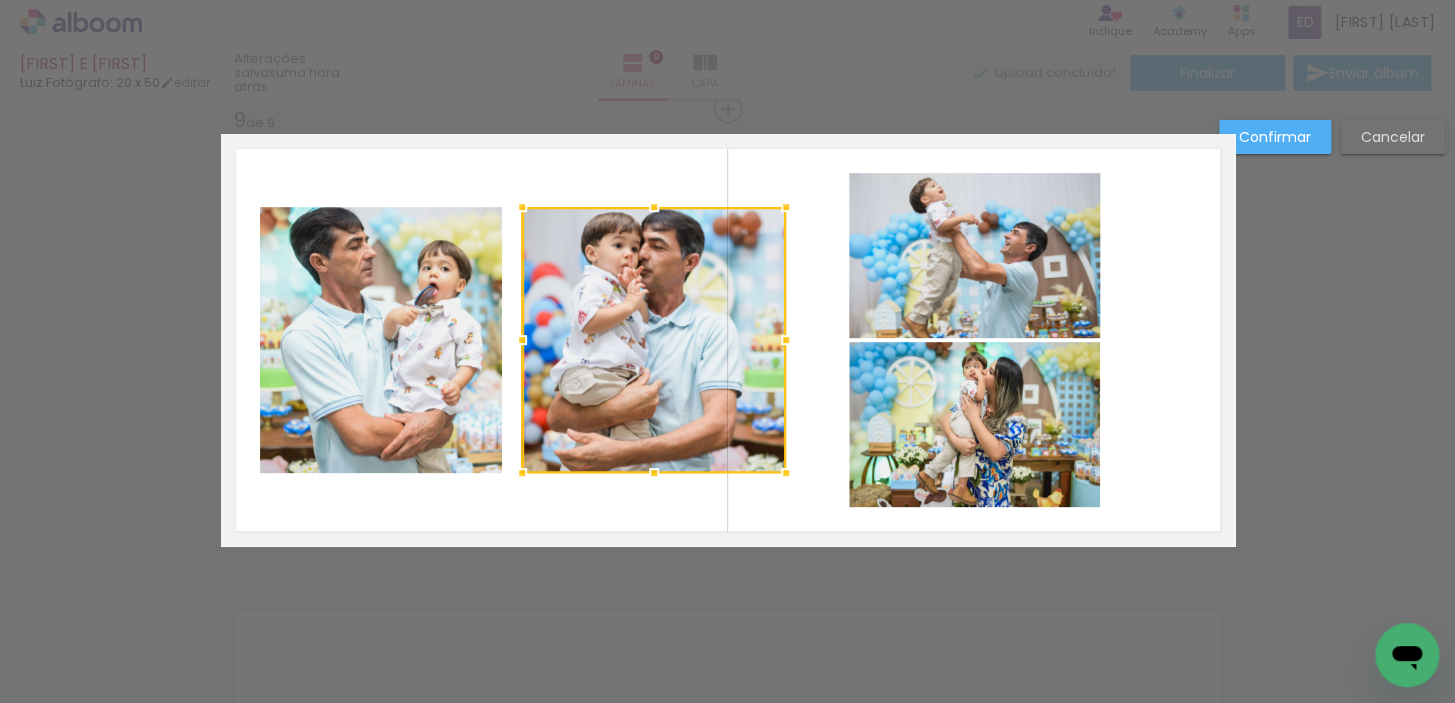 click at bounding box center (654, 340) 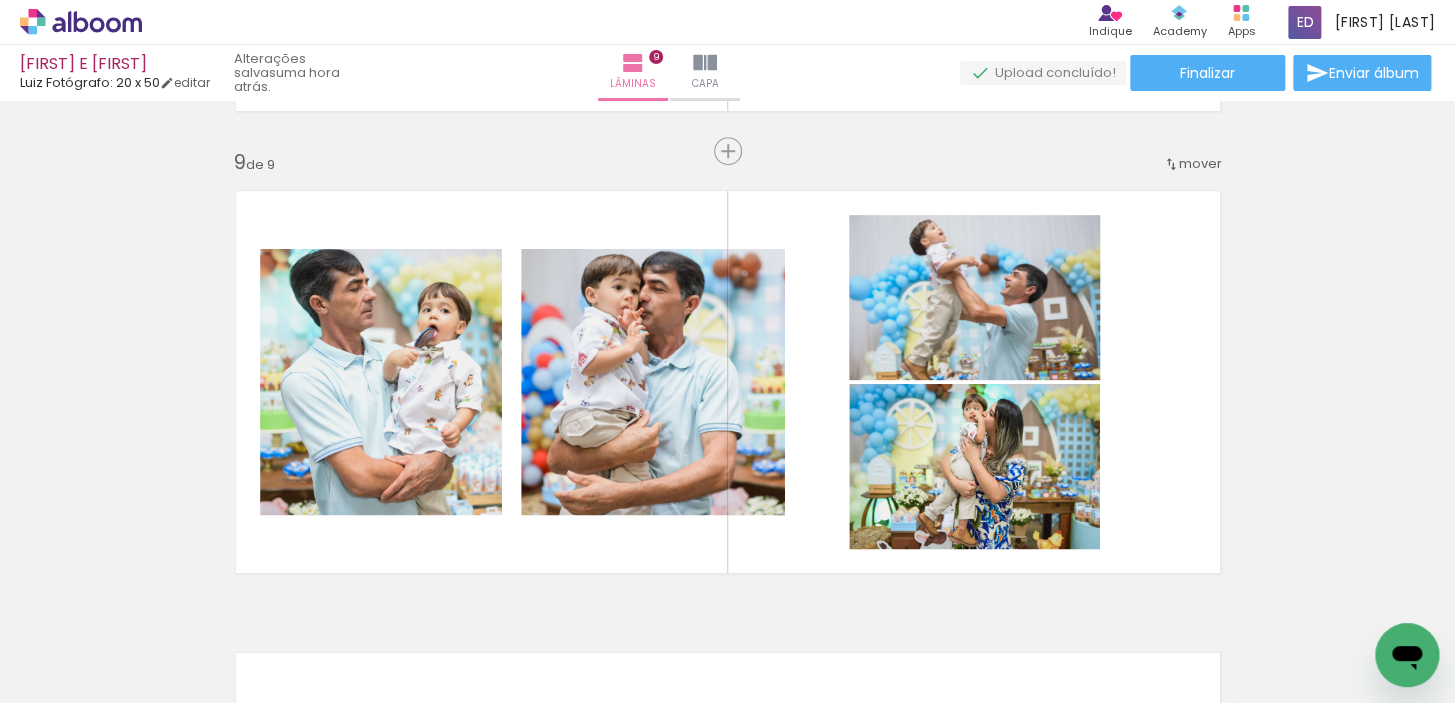 scroll, scrollTop: 3903, scrollLeft: 0, axis: vertical 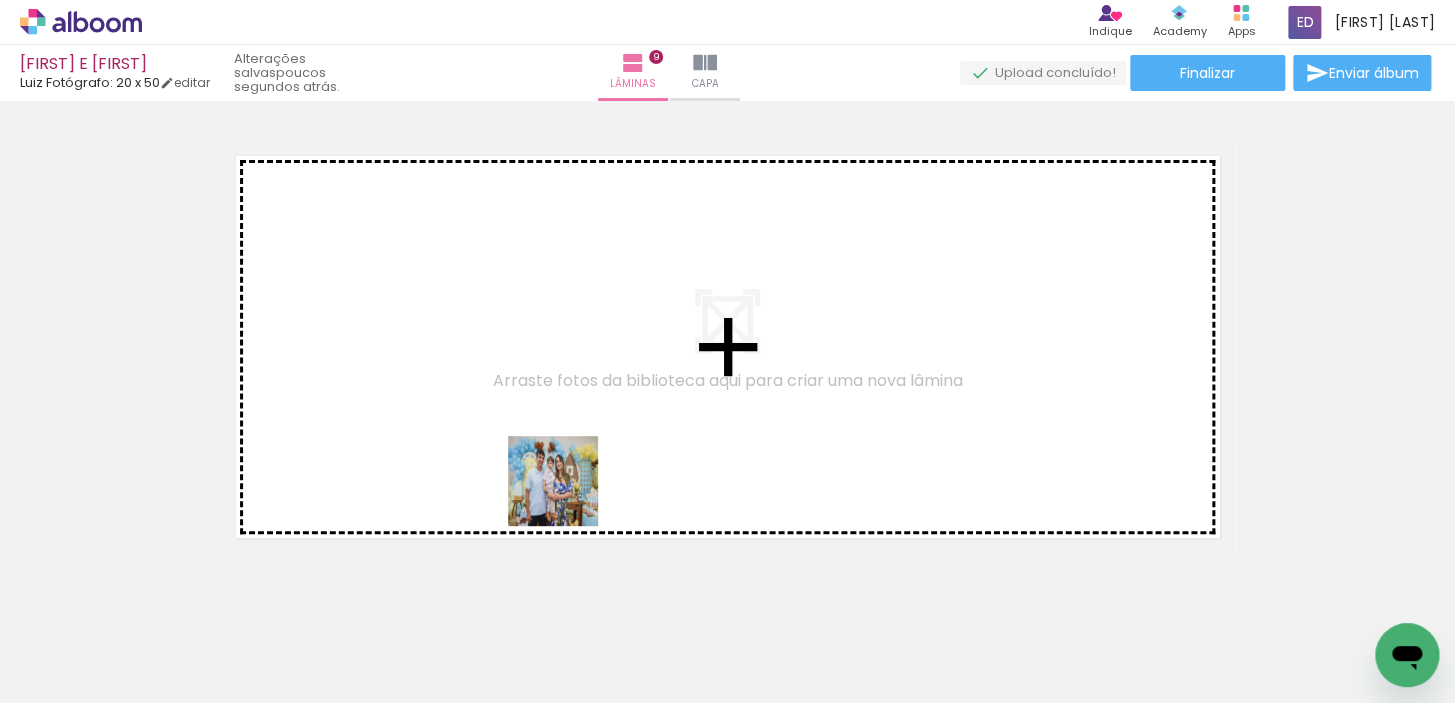drag, startPoint x: 870, startPoint y: 648, endPoint x: 962, endPoint y: 630, distance: 93.74433 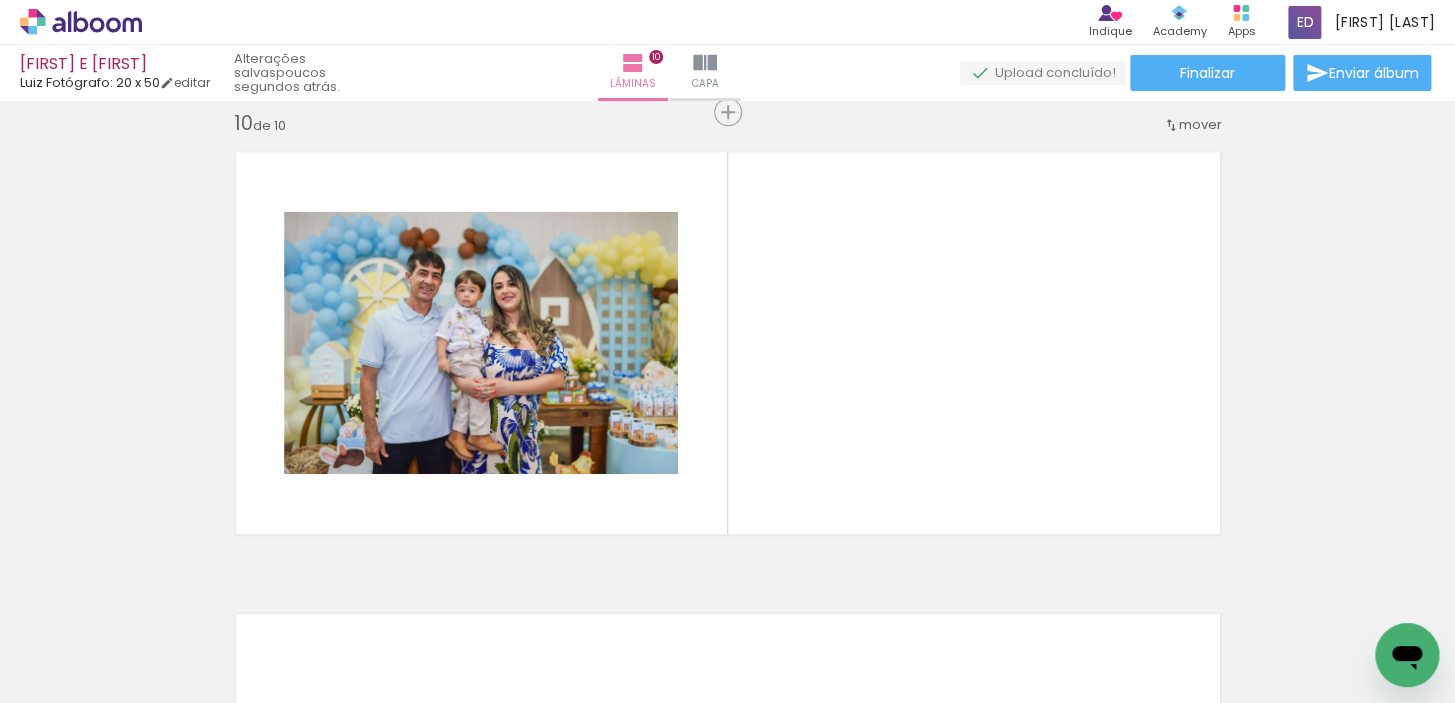 scroll, scrollTop: 4183, scrollLeft: 0, axis: vertical 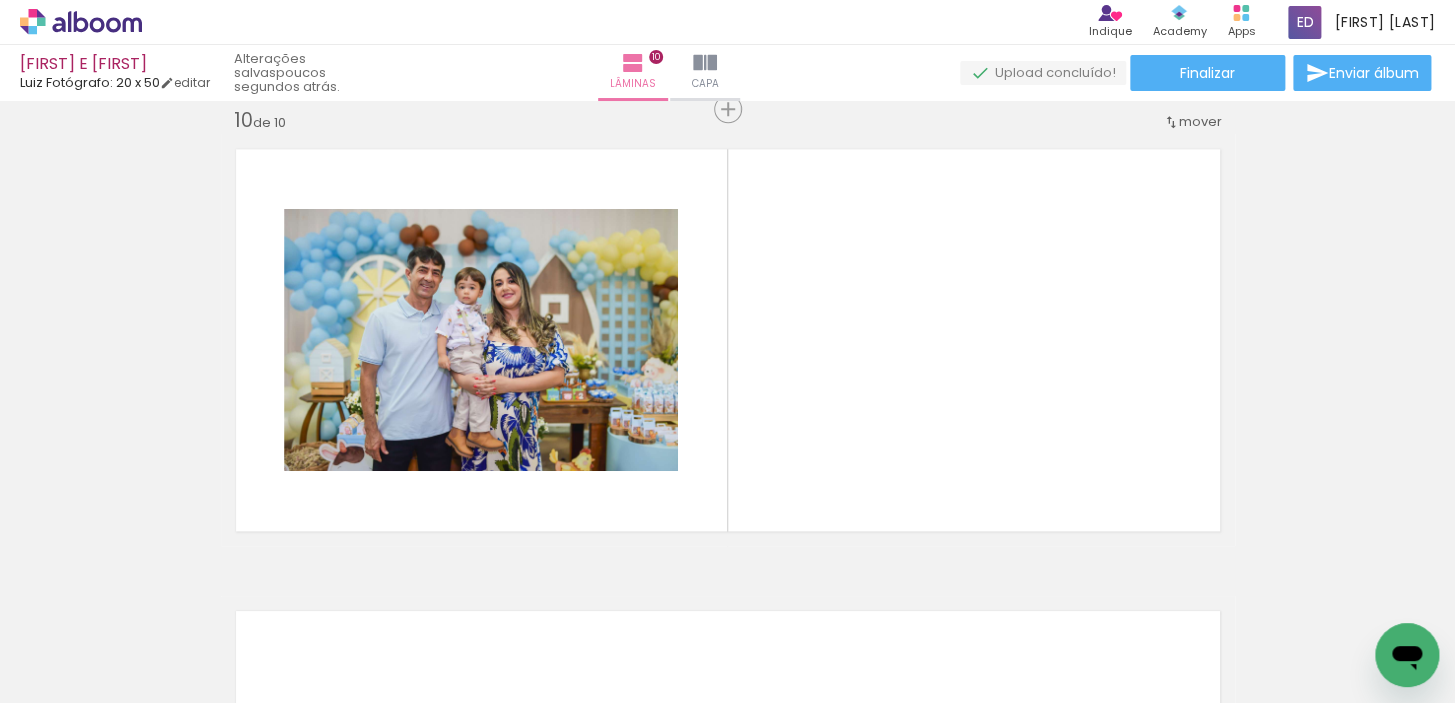 drag, startPoint x: 1015, startPoint y: 635, endPoint x: 1109, endPoint y: 648, distance: 94.89468 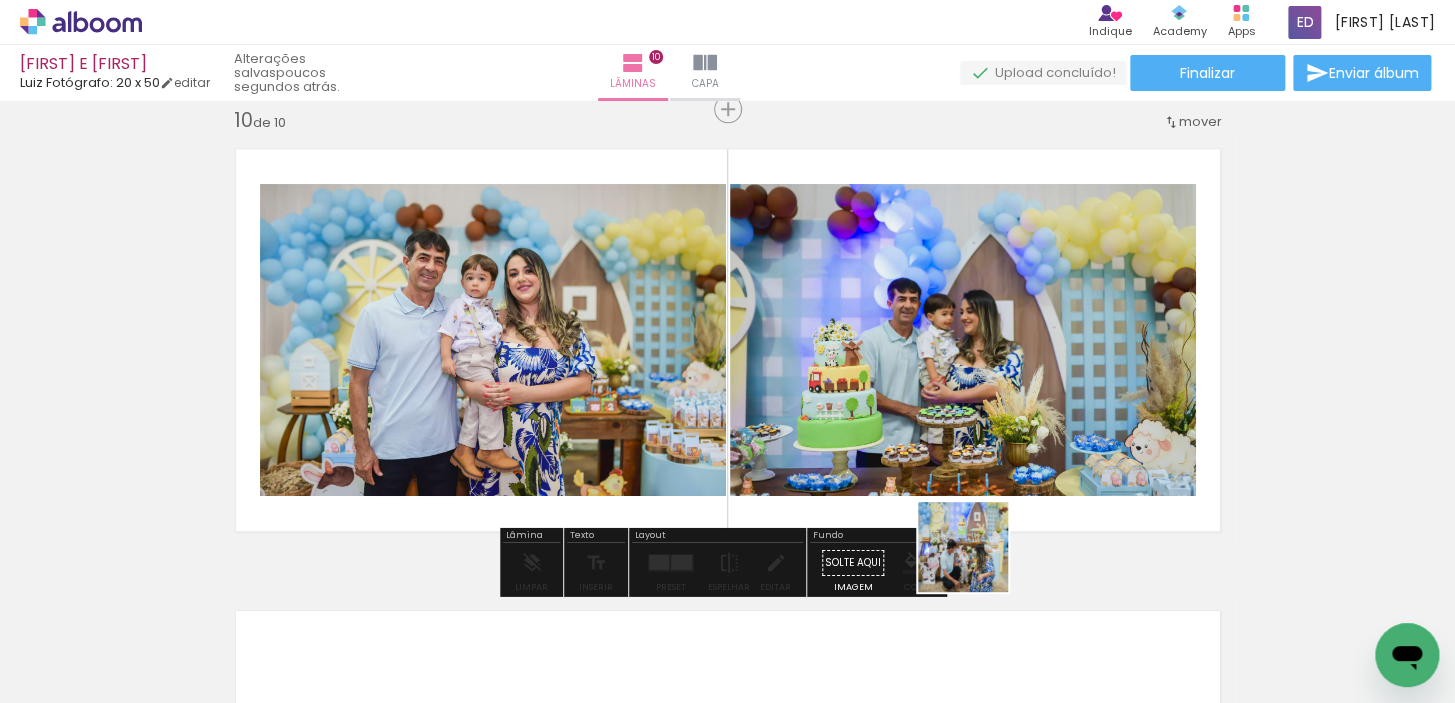 drag, startPoint x: 1125, startPoint y: 657, endPoint x: 1285, endPoint y: 515, distance: 213.92522 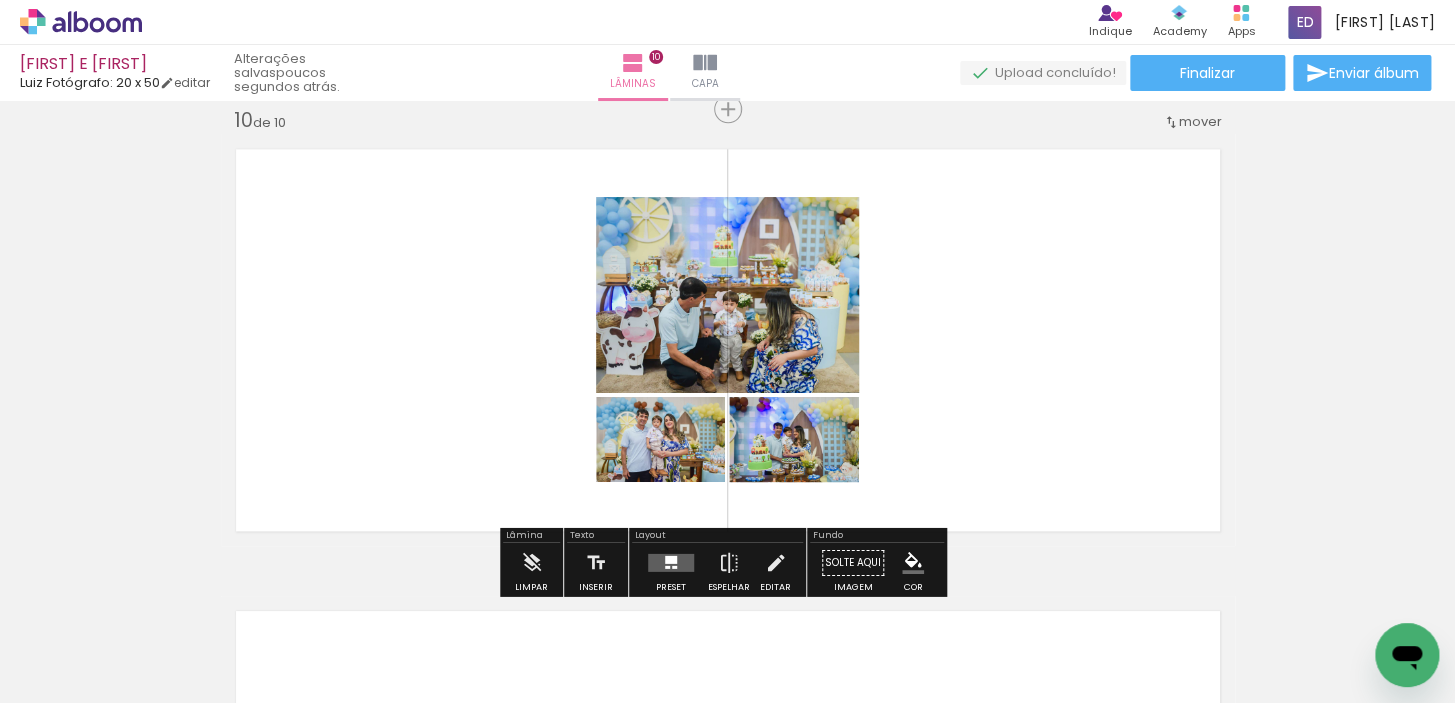 click at bounding box center [671, 562] 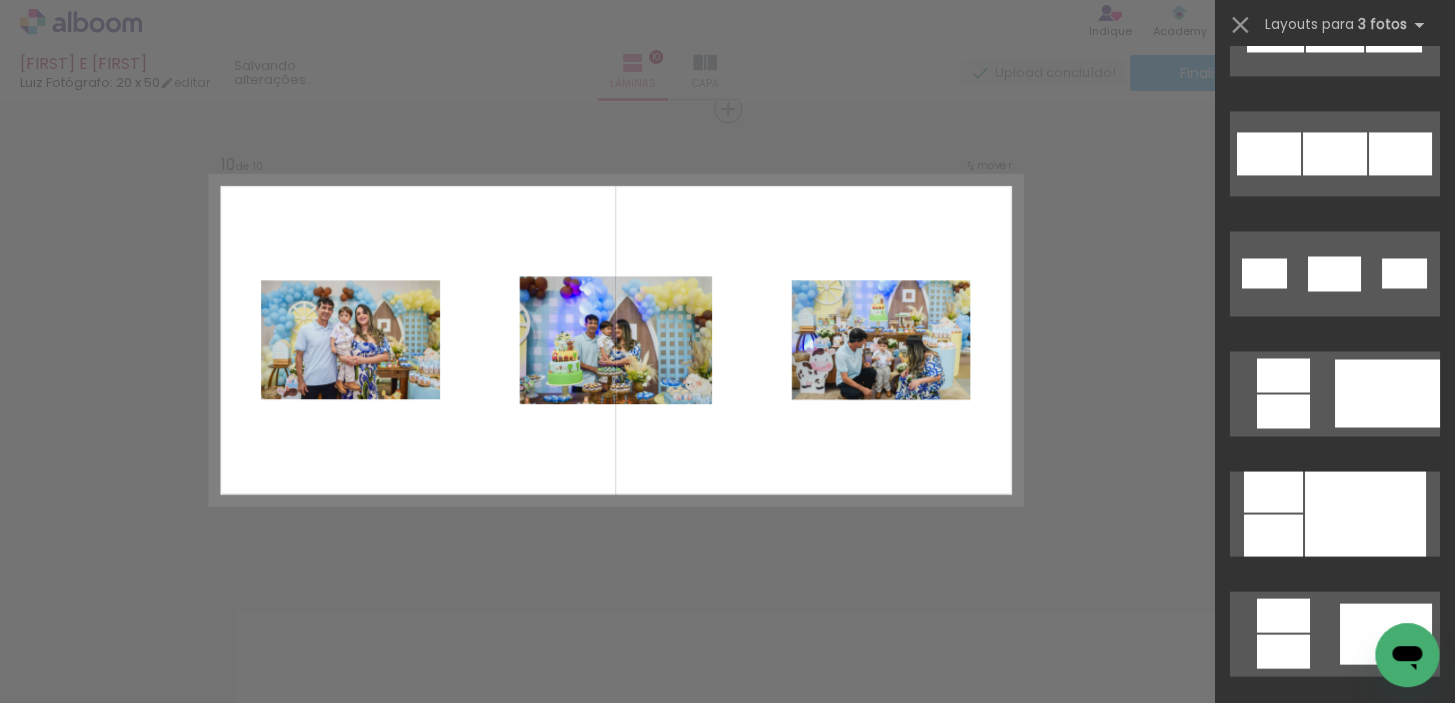 scroll, scrollTop: 1000, scrollLeft: 0, axis: vertical 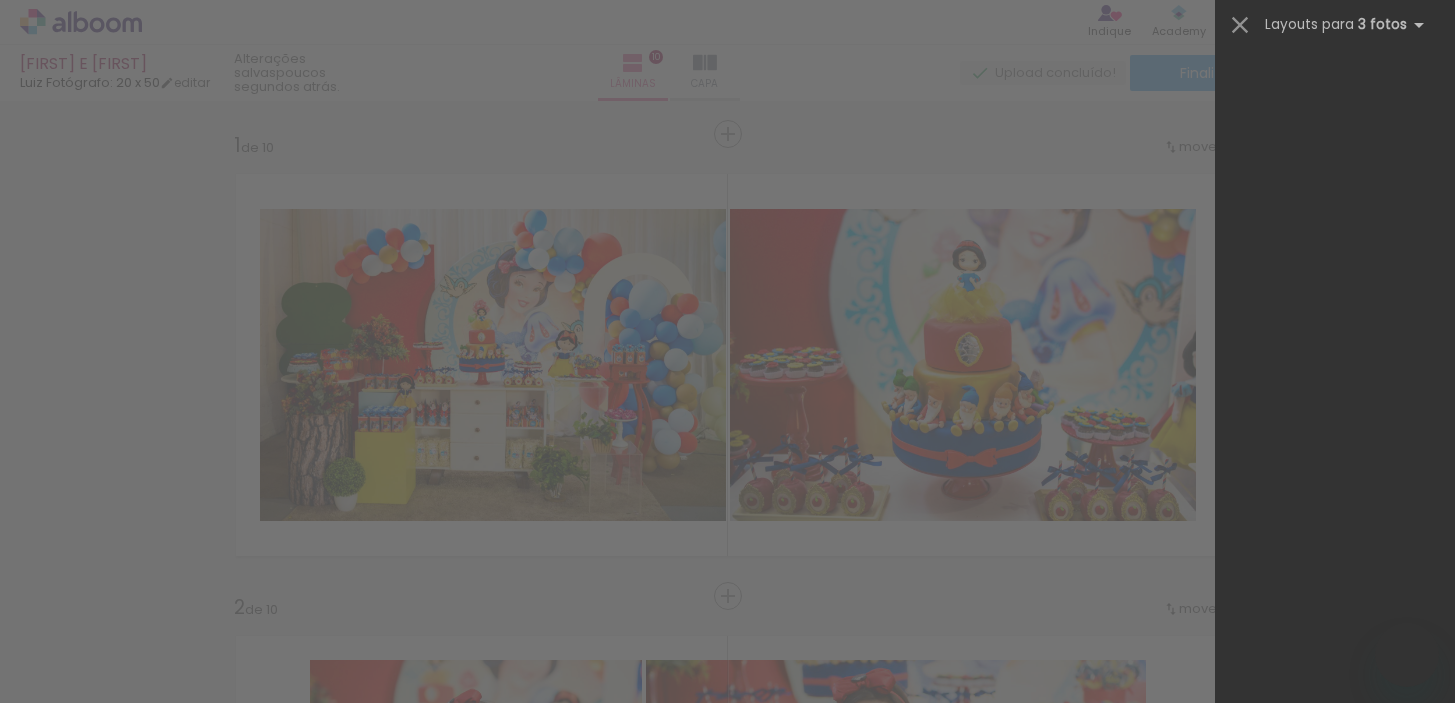 click at bounding box center [1387, 1663] 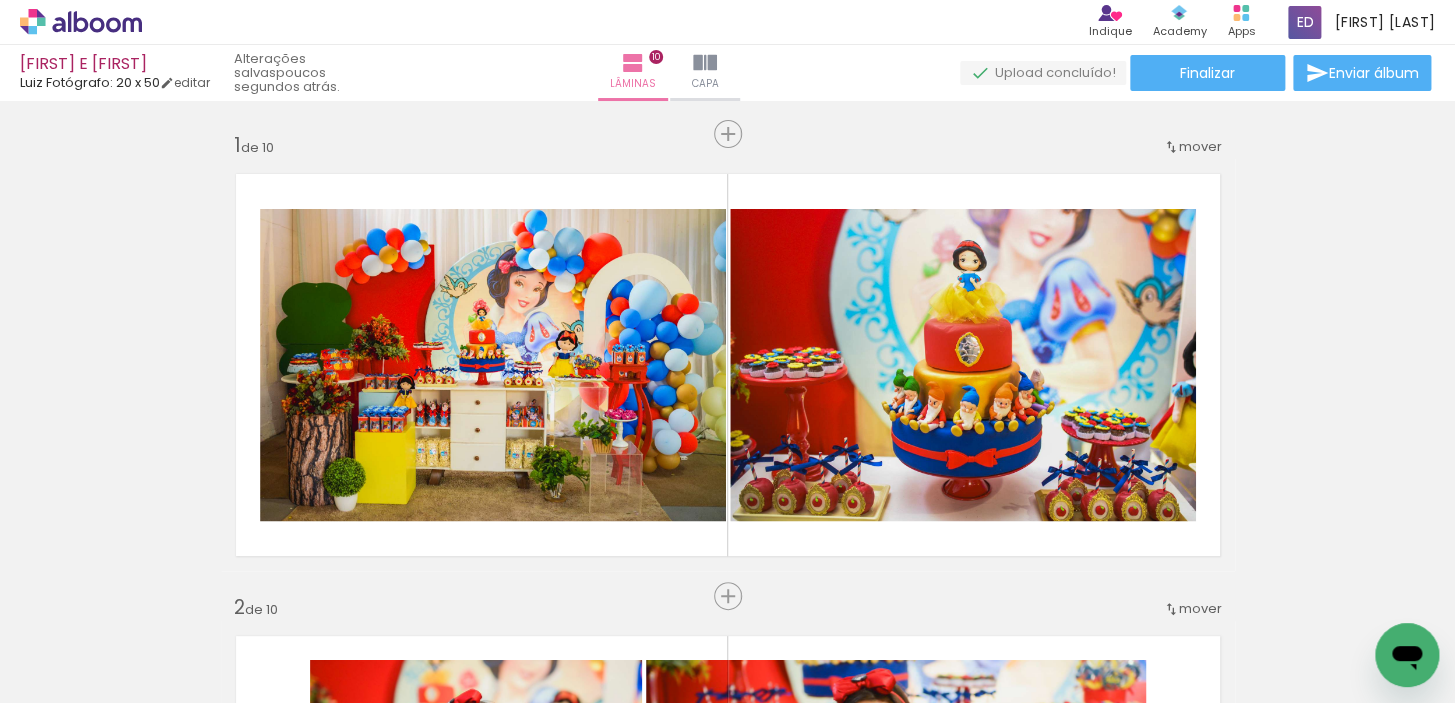 scroll, scrollTop: 0, scrollLeft: 0, axis: both 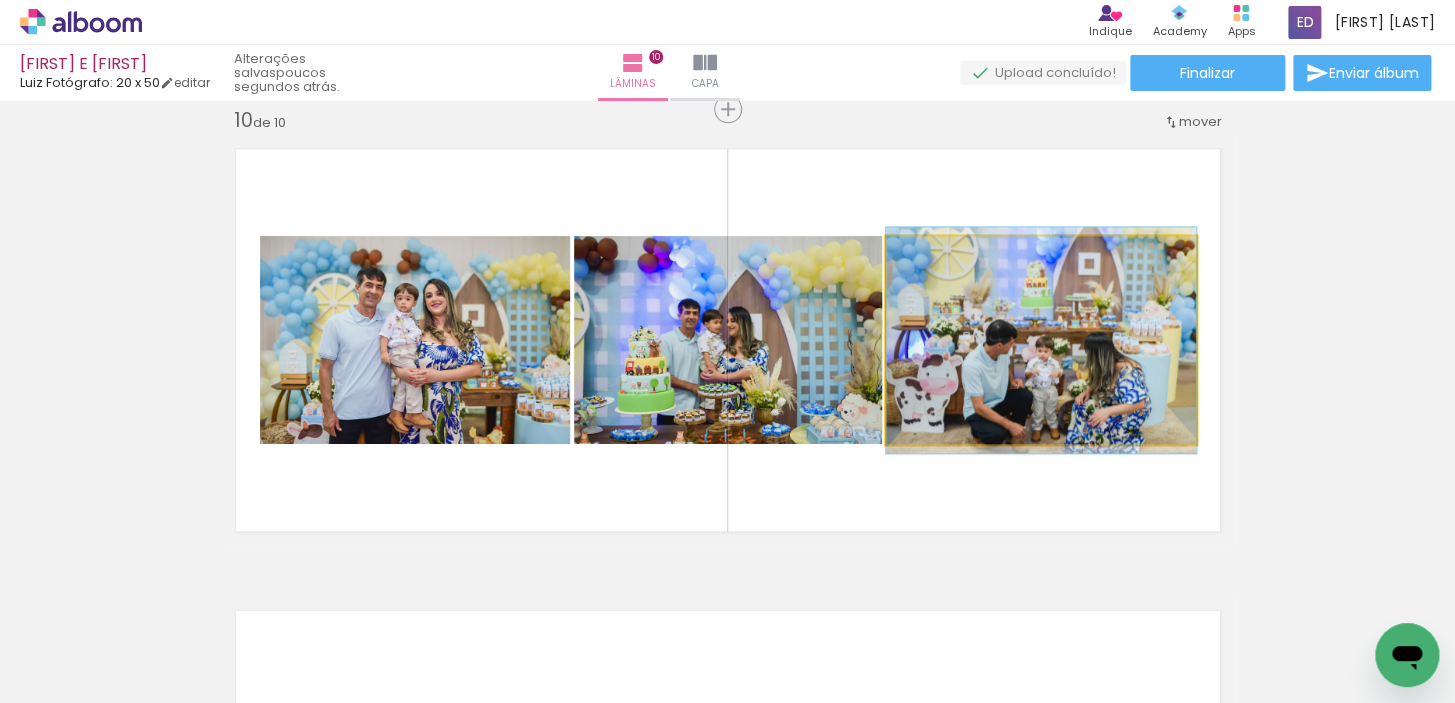 drag, startPoint x: 1049, startPoint y: 358, endPoint x: 1049, endPoint y: 346, distance: 12 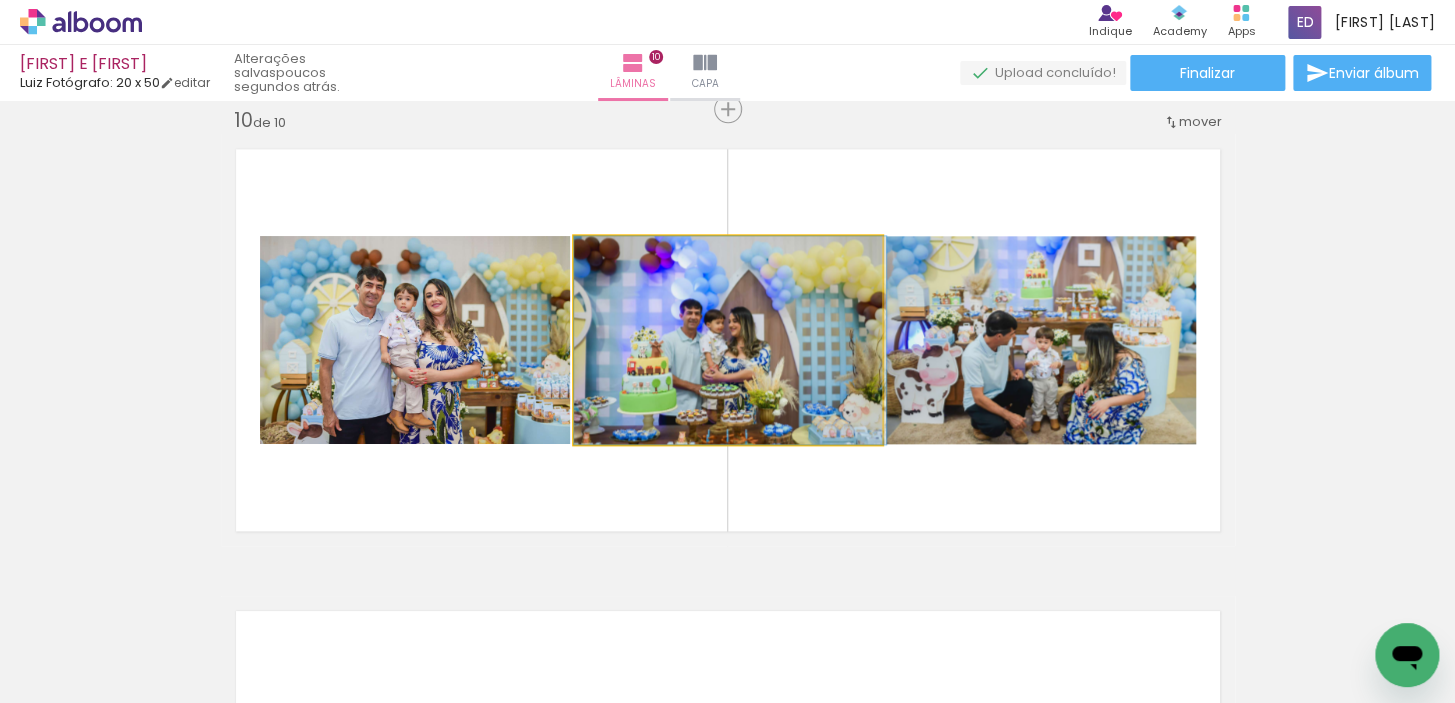 drag, startPoint x: 755, startPoint y: 345, endPoint x: 765, endPoint y: 336, distance: 13.453624 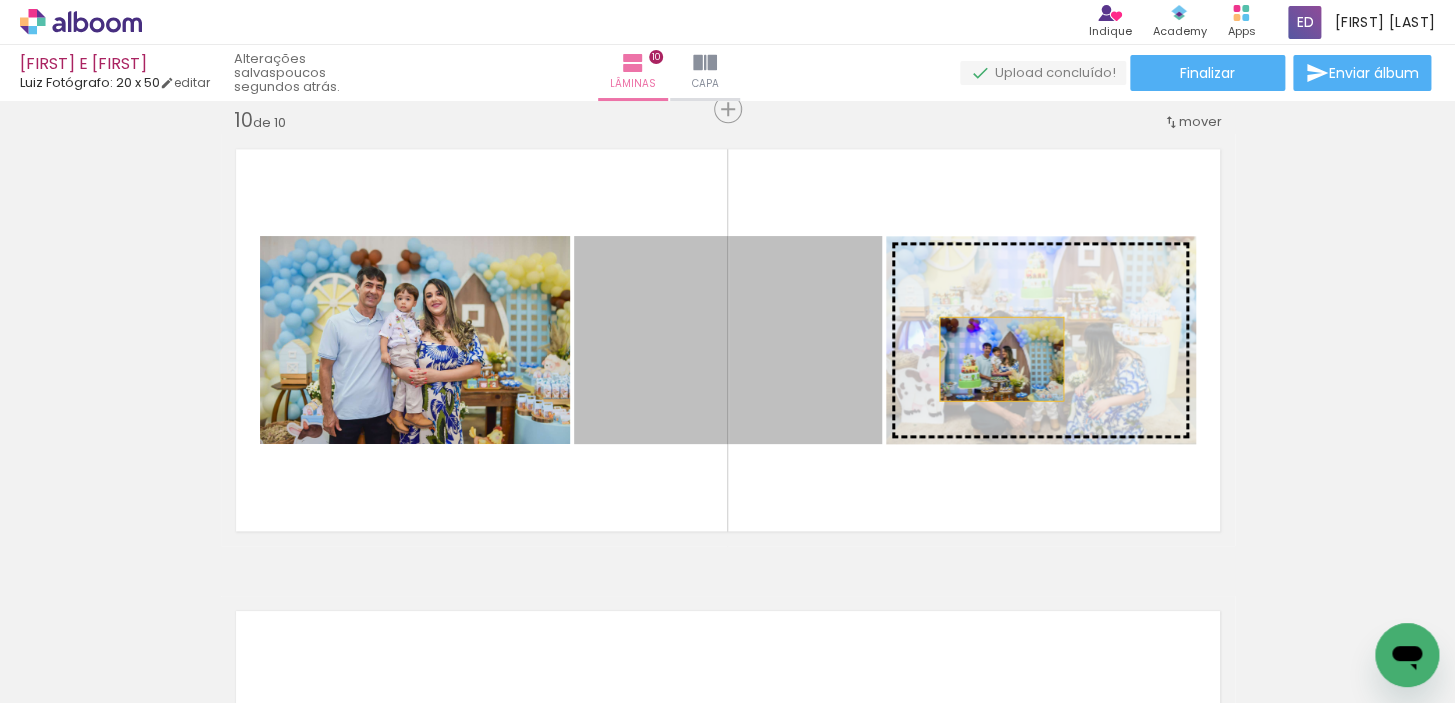drag, startPoint x: 790, startPoint y: 366, endPoint x: 995, endPoint y: 358, distance: 205.15604 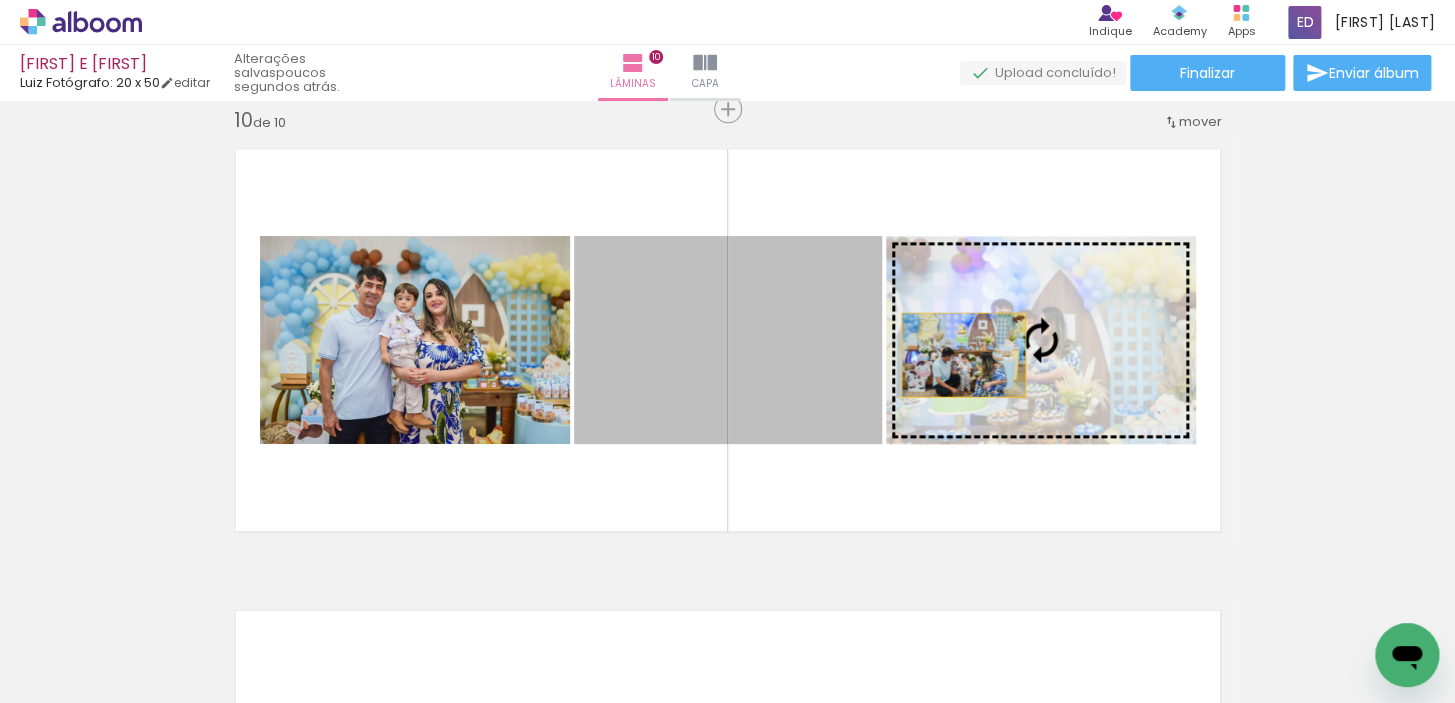 drag, startPoint x: 772, startPoint y: 354, endPoint x: 980, endPoint y: 354, distance: 208 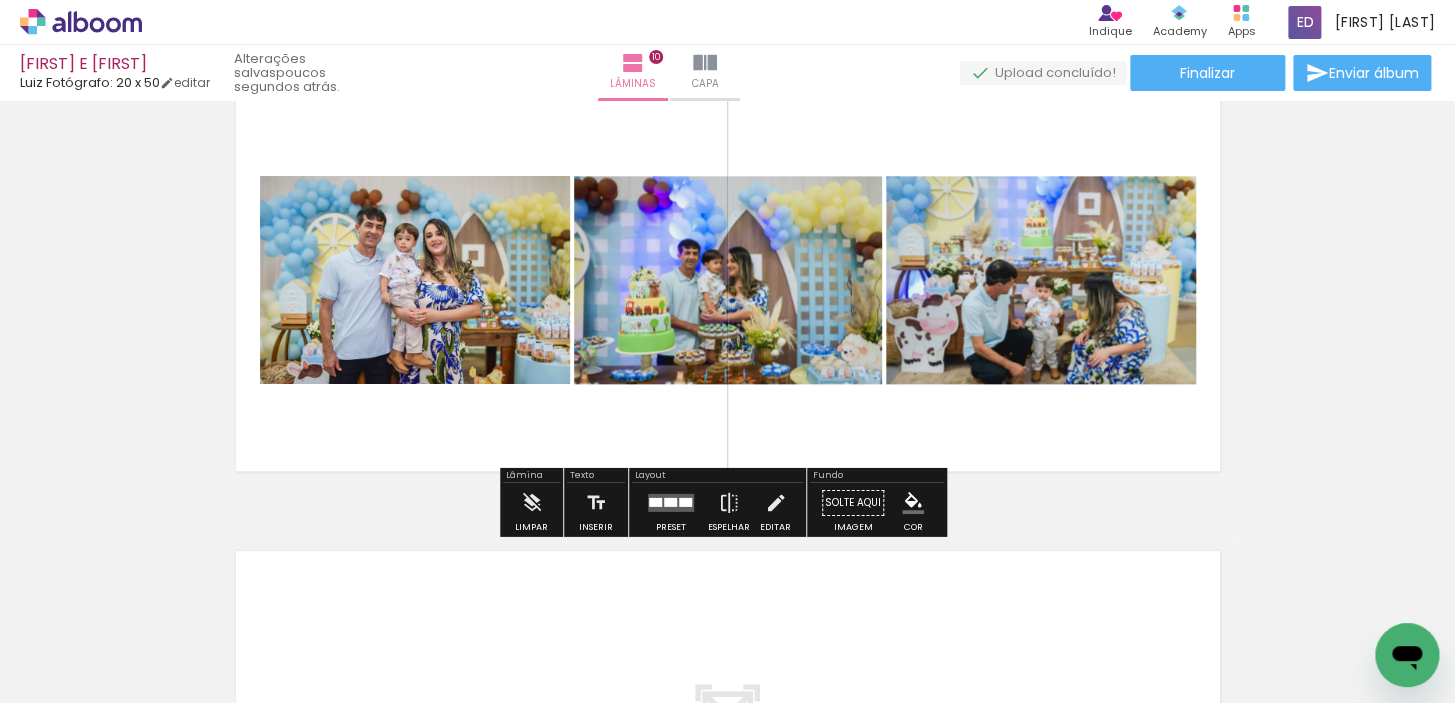 scroll, scrollTop: 4547, scrollLeft: 0, axis: vertical 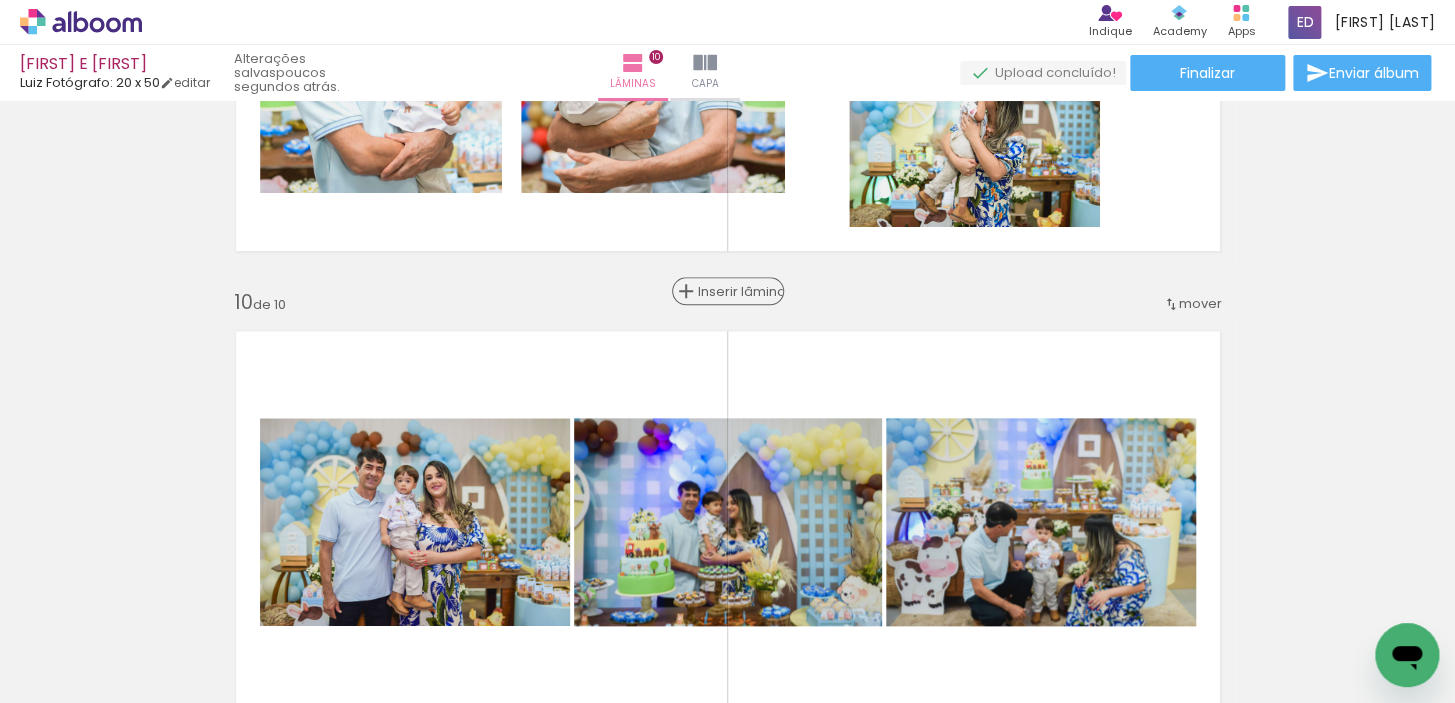 click on "Inserir lâmina" at bounding box center (737, 291) 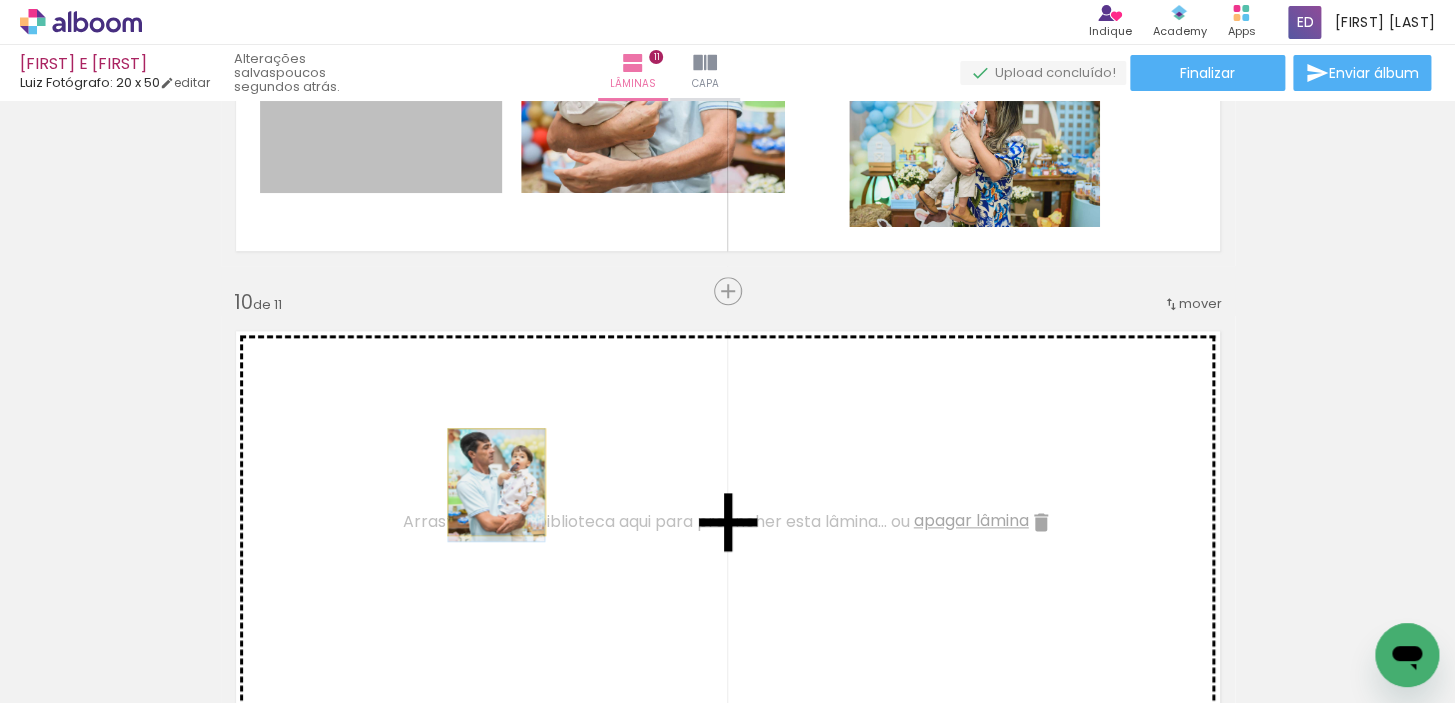 drag, startPoint x: 434, startPoint y: 180, endPoint x: 489, endPoint y: 481, distance: 305.98367 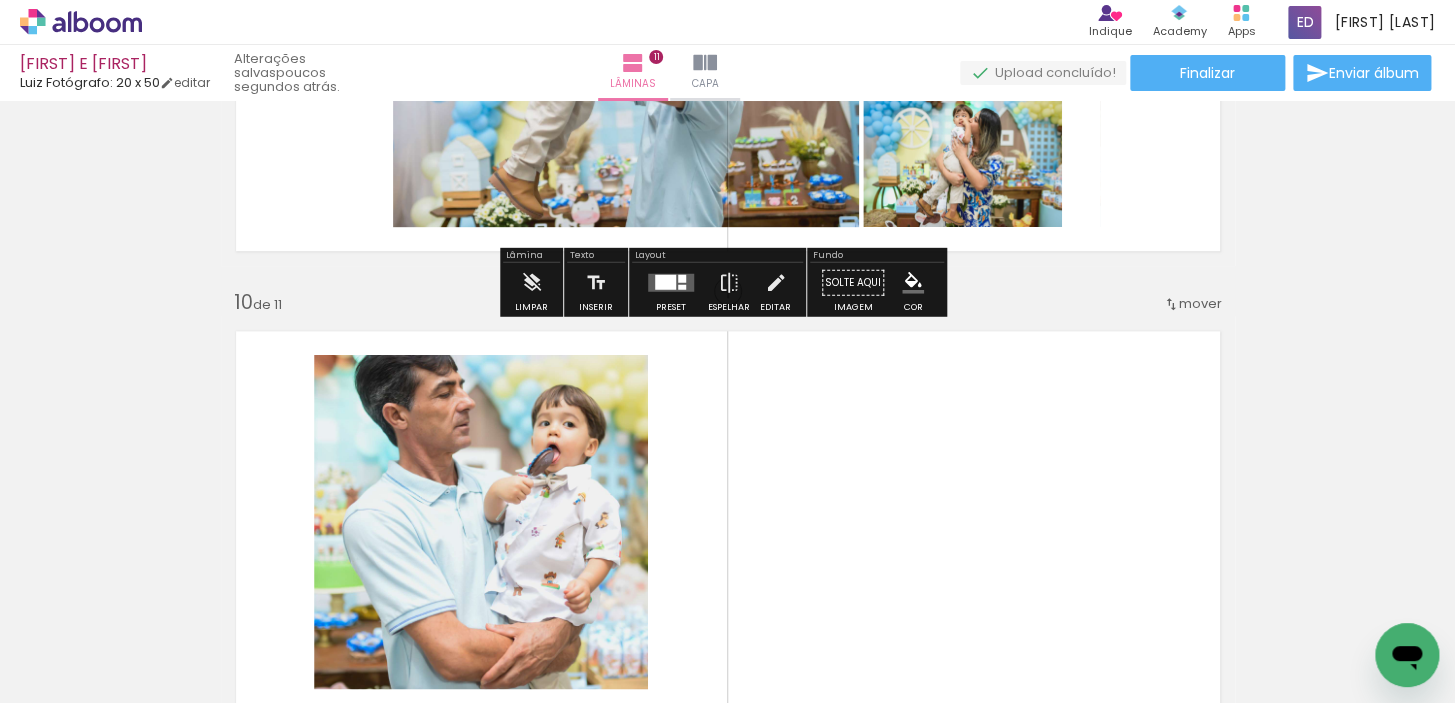 scroll, scrollTop: 3910, scrollLeft: 0, axis: vertical 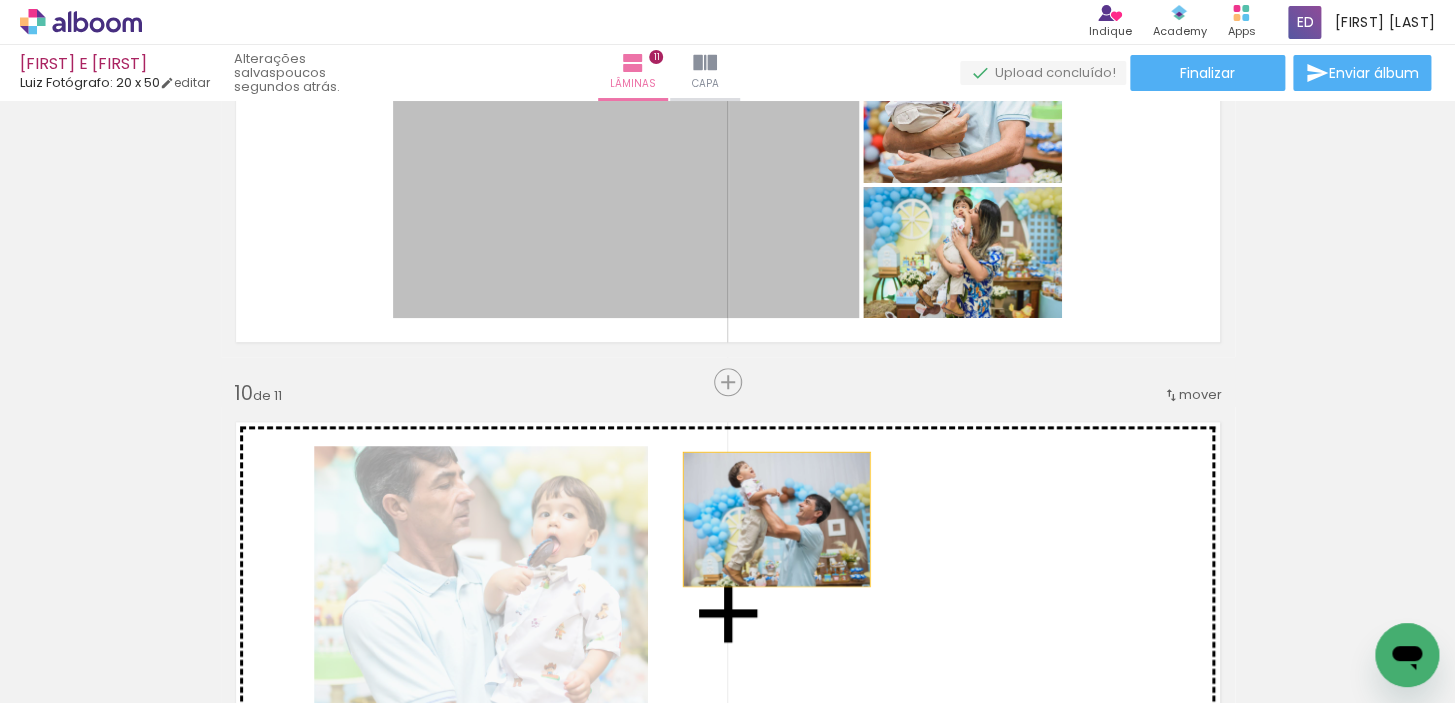 drag, startPoint x: 692, startPoint y: 211, endPoint x: 770, endPoint y: 518, distance: 316.75385 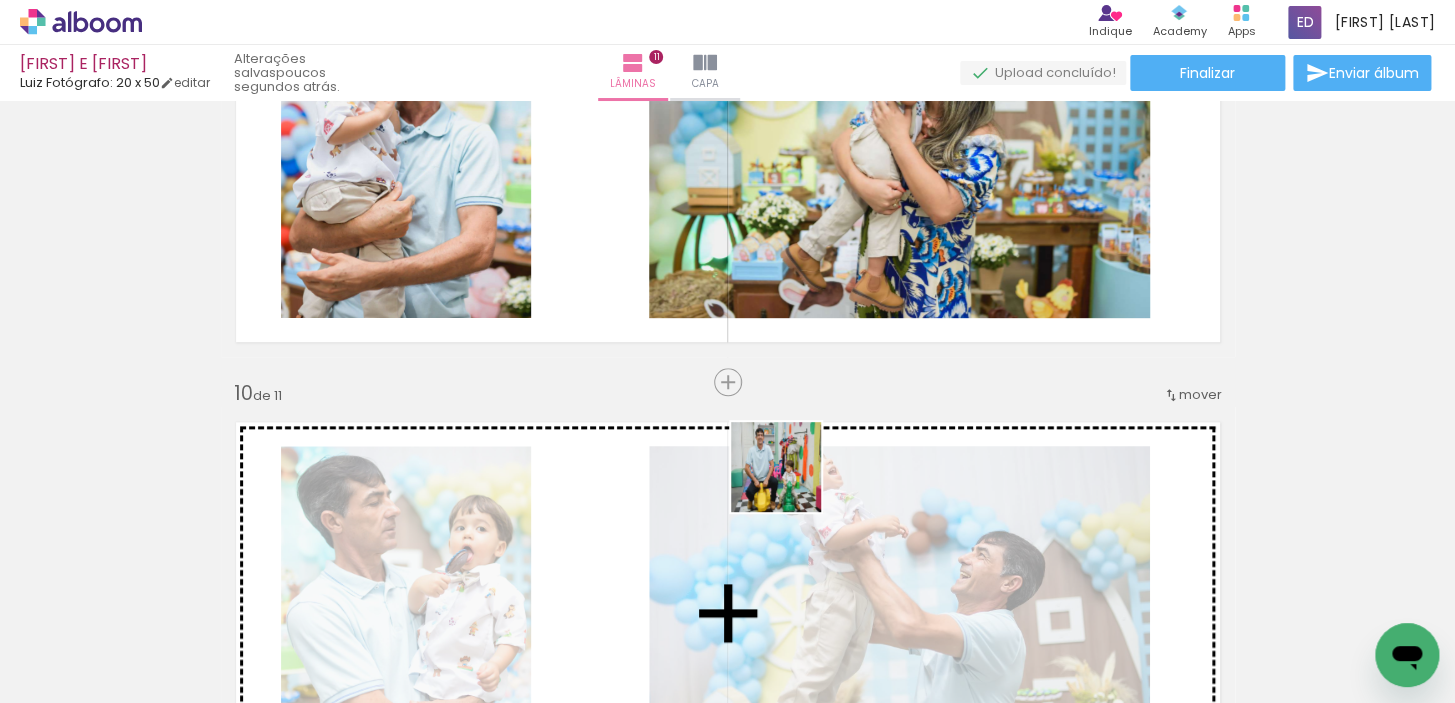 drag, startPoint x: 757, startPoint y: 649, endPoint x: 843, endPoint y: 570, distance: 116.777565 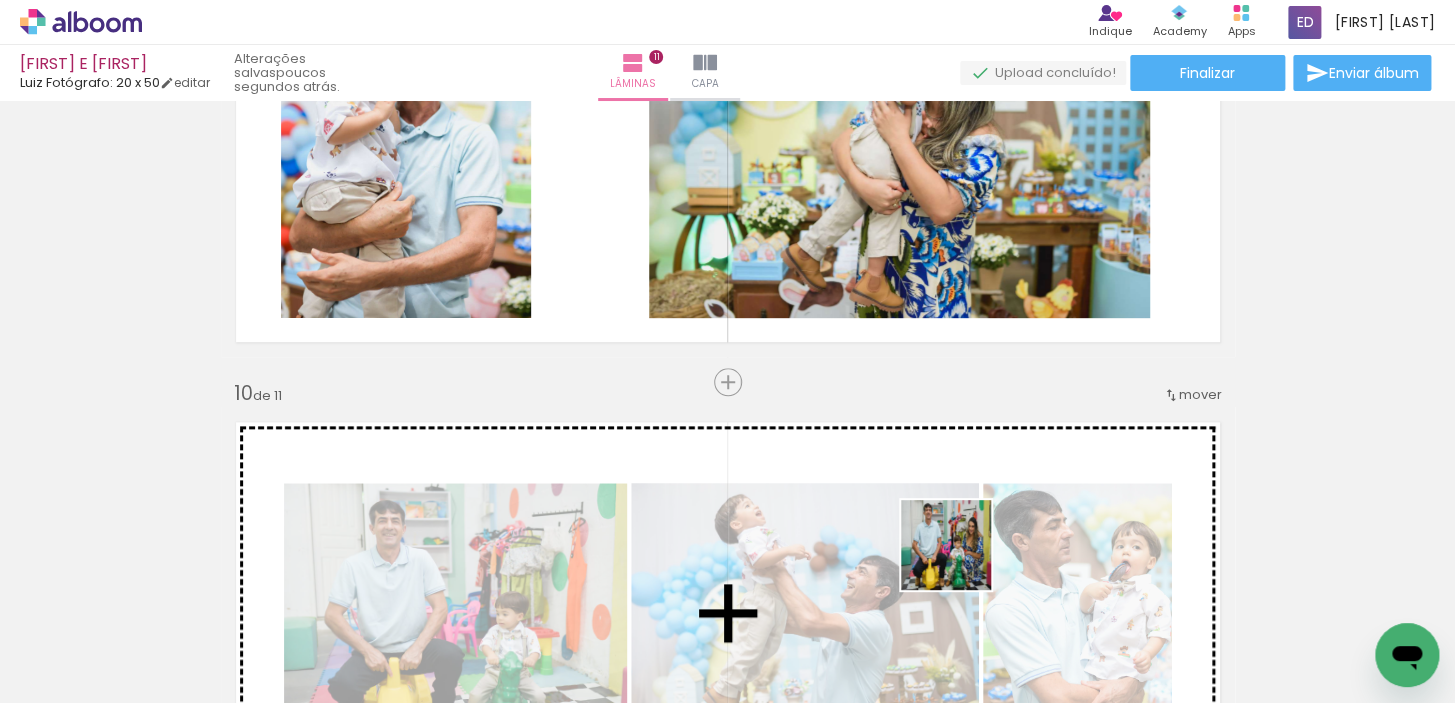 drag, startPoint x: 884, startPoint y: 648, endPoint x: 1450, endPoint y: 539, distance: 576.4 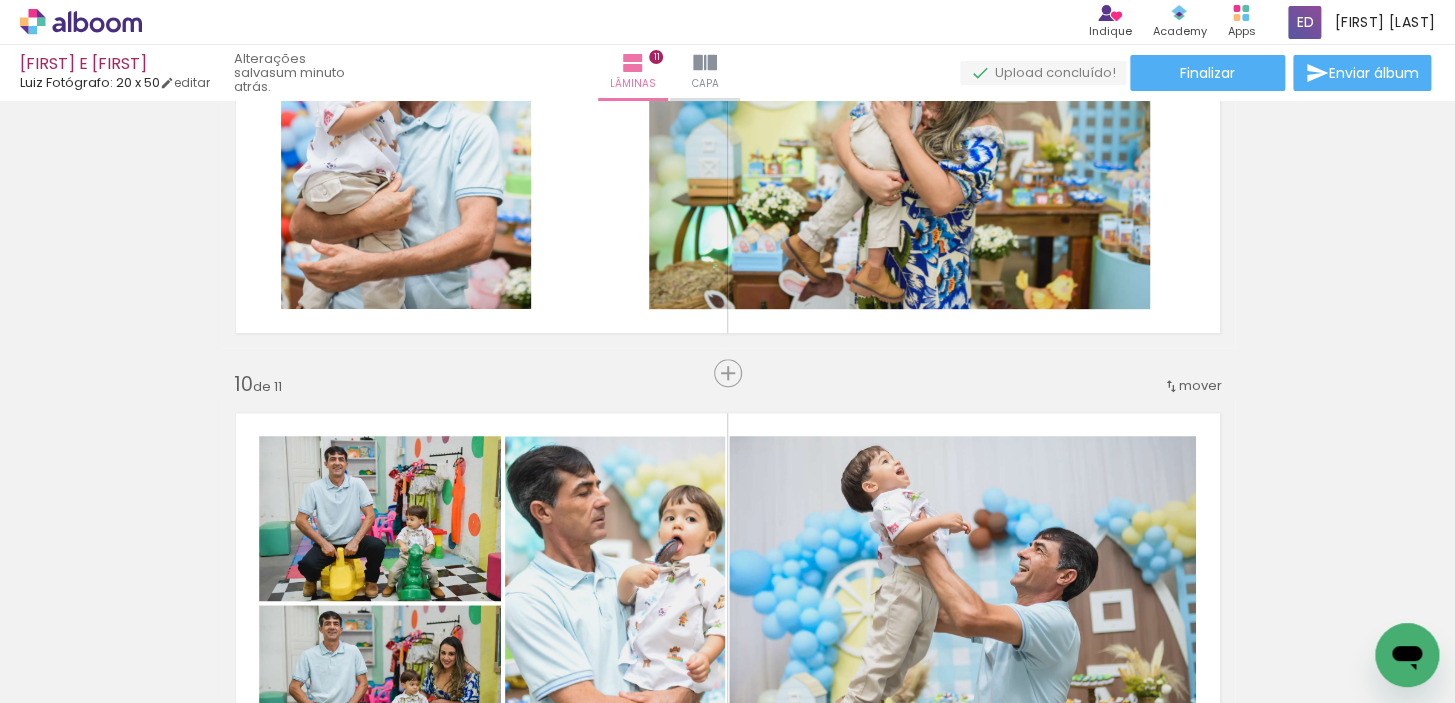 scroll, scrollTop: 3820, scrollLeft: 0, axis: vertical 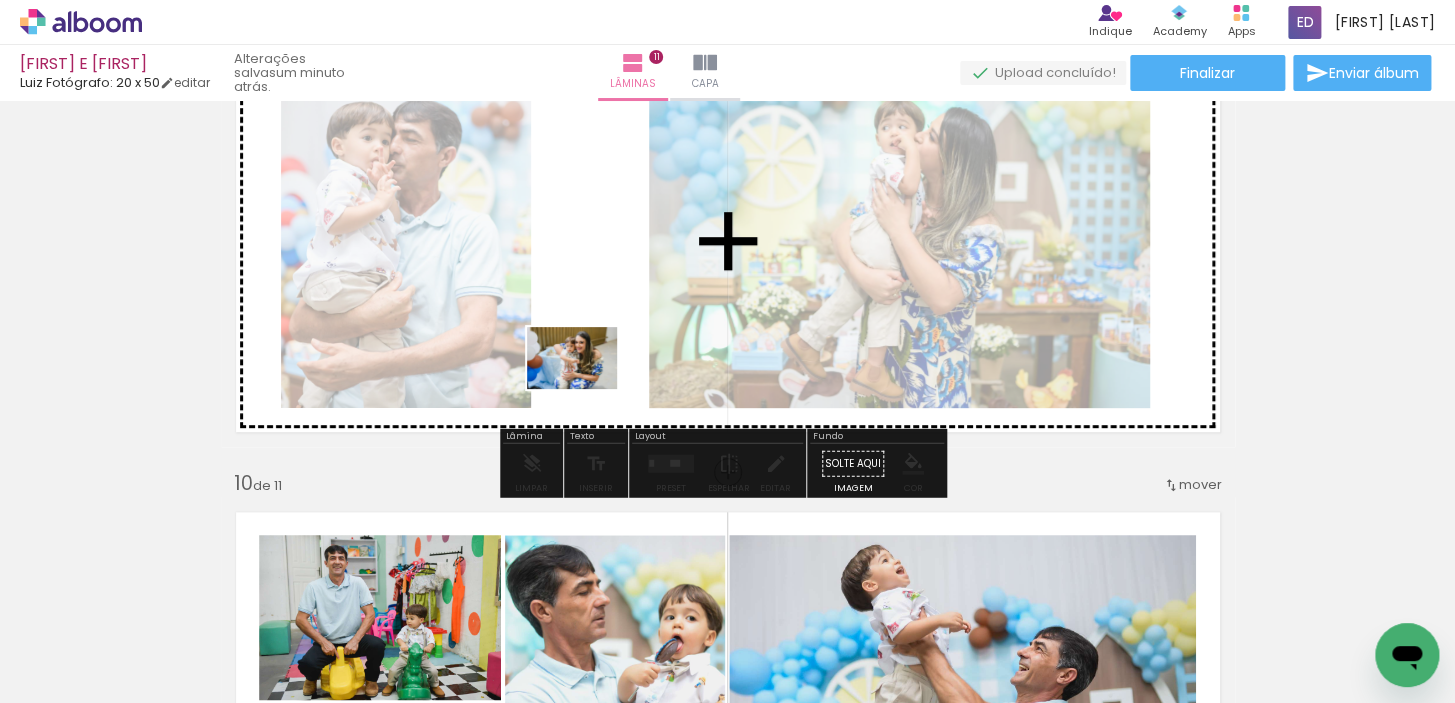 drag, startPoint x: 1332, startPoint y: 640, endPoint x: 587, endPoint y: 387, distance: 786.7871 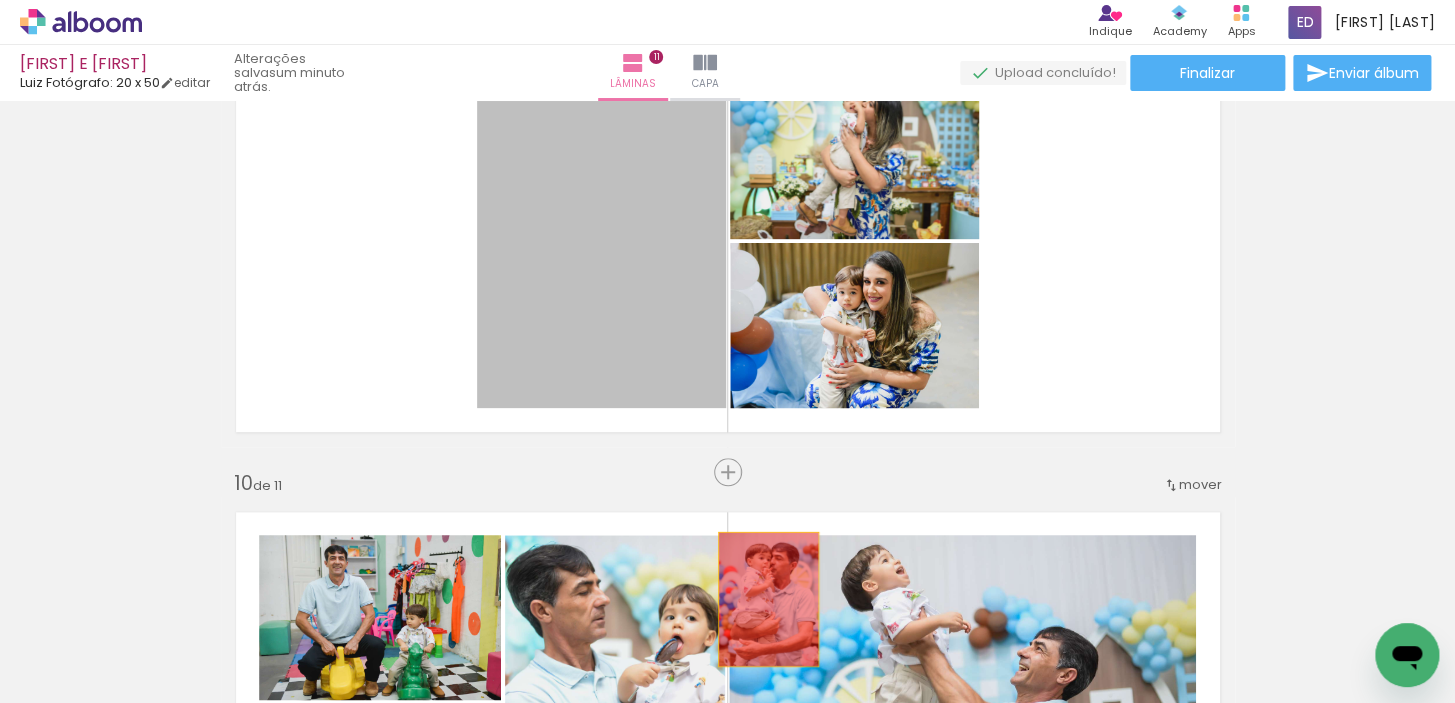 drag, startPoint x: 591, startPoint y: 331, endPoint x: 761, endPoint y: 599, distance: 317.37045 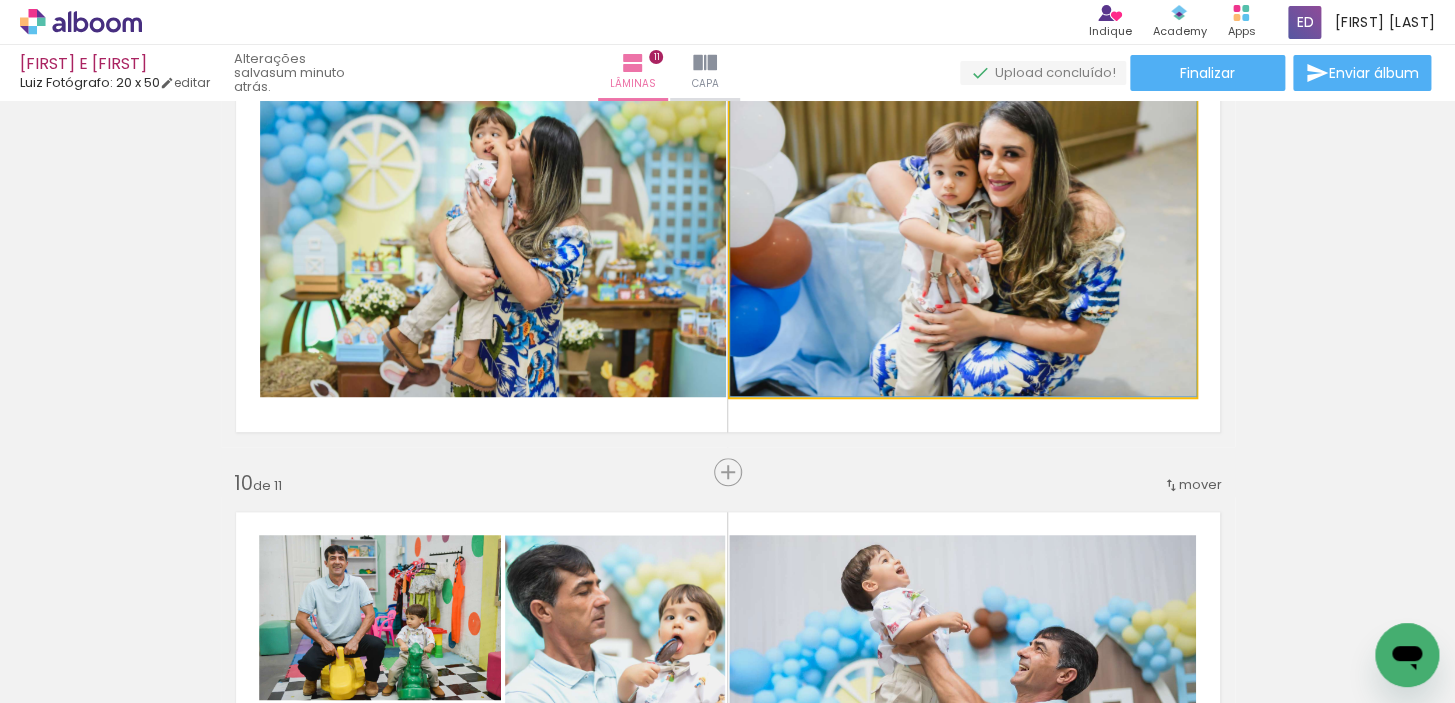drag, startPoint x: 1070, startPoint y: 312, endPoint x: 1069, endPoint y: 286, distance: 26.019224 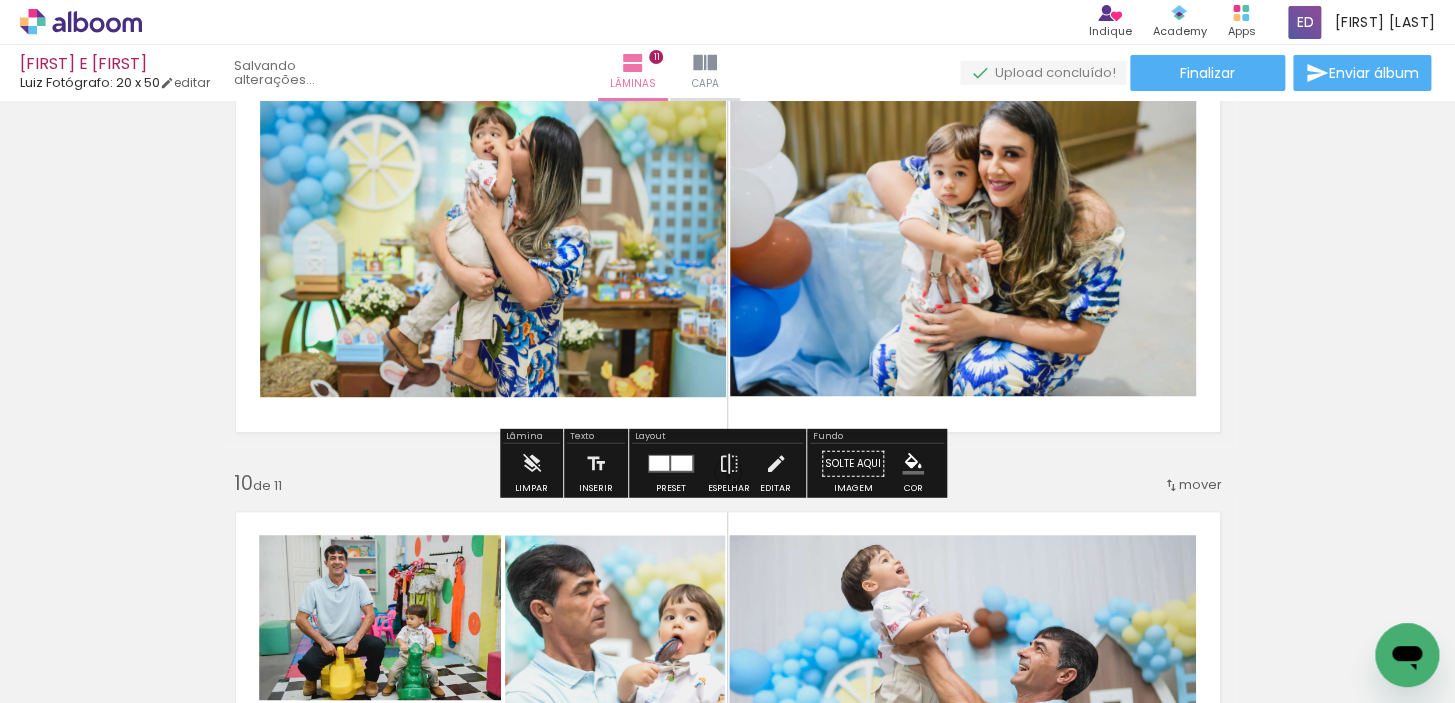 scroll, scrollTop: 4092, scrollLeft: 0, axis: vertical 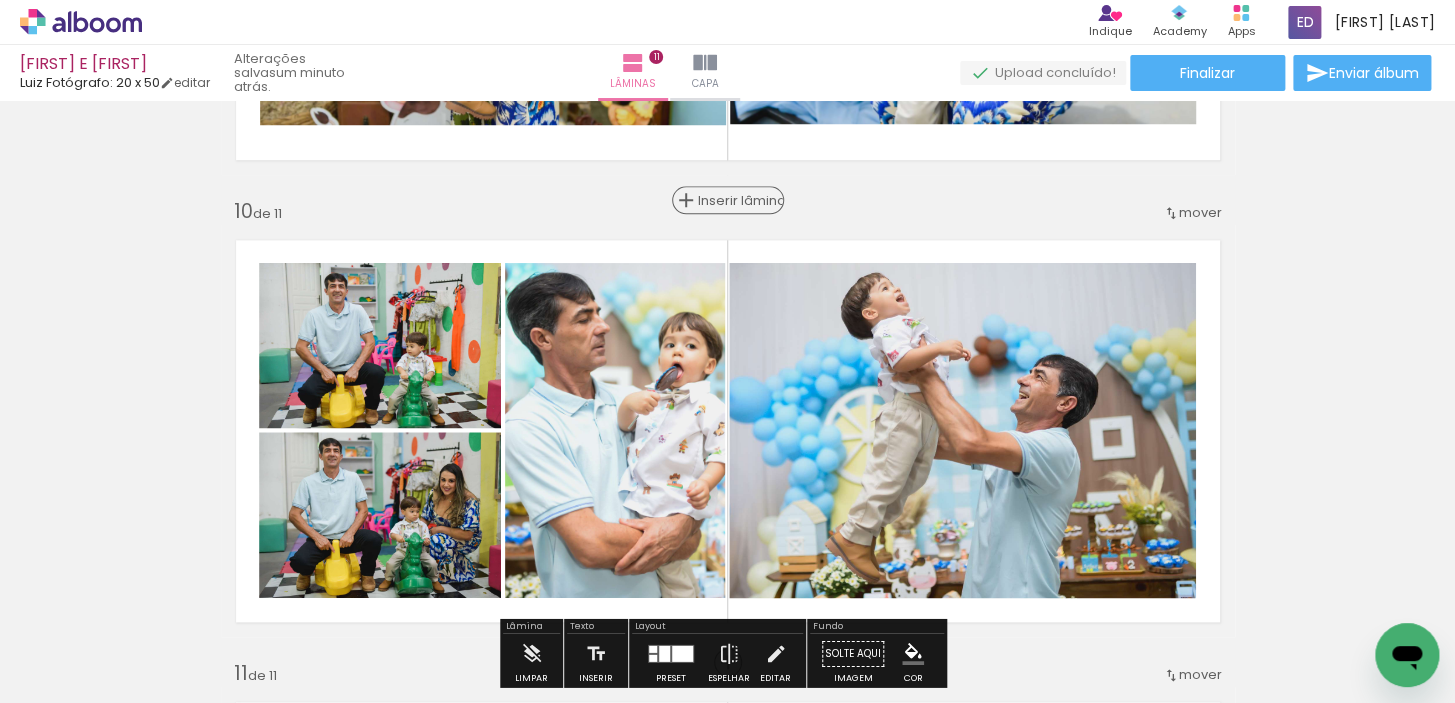 click on "Inserir lâmina" at bounding box center (737, 200) 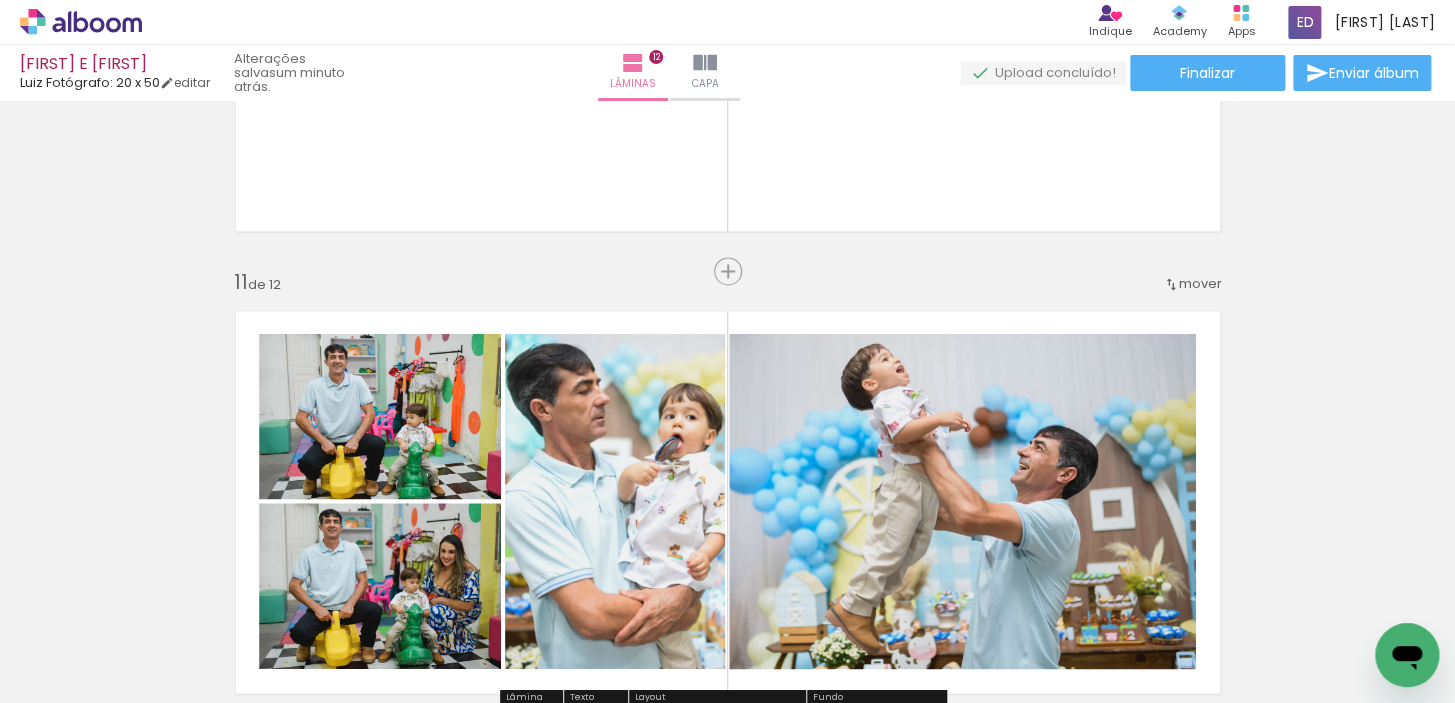 scroll, scrollTop: 4456, scrollLeft: 0, axis: vertical 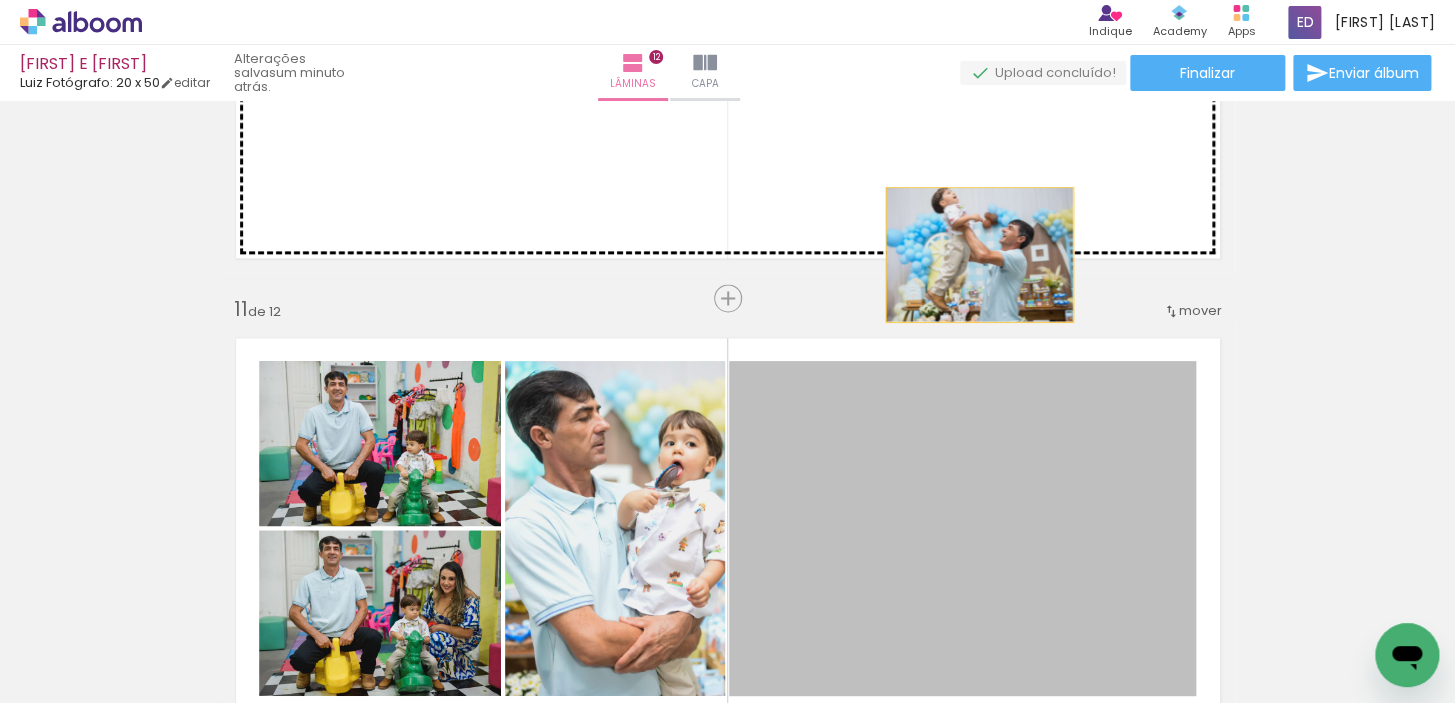 drag, startPoint x: 938, startPoint y: 460, endPoint x: 652, endPoint y: 510, distance: 290.33774 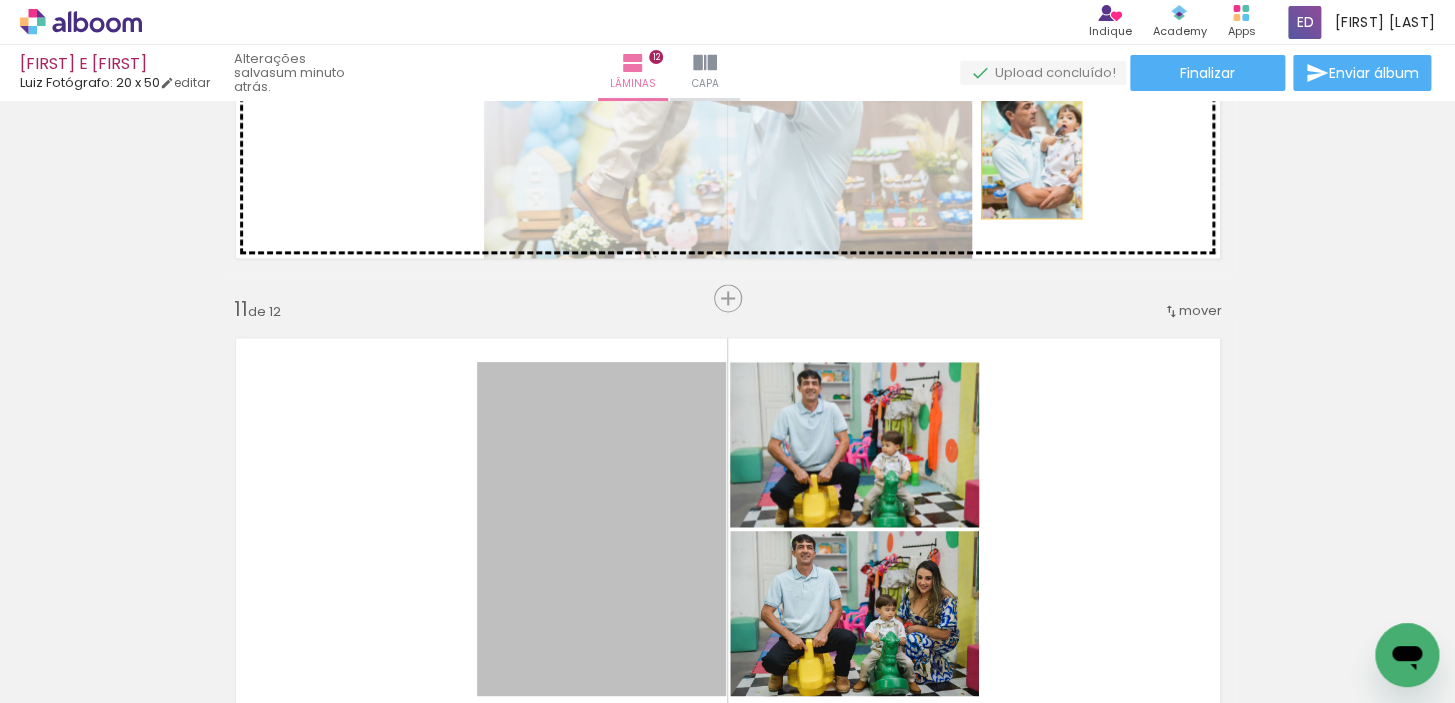 drag, startPoint x: 643, startPoint y: 509, endPoint x: 1025, endPoint y: 151, distance: 523.5341 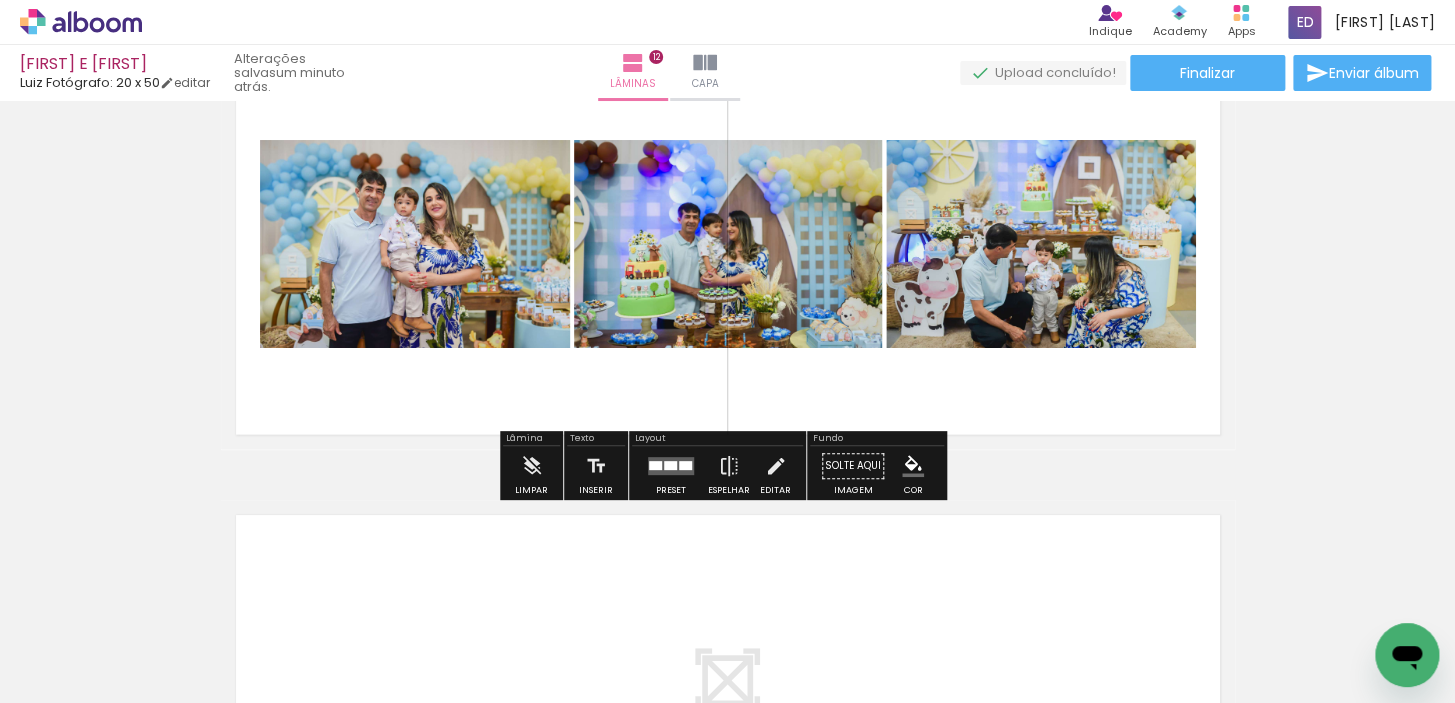 scroll, scrollTop: 5365, scrollLeft: 0, axis: vertical 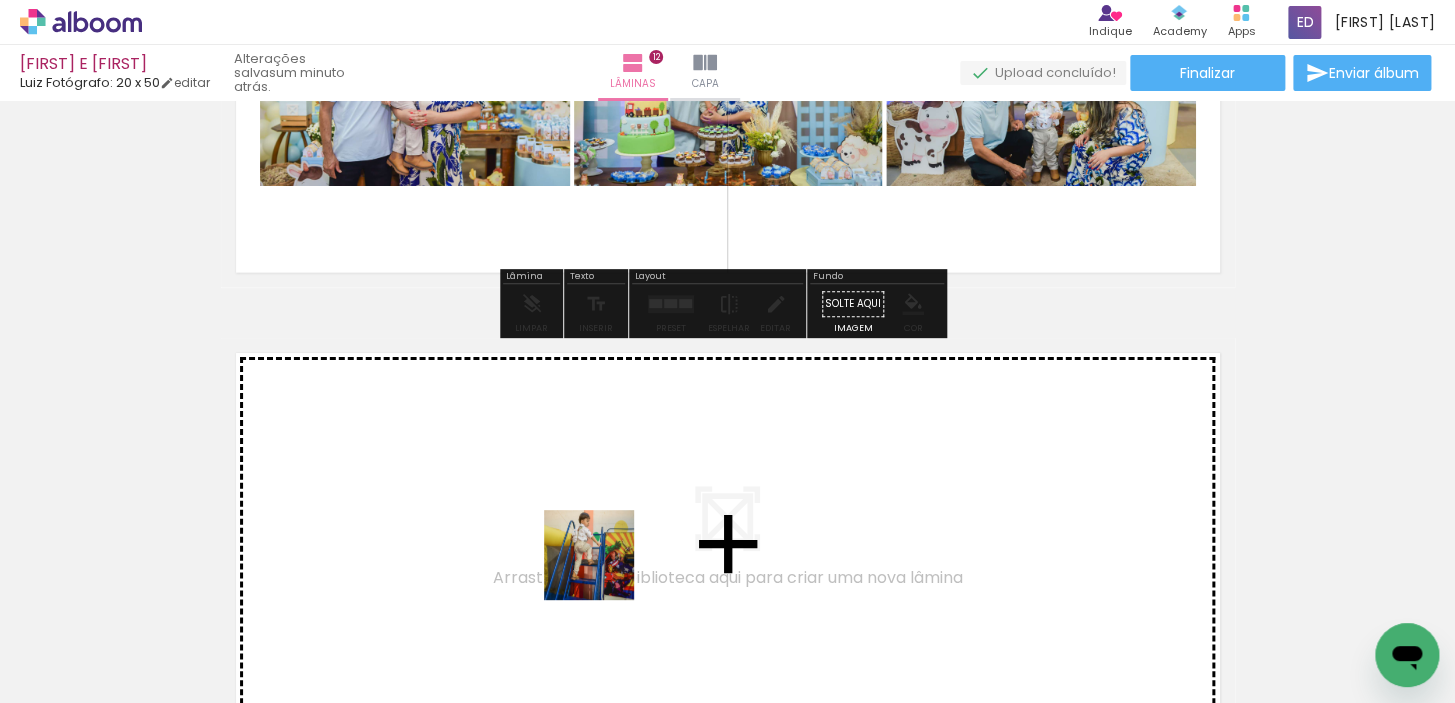 drag, startPoint x: 646, startPoint y: 635, endPoint x: 468, endPoint y: 459, distance: 250.3198 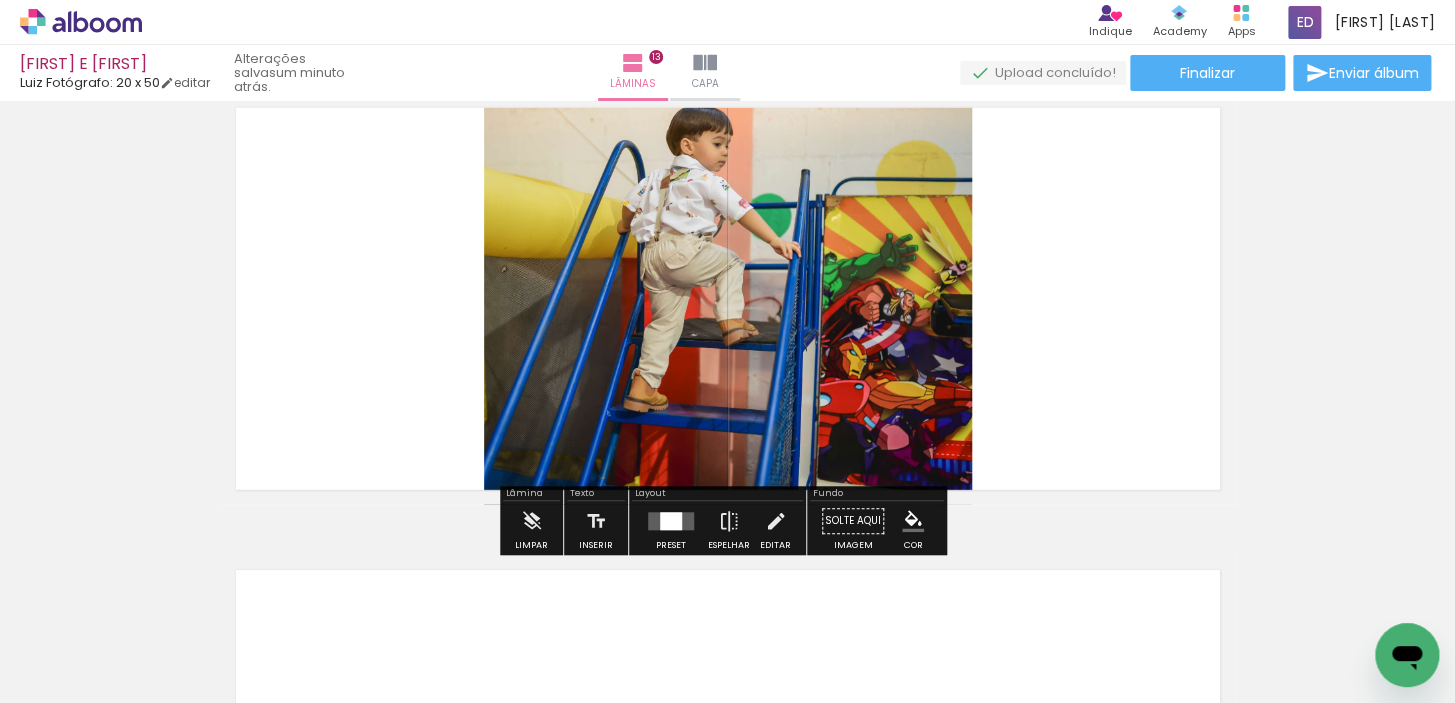 scroll, scrollTop: 5478, scrollLeft: 0, axis: vertical 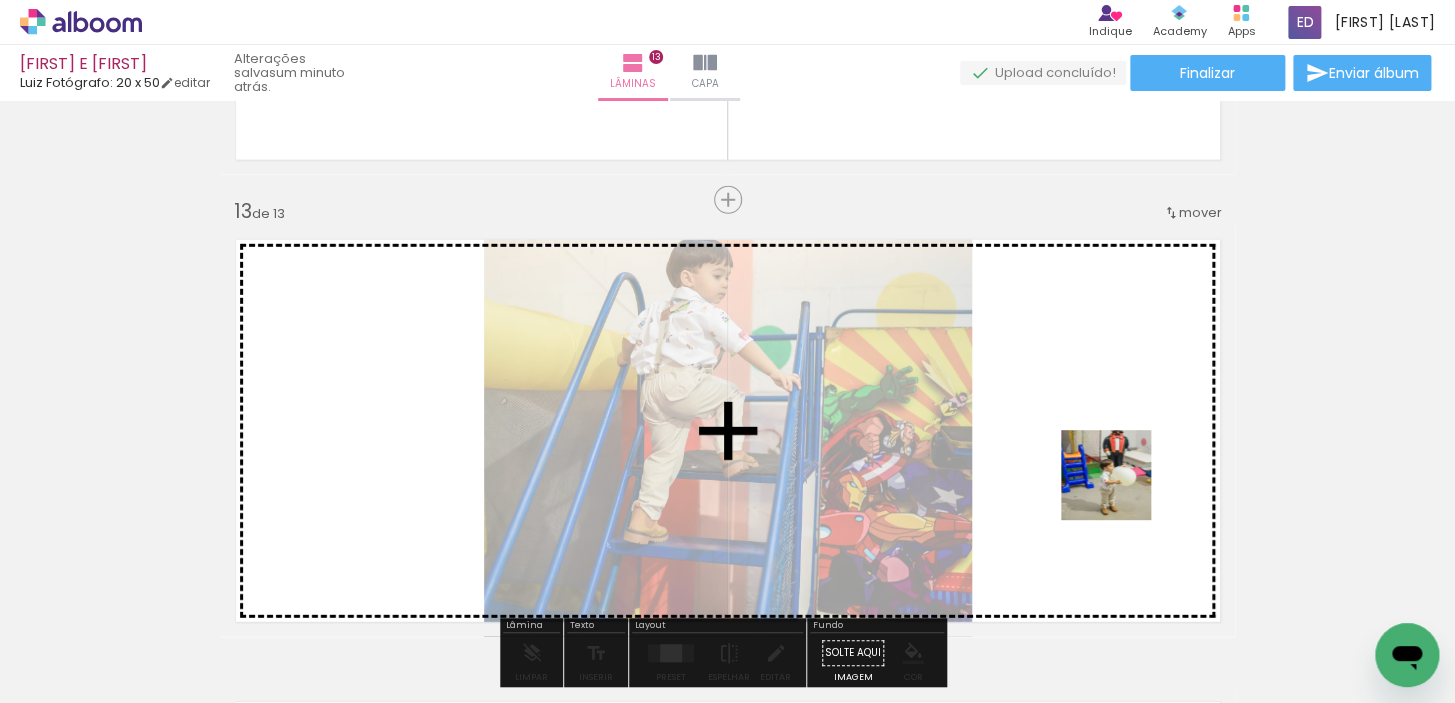 drag, startPoint x: 1129, startPoint y: 620, endPoint x: 1121, endPoint y: 490, distance: 130.24593 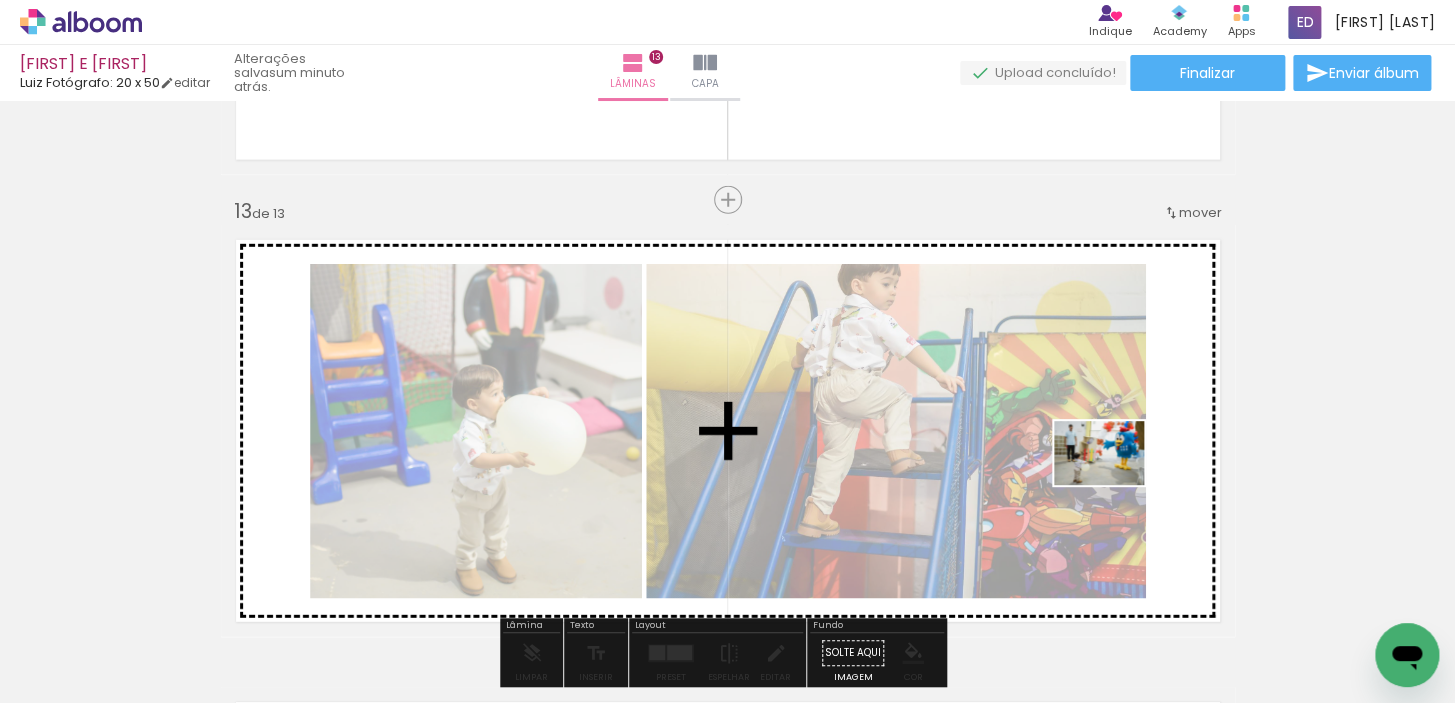 drag, startPoint x: 1241, startPoint y: 653, endPoint x: 1114, endPoint y: 481, distance: 213.80598 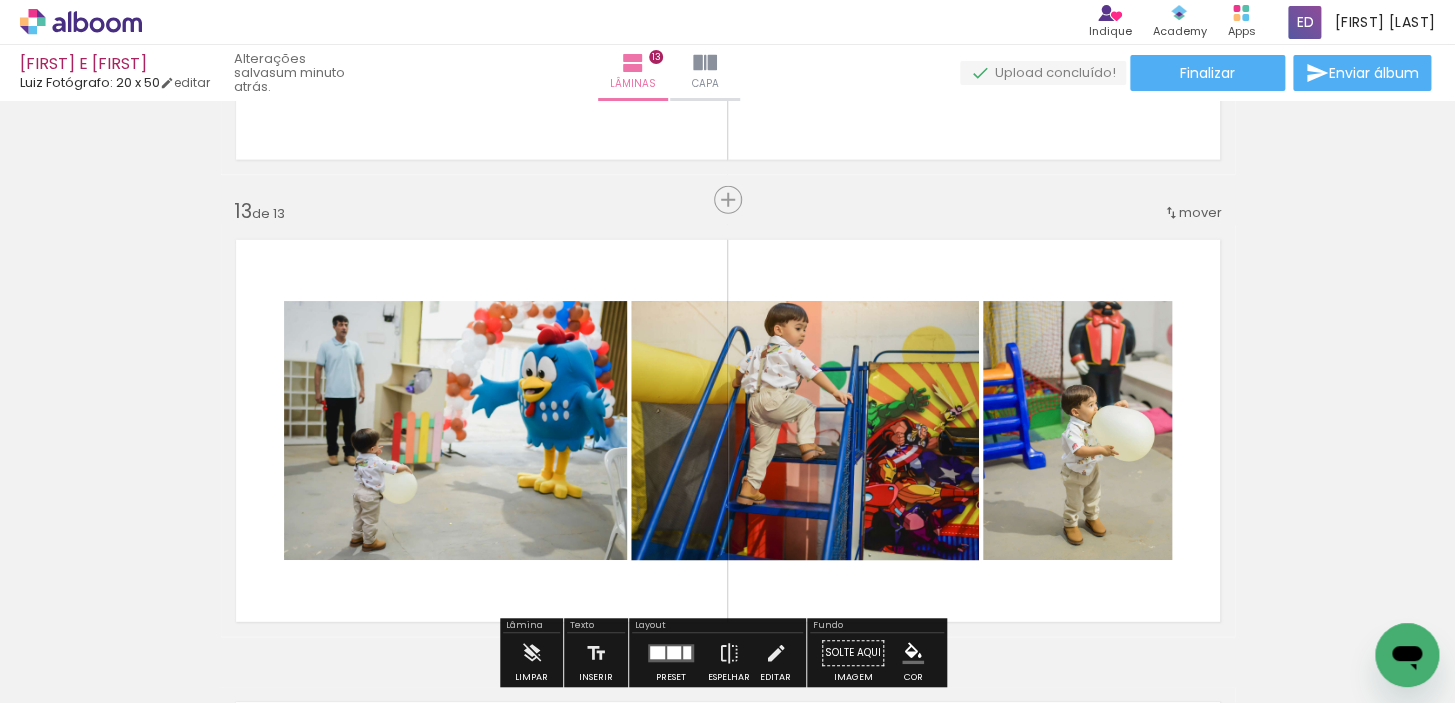 scroll, scrollTop: 0, scrollLeft: 6555, axis: horizontal 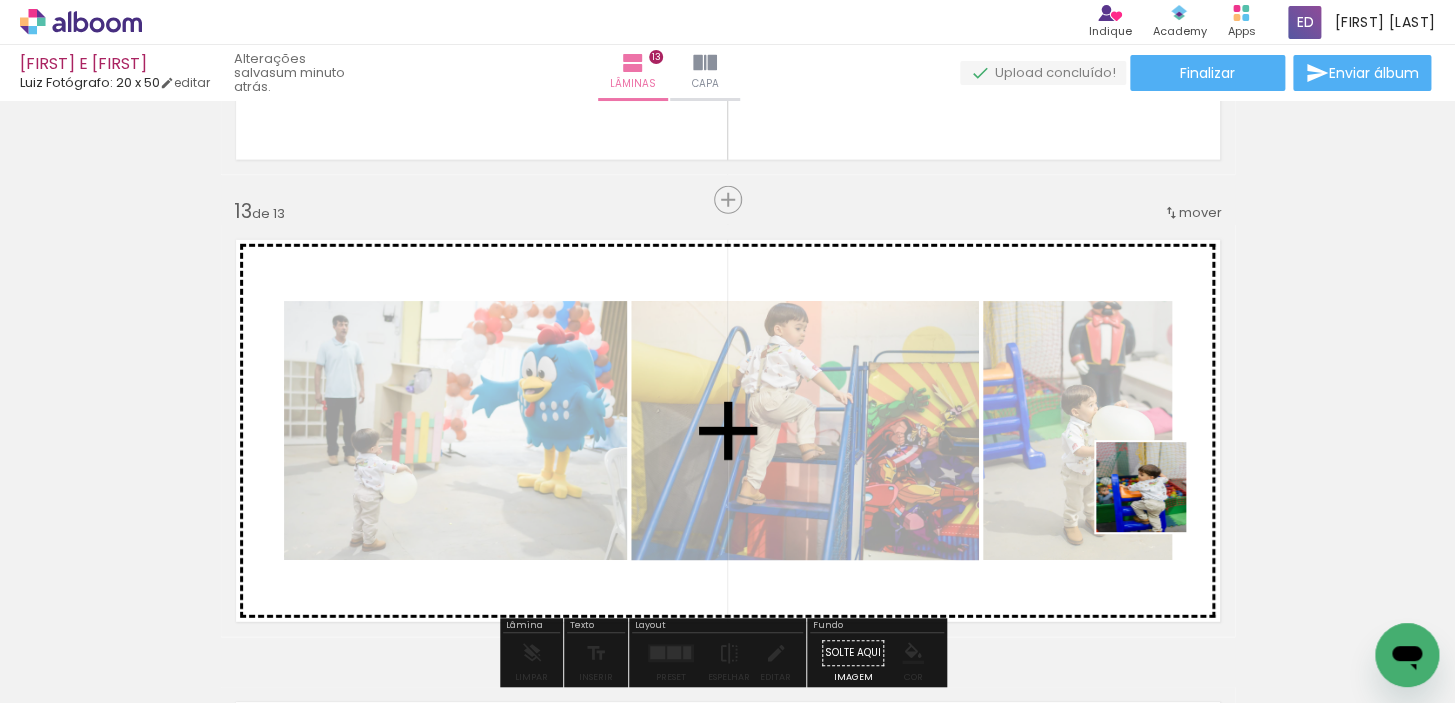 drag, startPoint x: 1160, startPoint y: 655, endPoint x: 1156, endPoint y: 502, distance: 153.05228 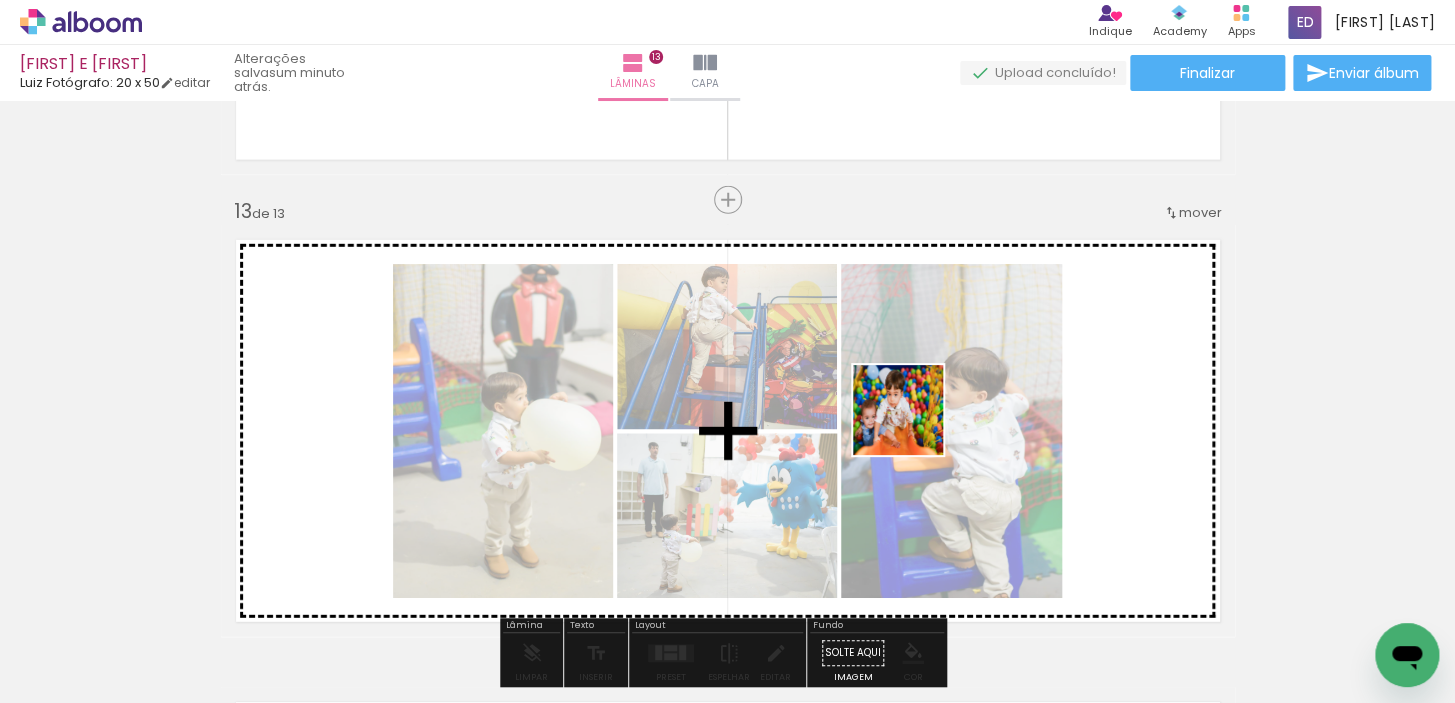 drag, startPoint x: 1272, startPoint y: 628, endPoint x: 7, endPoint y: 19, distance: 1403.9608 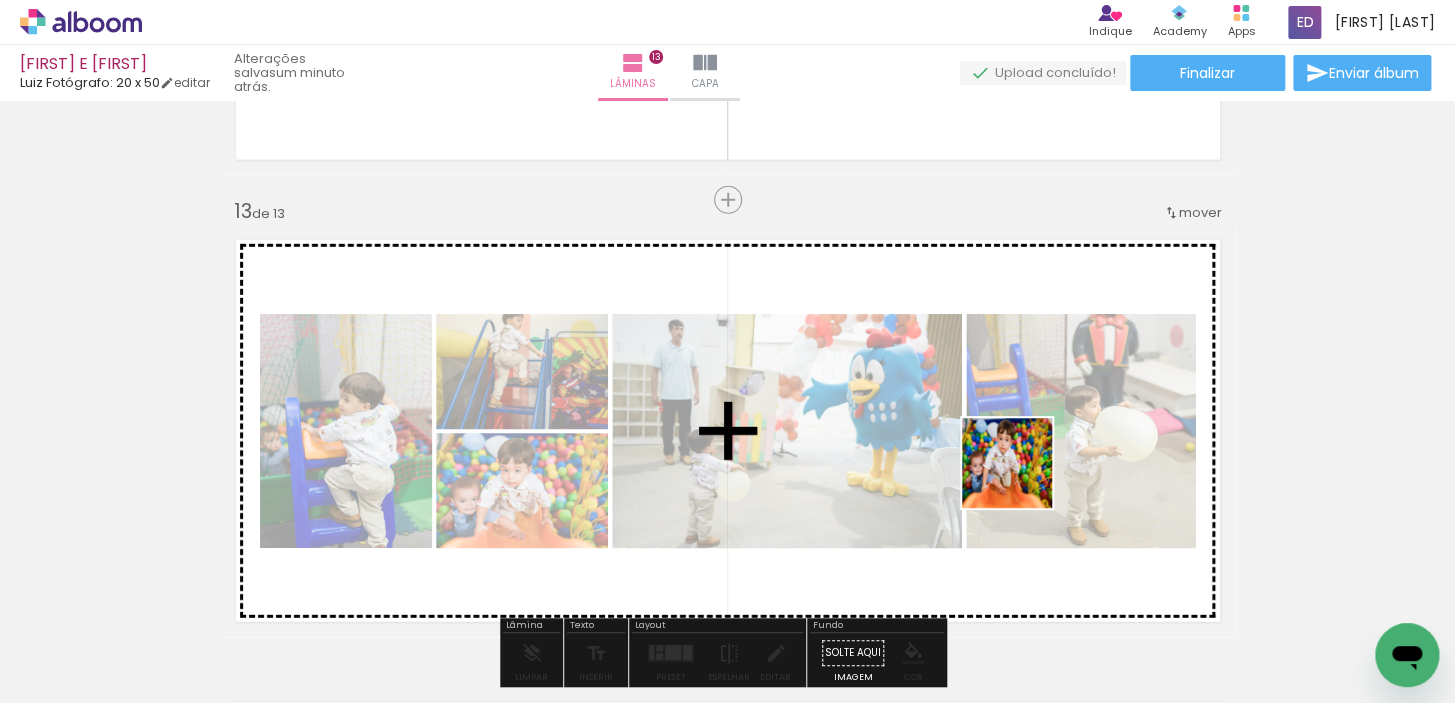 drag, startPoint x: 1351, startPoint y: 623, endPoint x: 1022, endPoint y: 478, distance: 359.5358 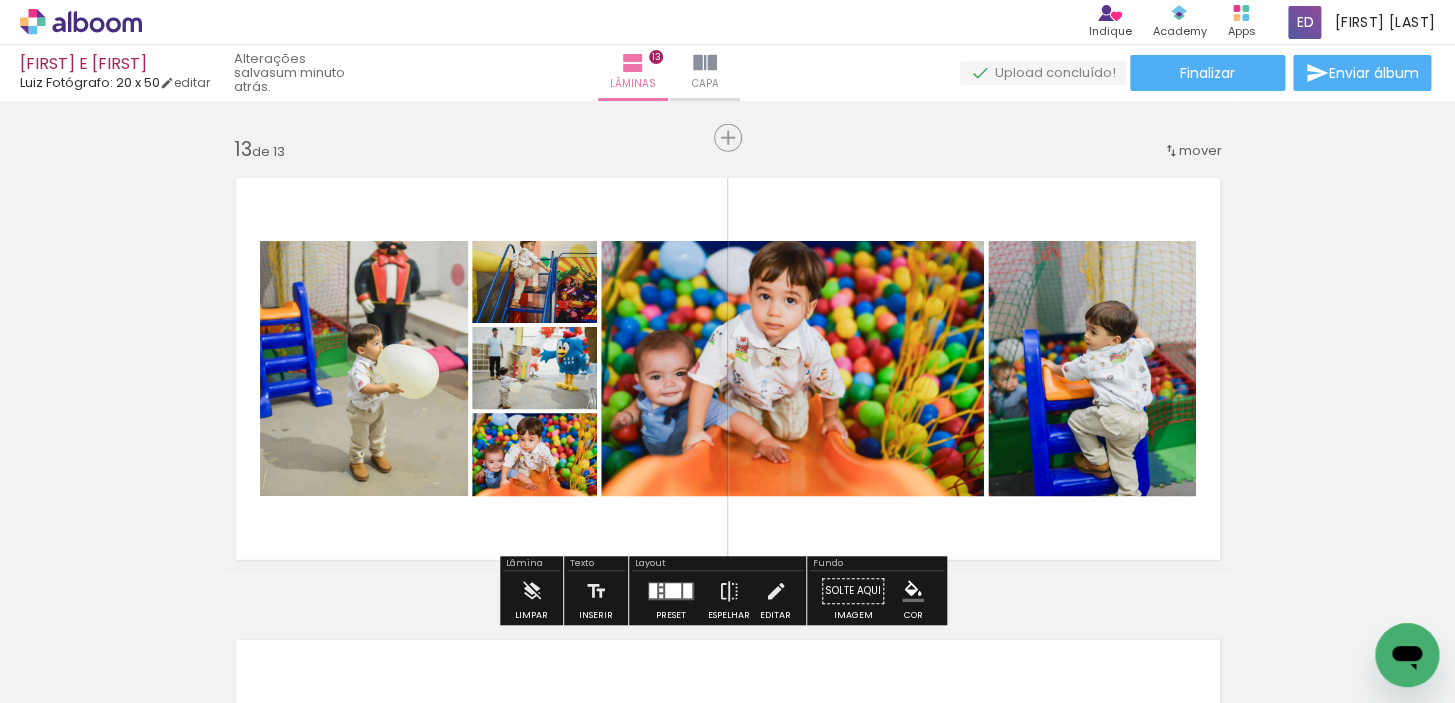 scroll, scrollTop: 5569, scrollLeft: 0, axis: vertical 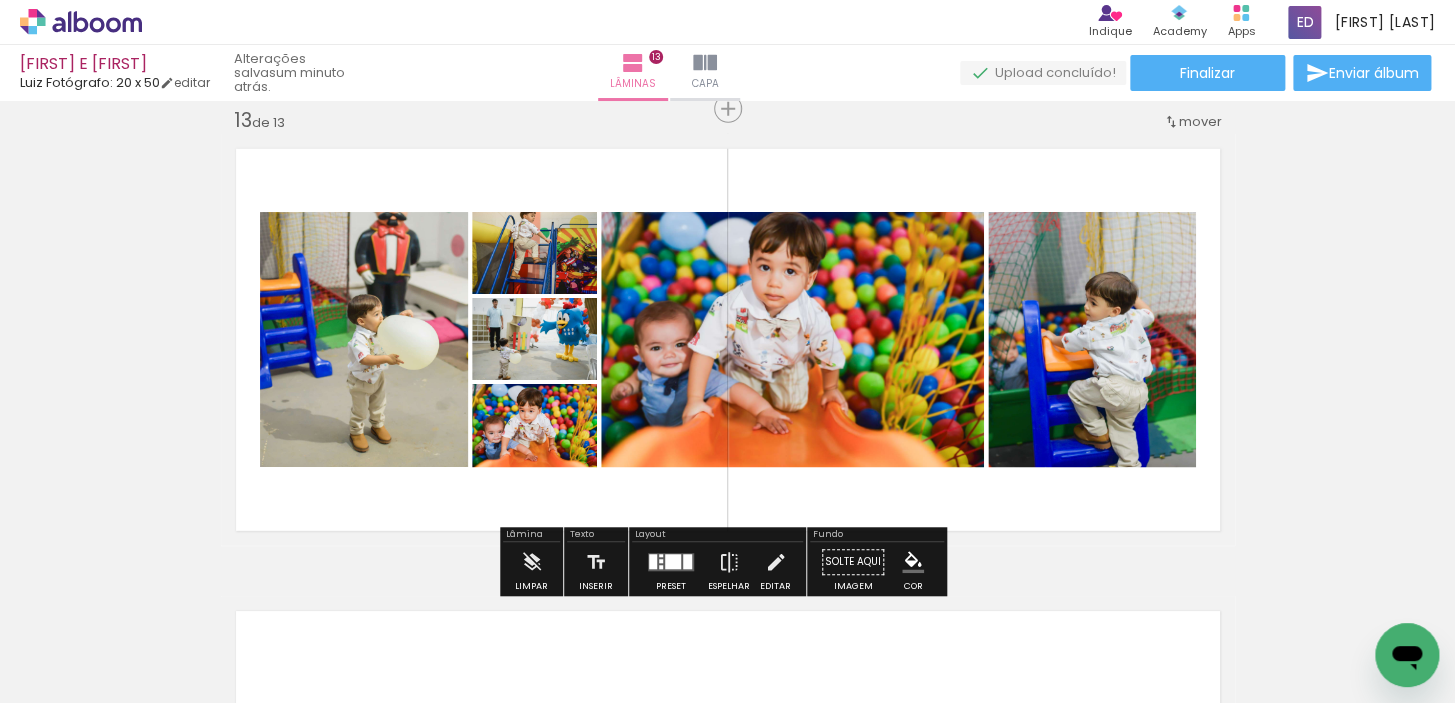 click at bounding box center [661, 567] 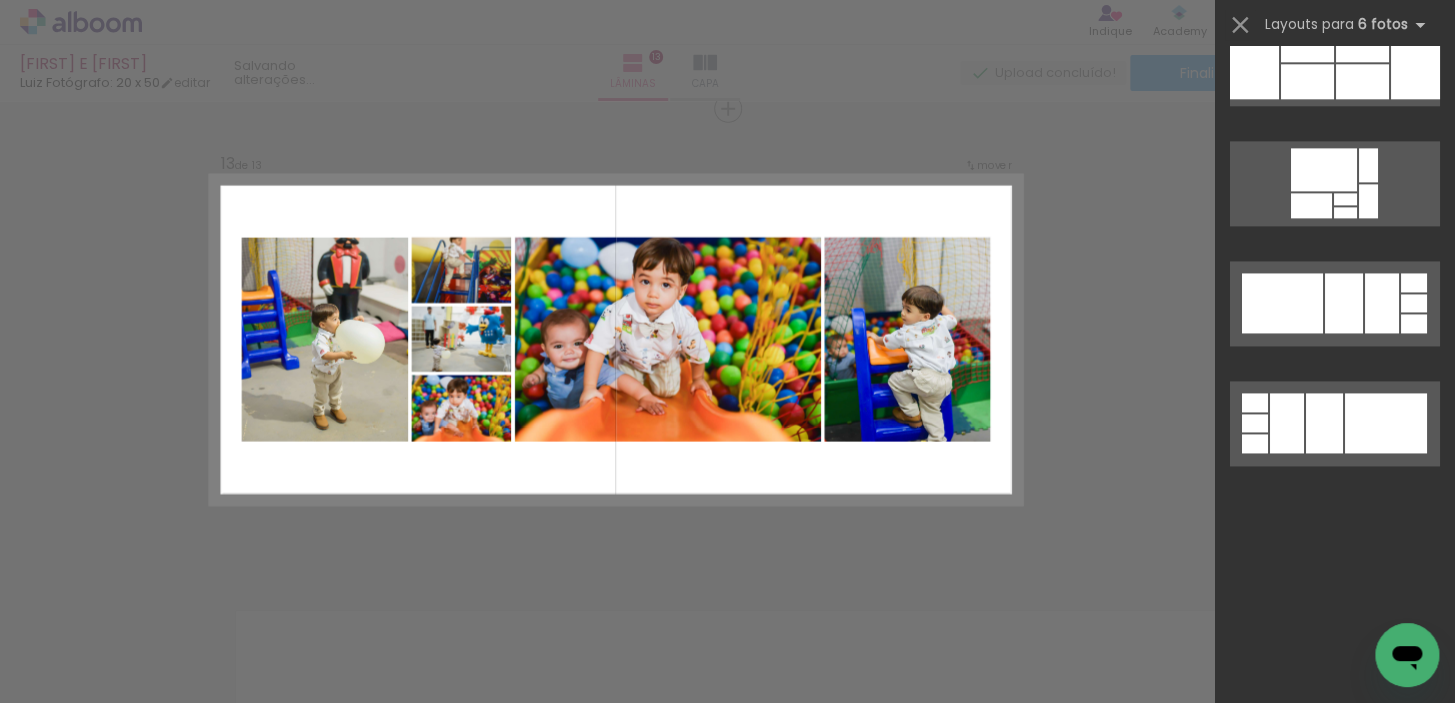 scroll, scrollTop: 0, scrollLeft: 0, axis: both 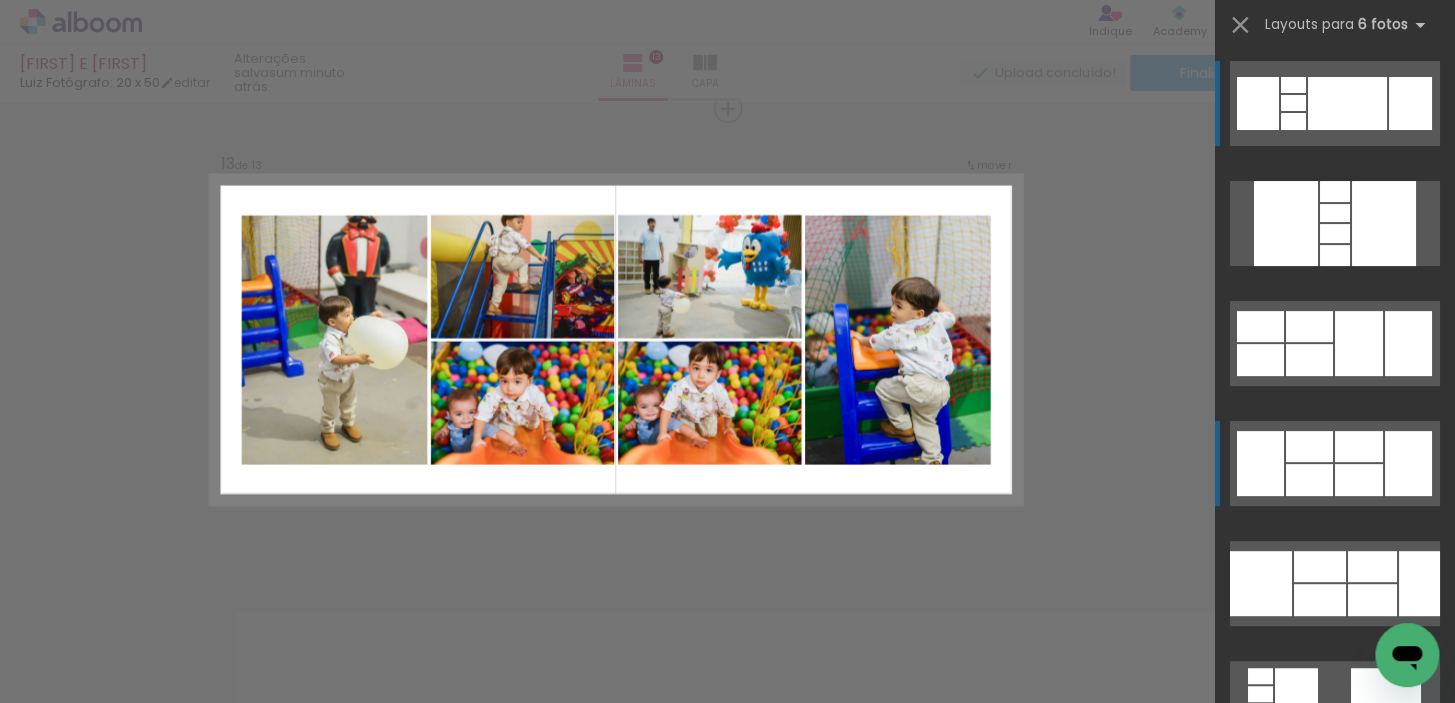click at bounding box center (1335, 233) 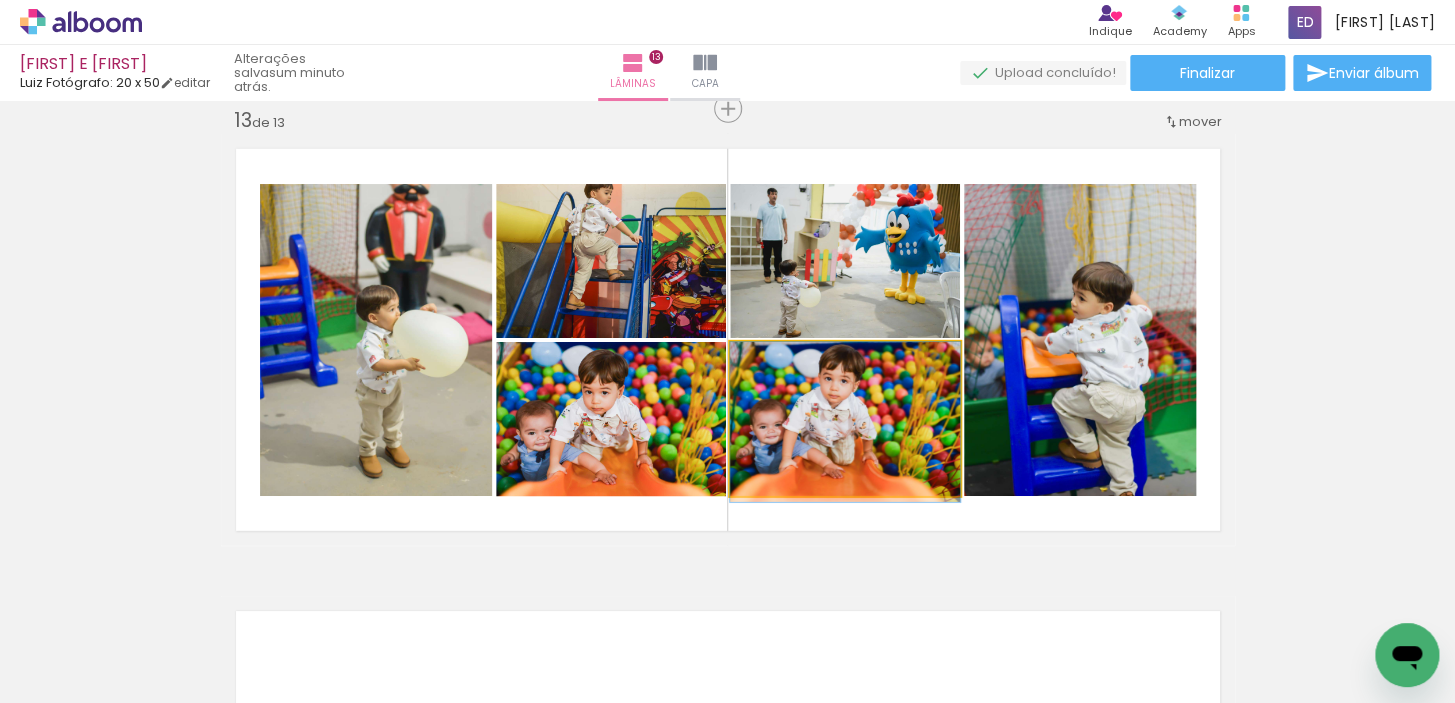 drag, startPoint x: 859, startPoint y: 420, endPoint x: 850, endPoint y: 438, distance: 20.12461 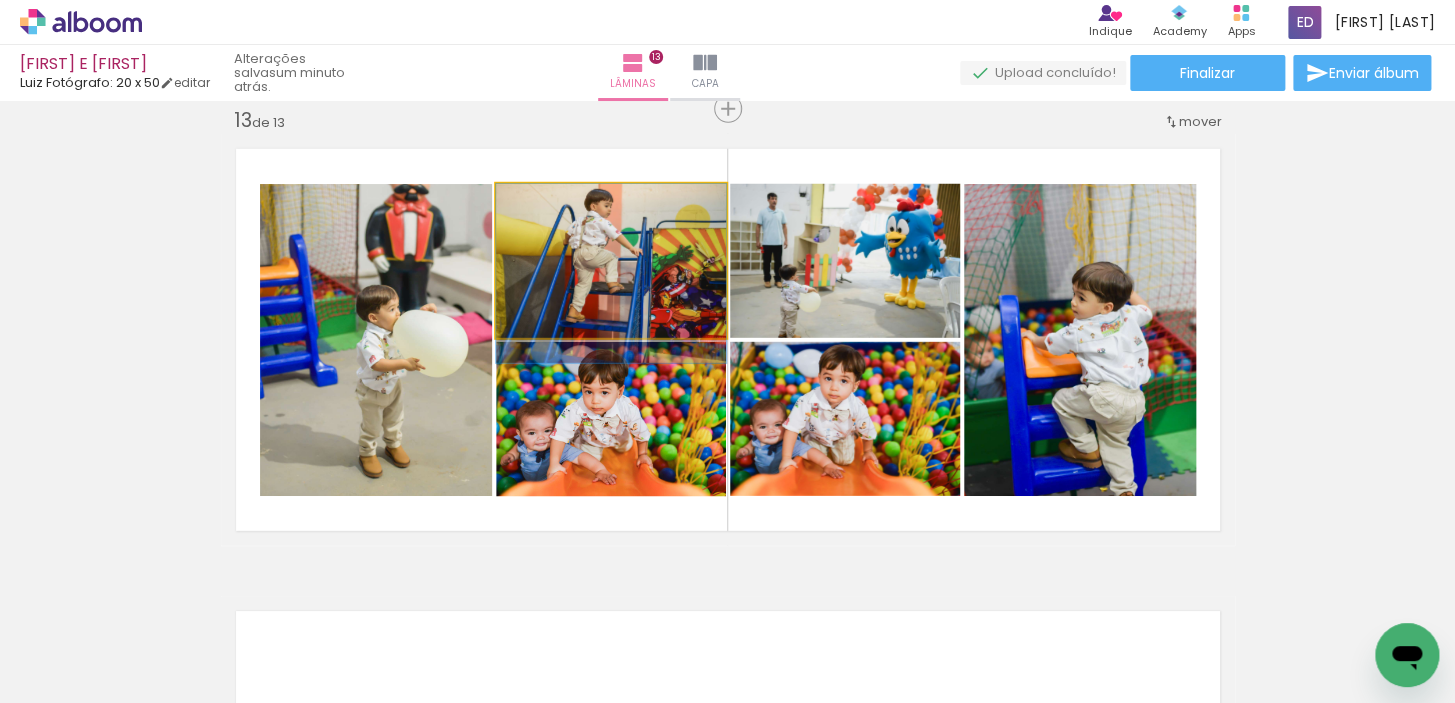 drag, startPoint x: 627, startPoint y: 274, endPoint x: 620, endPoint y: 305, distance: 31.780497 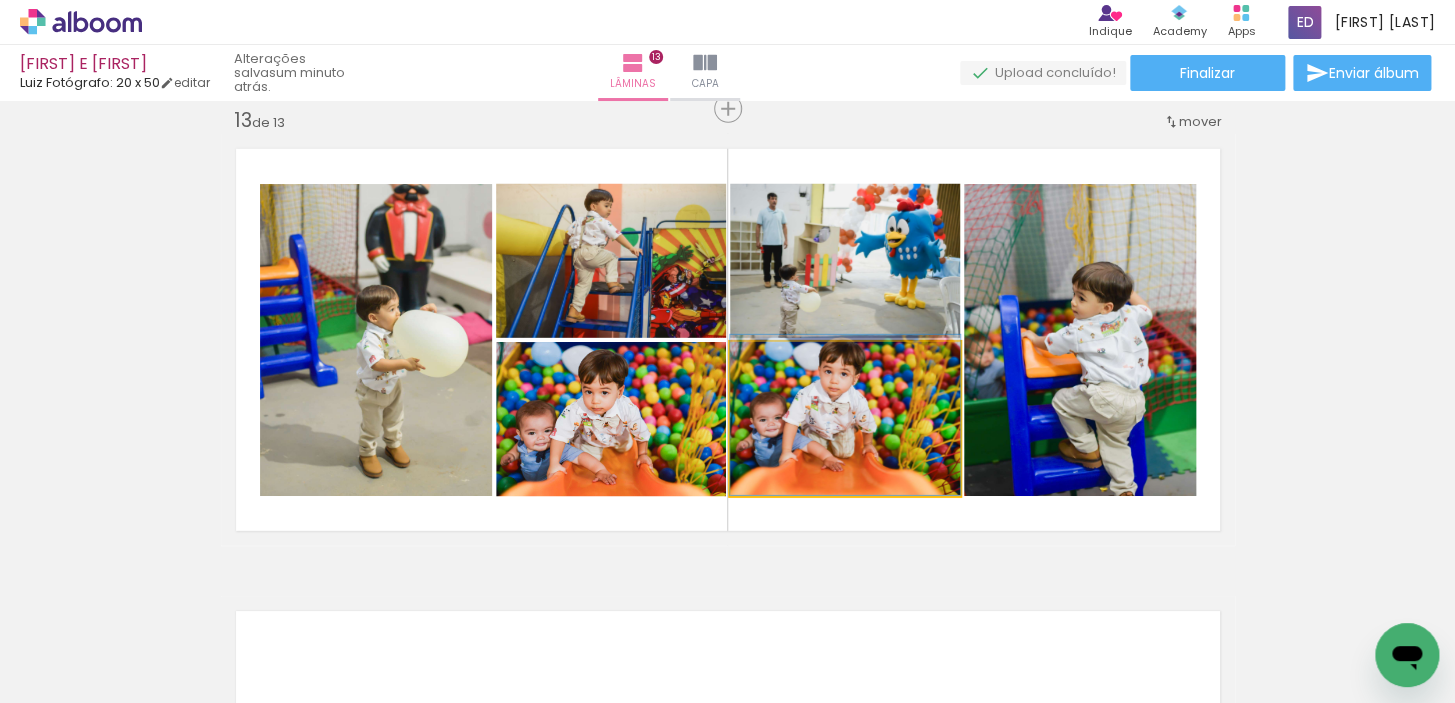 drag, startPoint x: 861, startPoint y: 443, endPoint x: 1057, endPoint y: 406, distance: 199.46178 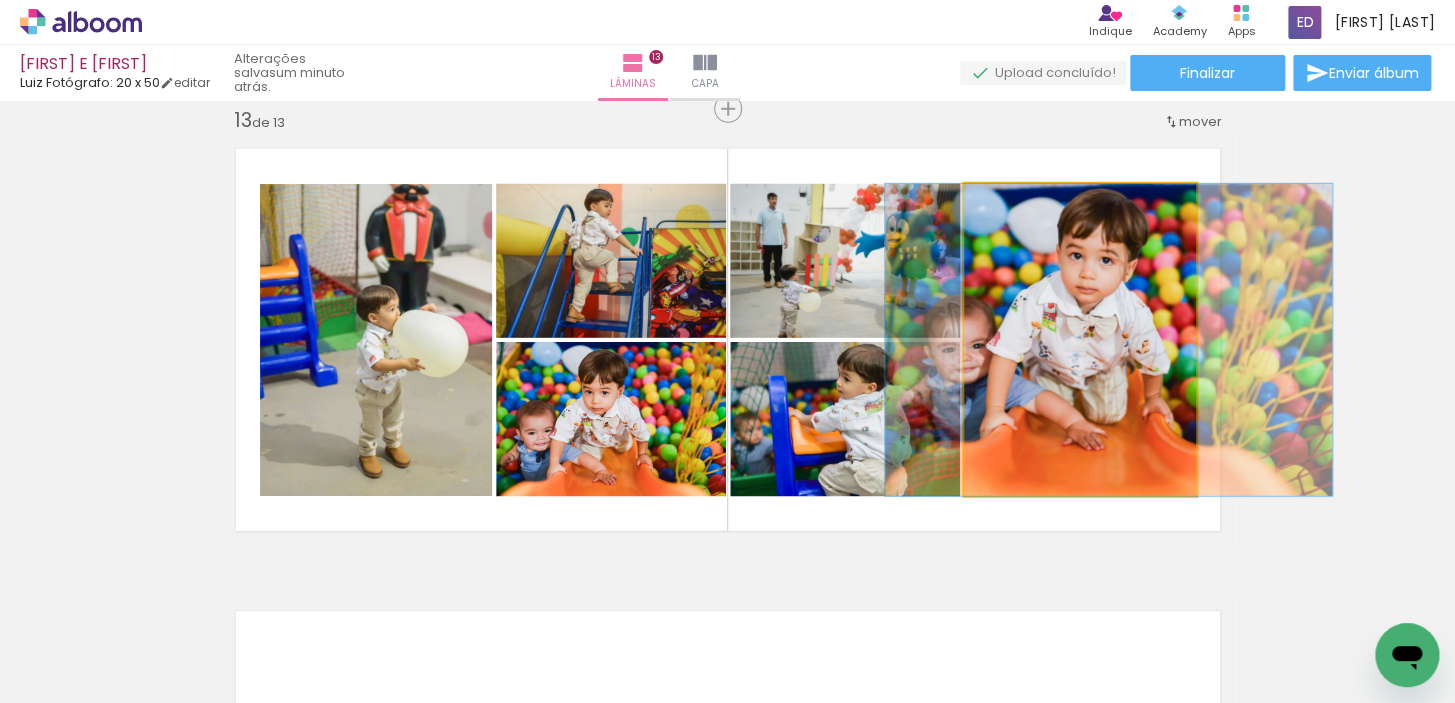 drag, startPoint x: 1081, startPoint y: 371, endPoint x: 1111, endPoint y: 366, distance: 30.413813 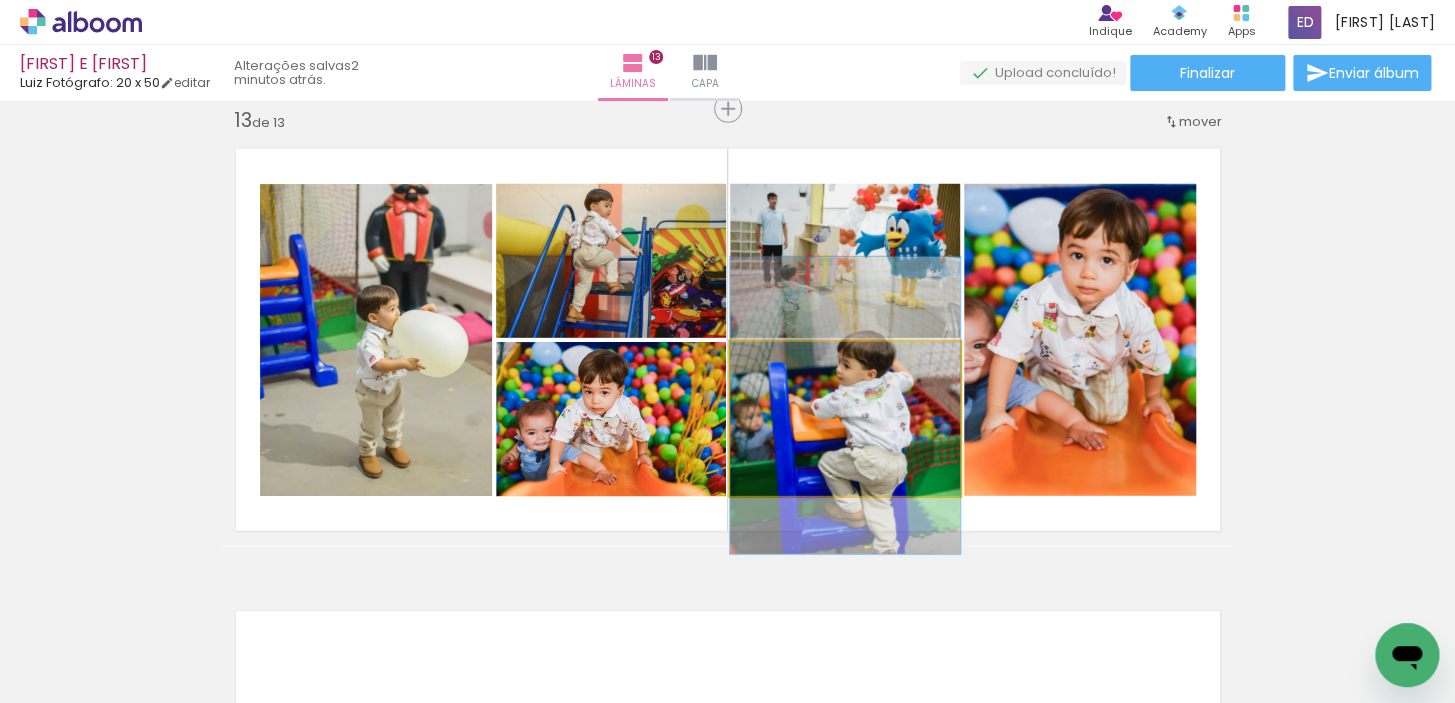 drag, startPoint x: 899, startPoint y: 434, endPoint x: 1050, endPoint y: 388, distance: 157.8512 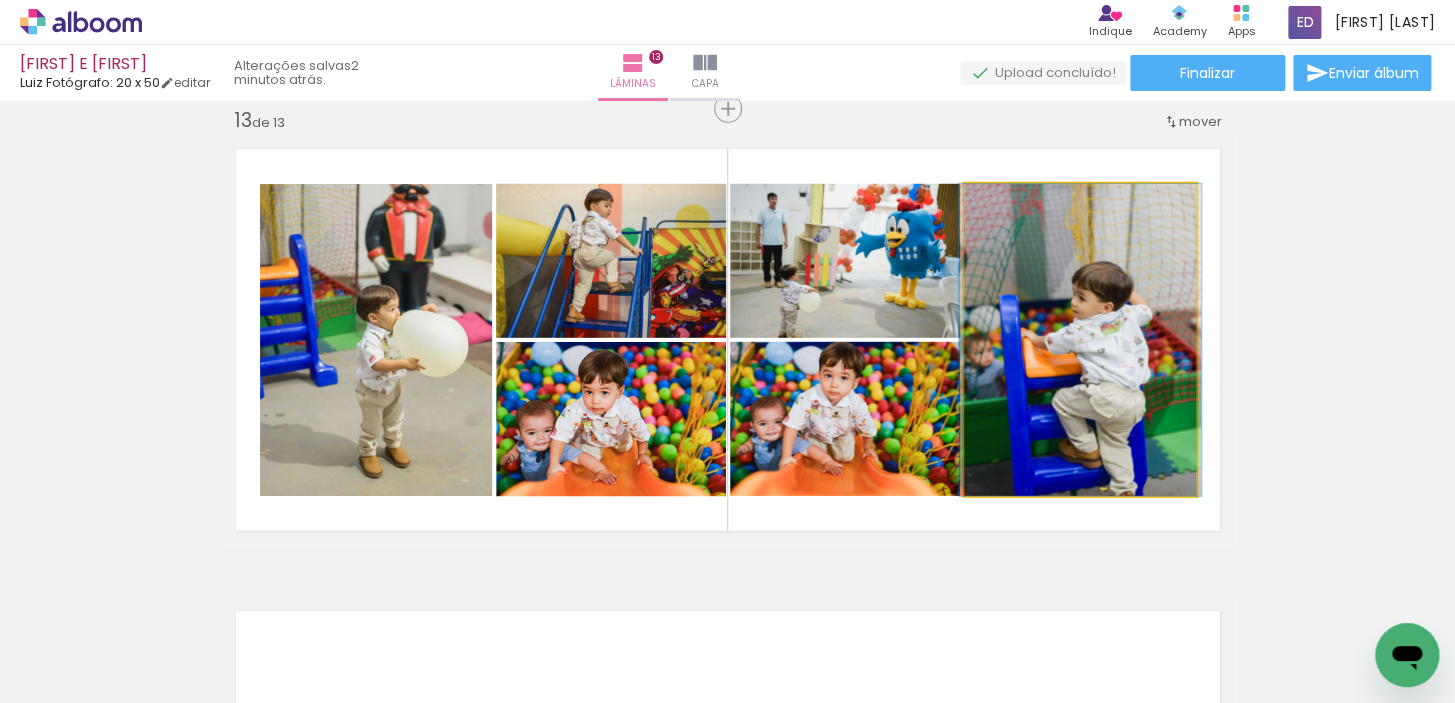 drag, startPoint x: 1062, startPoint y: 384, endPoint x: 1062, endPoint y: 369, distance: 15 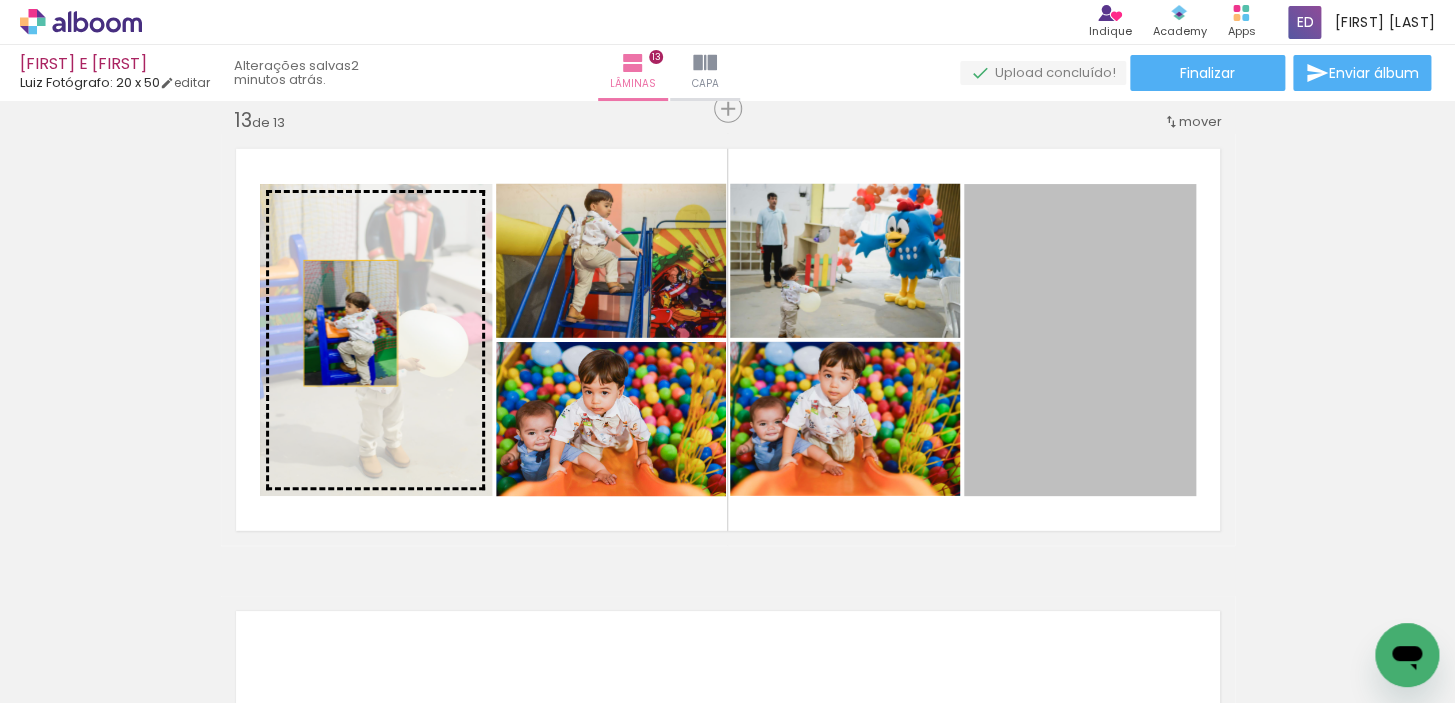 drag, startPoint x: 1080, startPoint y: 371, endPoint x: 352, endPoint y: 323, distance: 729.5807 